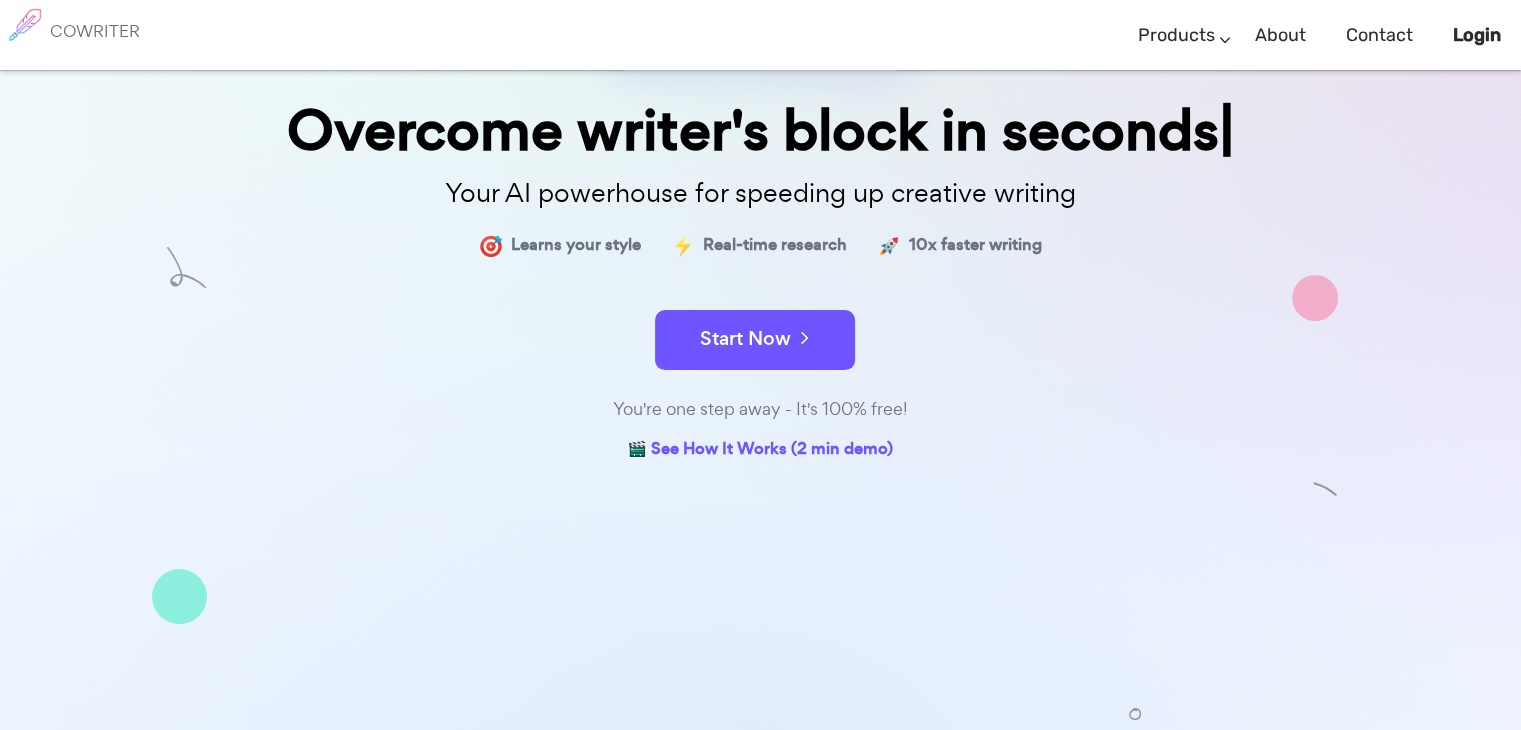 scroll, scrollTop: 59, scrollLeft: 0, axis: vertical 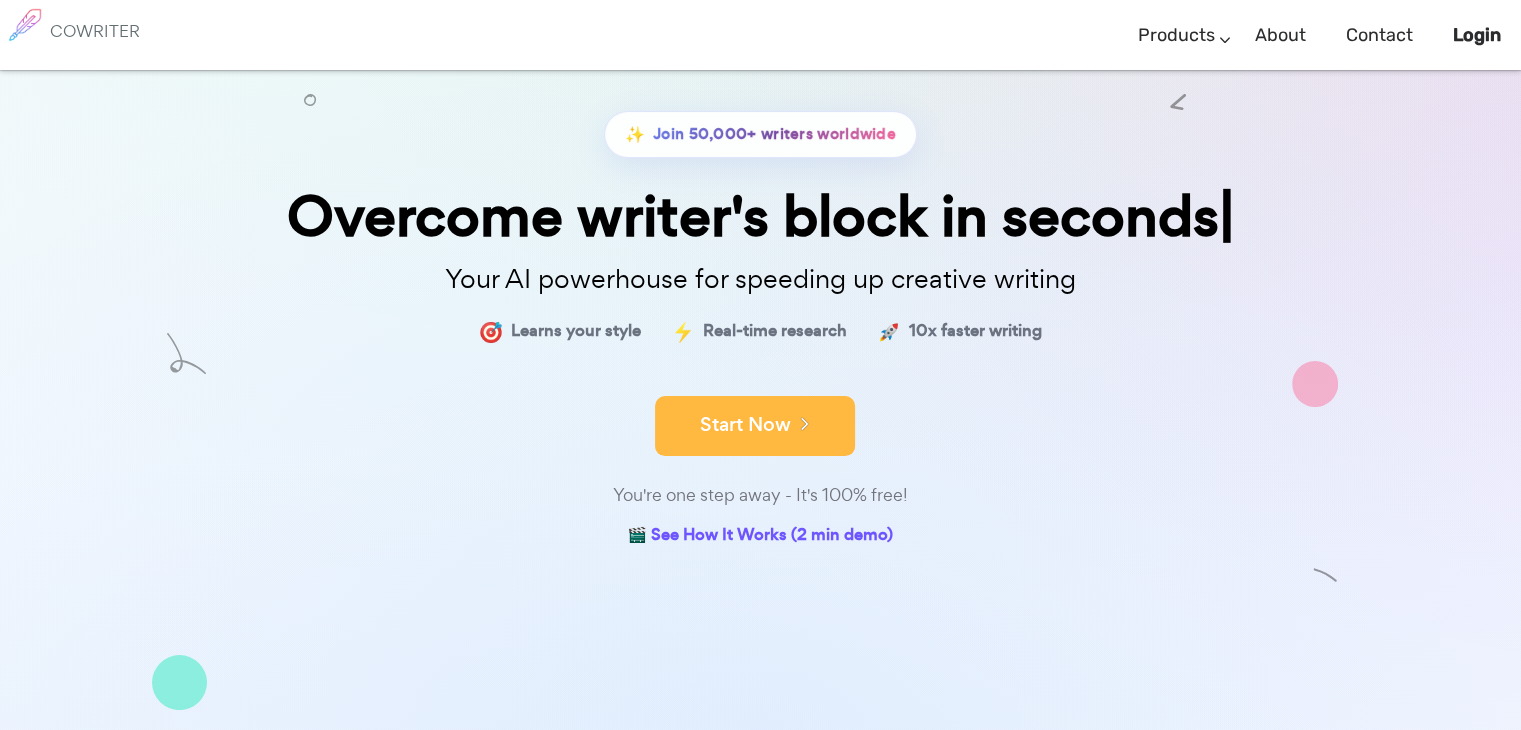 click on "Start Now" at bounding box center (755, 426) 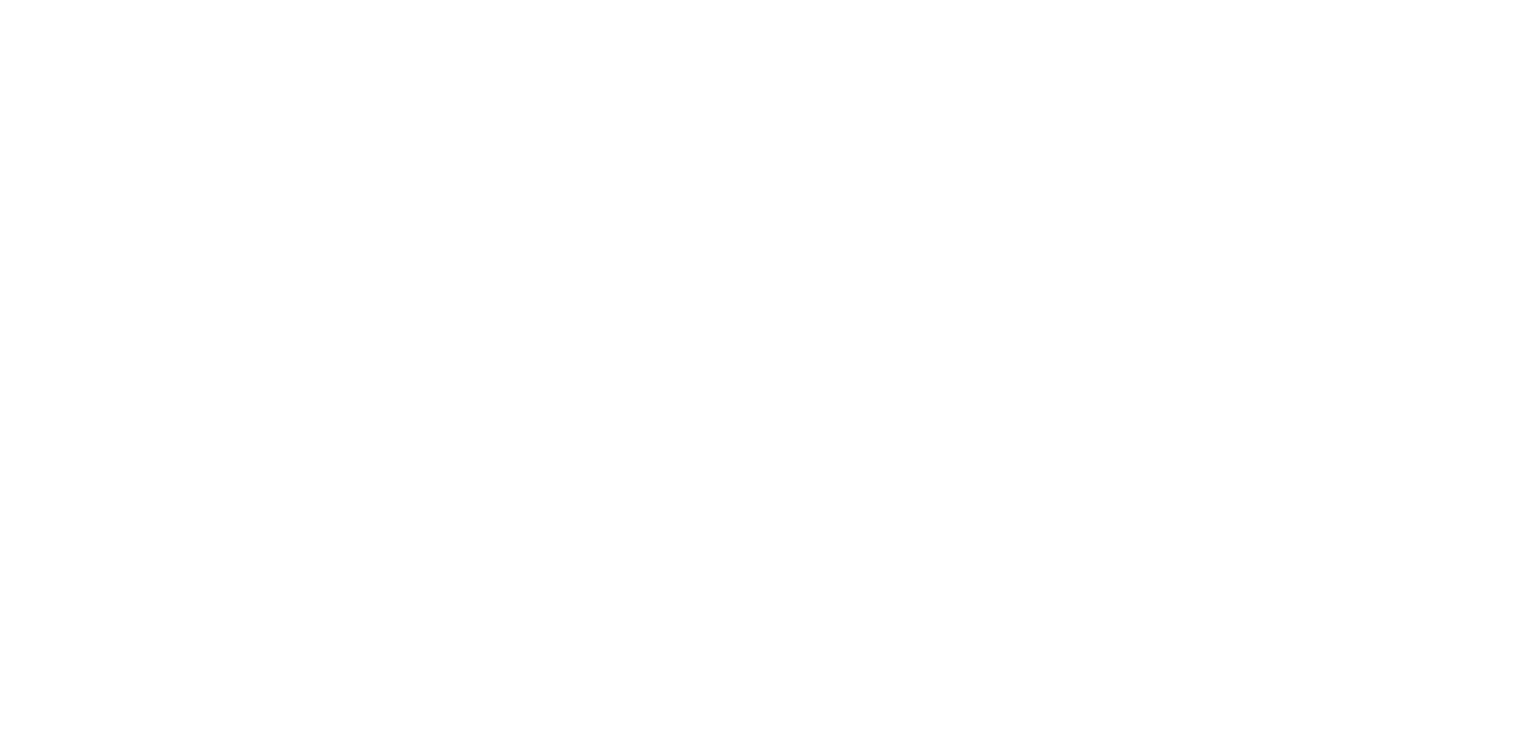 scroll, scrollTop: 0, scrollLeft: 0, axis: both 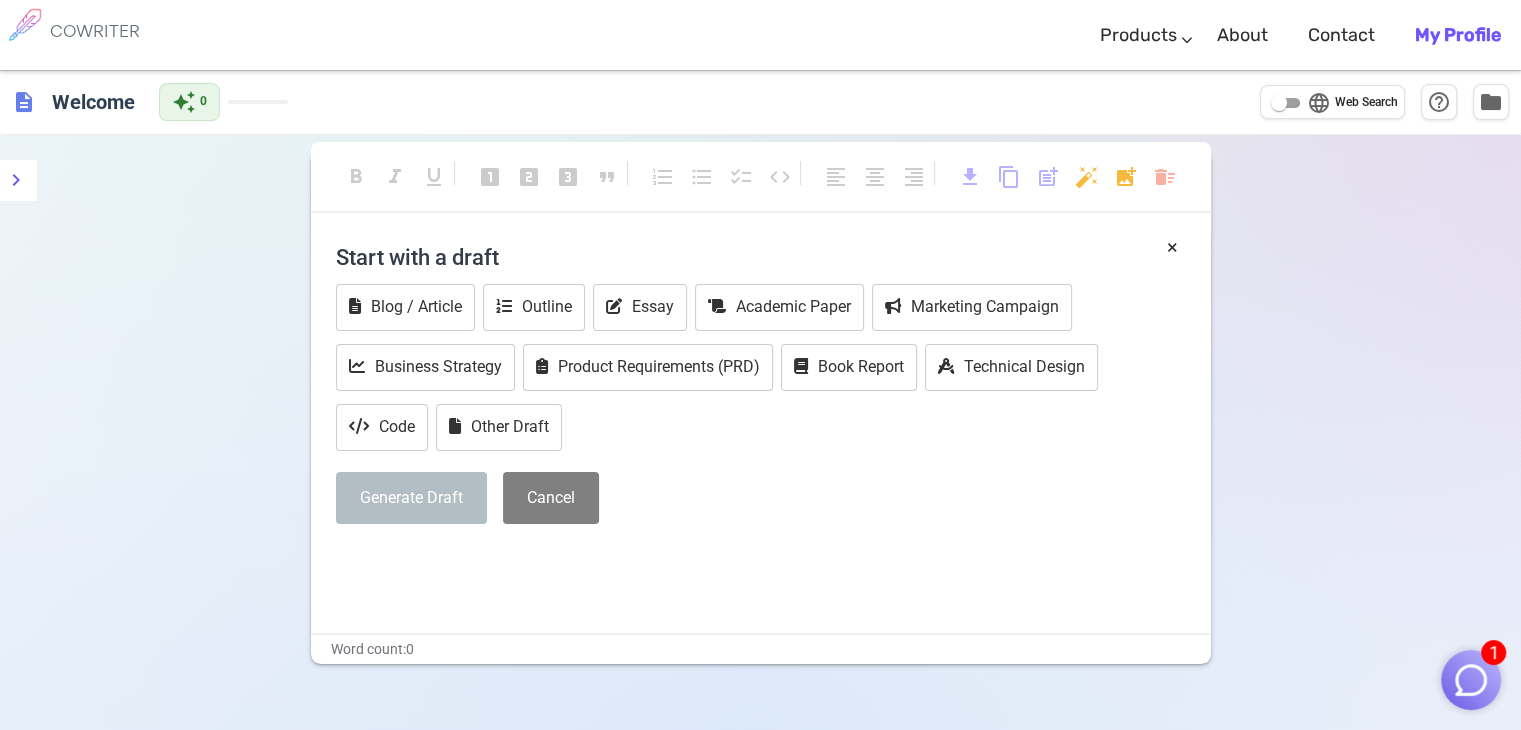 click on "format_bold format_italic format_underlined looks_one looks_two looks_3 format_quote format_list_numbered format_list_bulleted checklist code format_align_left format_align_center format_align_right download content_copy post_add auto_fix_high add_photo_alternate delete_sweep × Start with a draft Blog / Article Outline Essay Academic Paper Marketing Campaign Business Strategy Product Requirements (PRD) Book Report Technical Design Code Other Draft Generate Draft Cancel ﻿ ﻿ Word count:  0 Terms & Privacy / Pricing / Contact us ©  2025  Cowriter. Made with ♥ by writers." at bounding box center (760, 500) 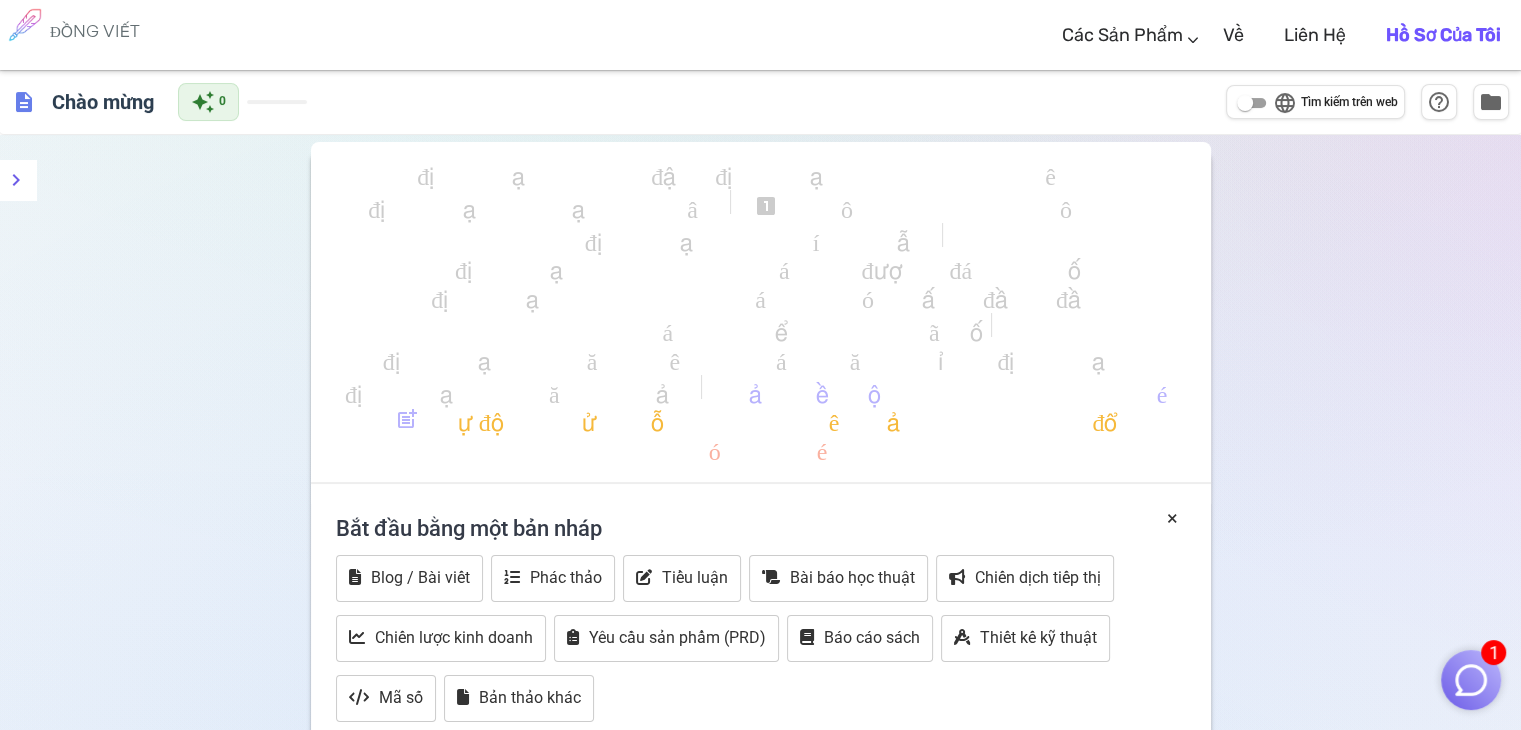 scroll, scrollTop: 100, scrollLeft: 0, axis: vertical 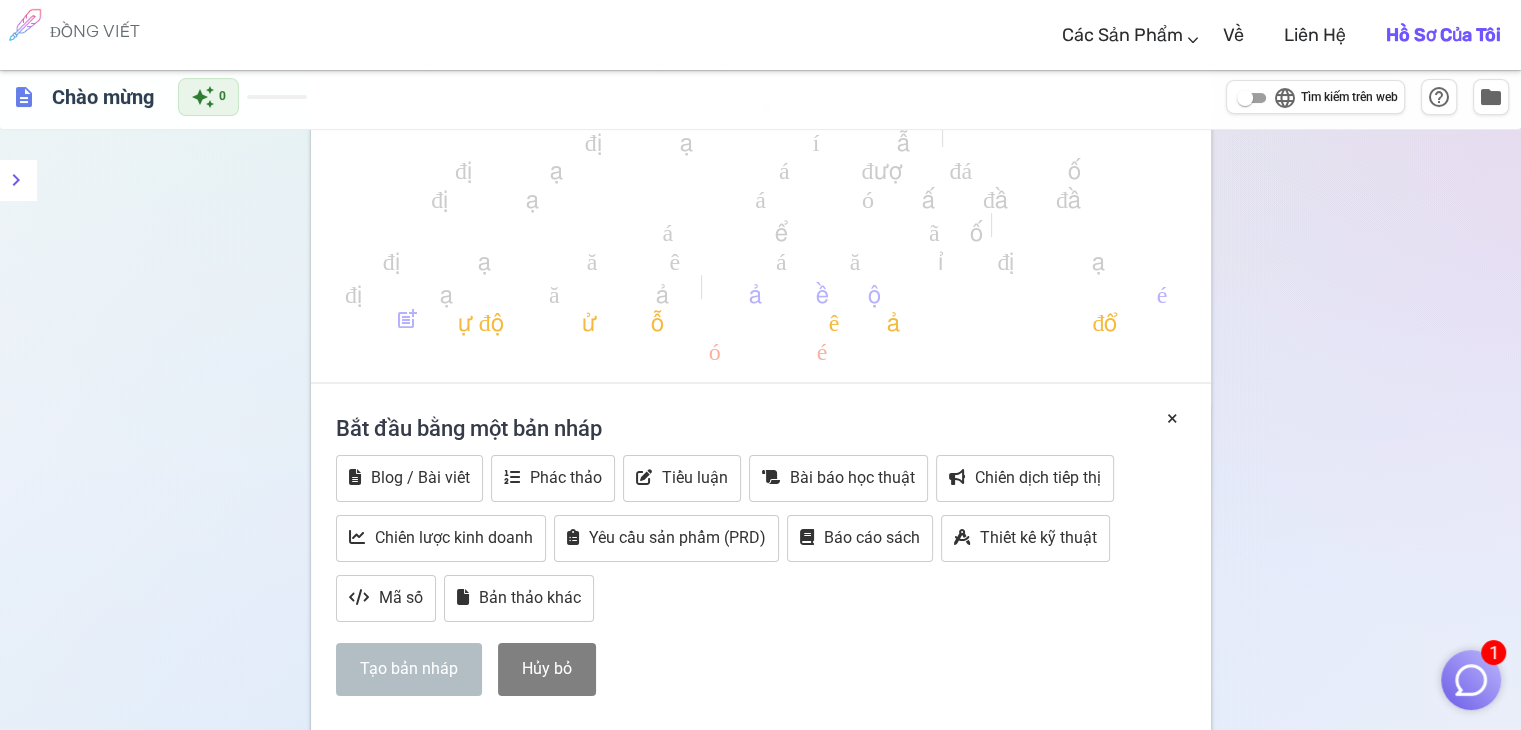 click on "định dạng_căn_phải" at bounding box center [519, 291] 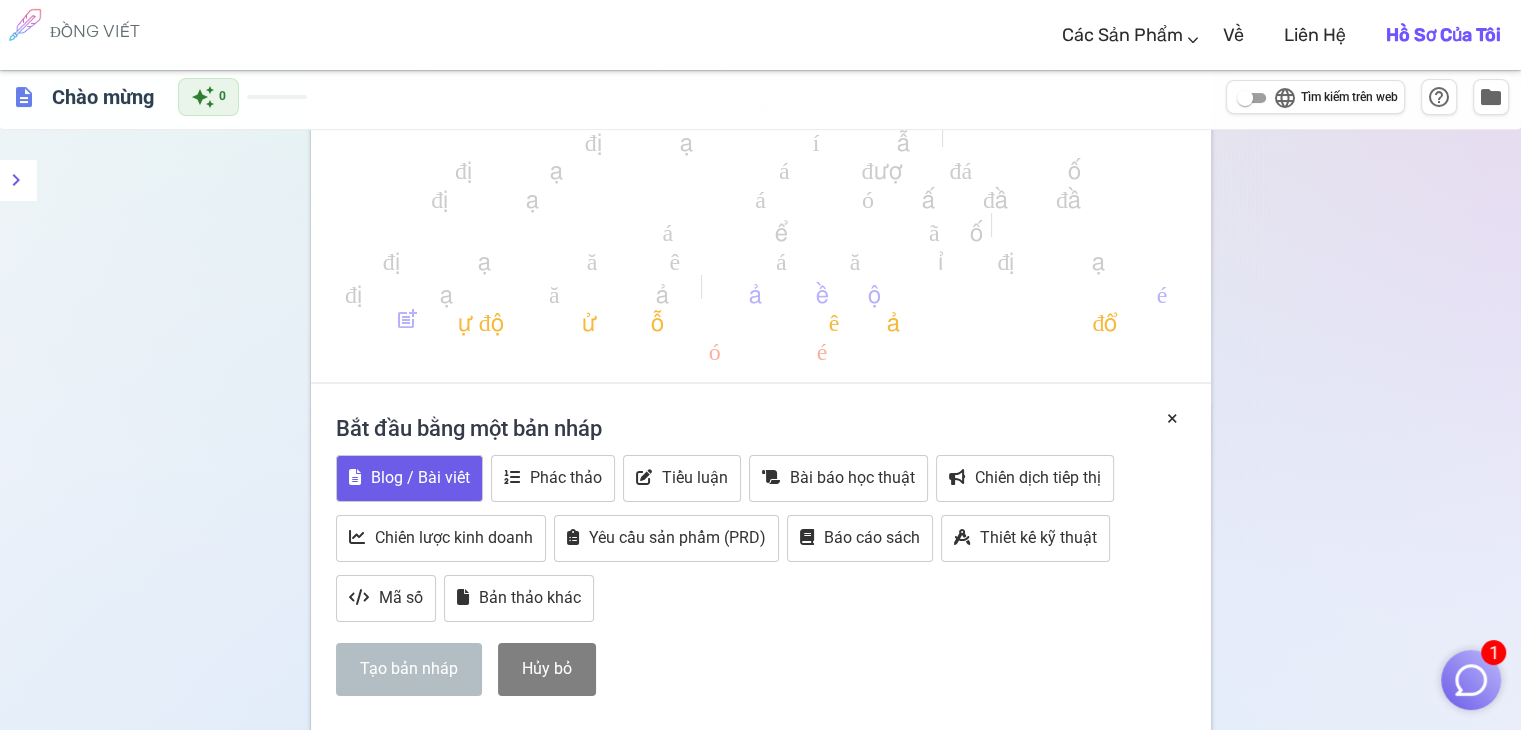 click on "Blog / Bài viết" at bounding box center (420, 477) 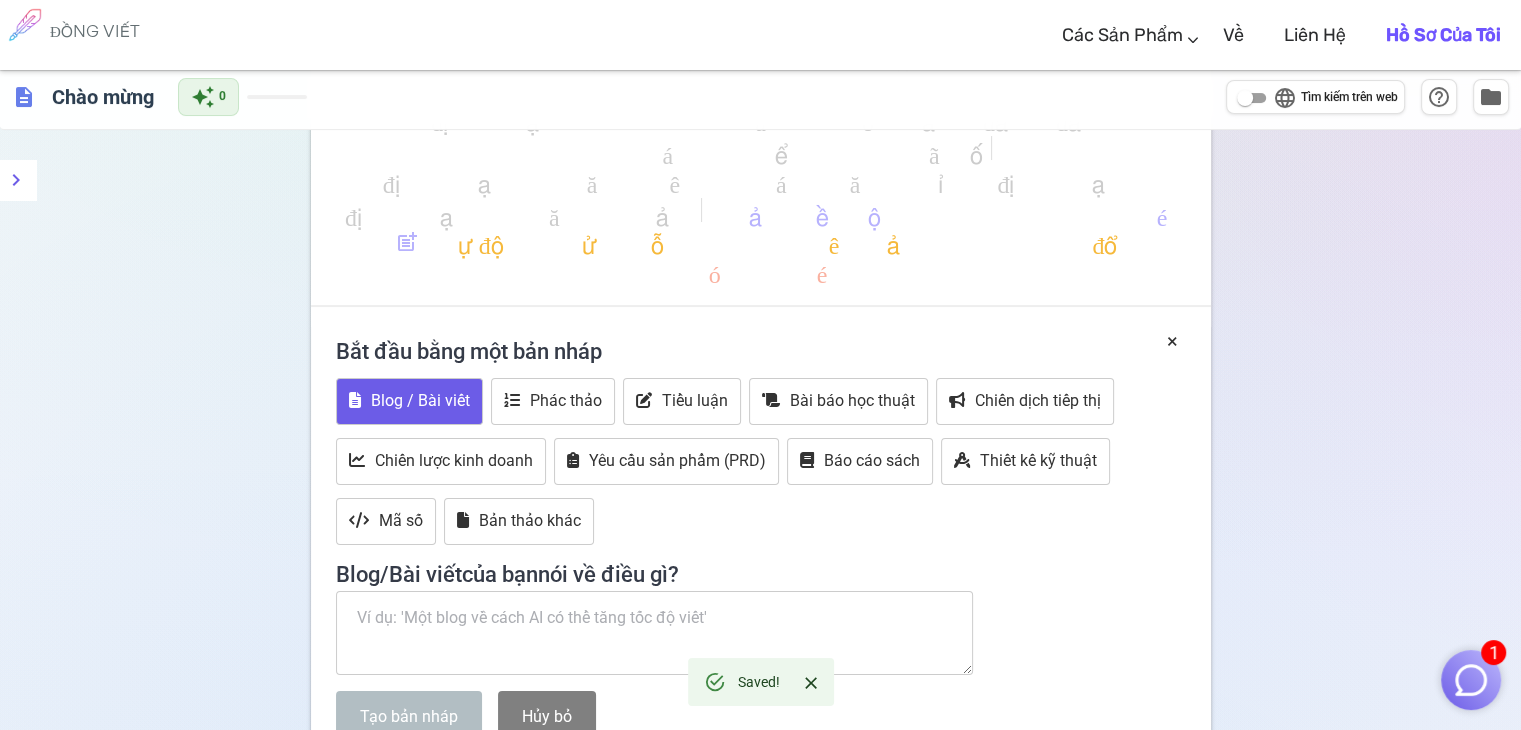 scroll, scrollTop: 200, scrollLeft: 0, axis: vertical 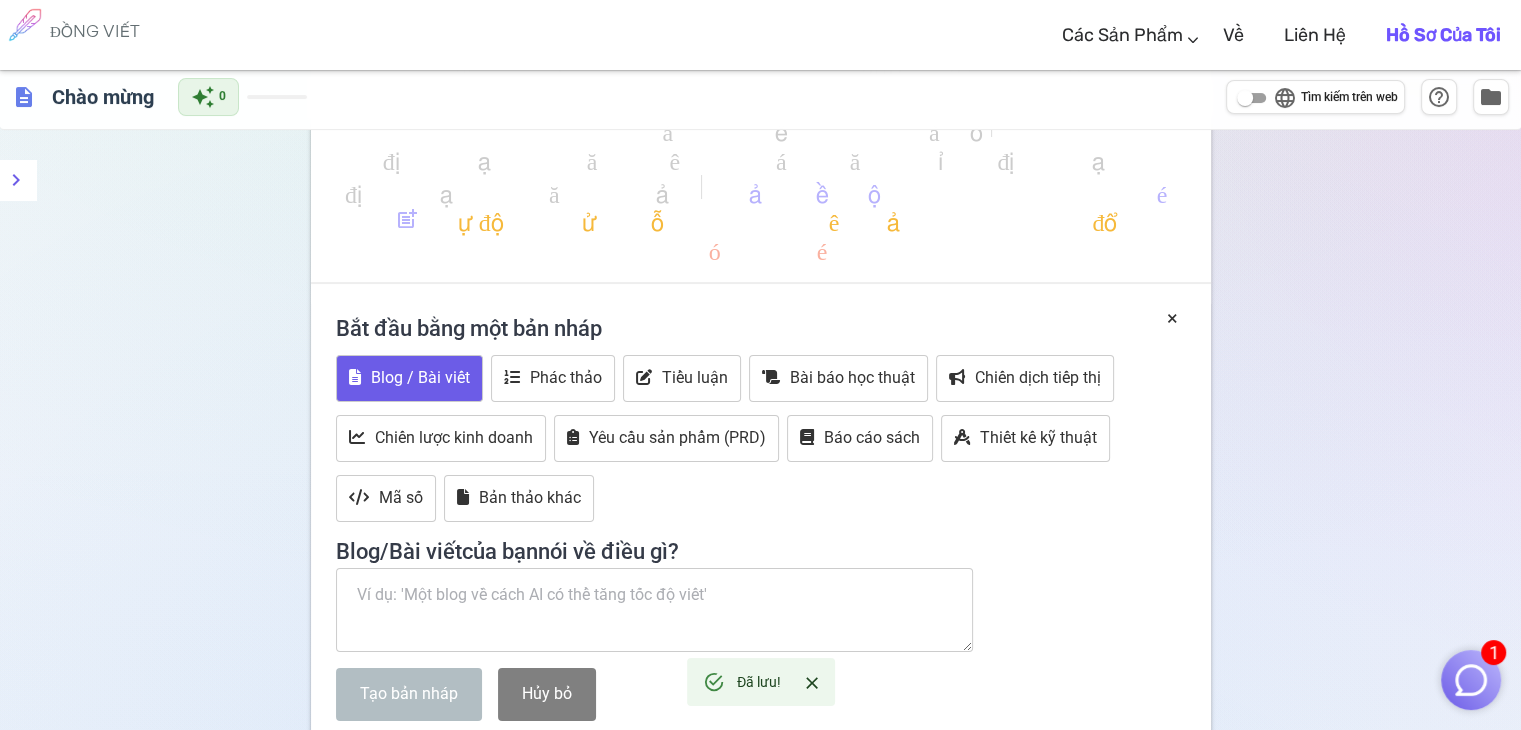 click at bounding box center [655, 610] 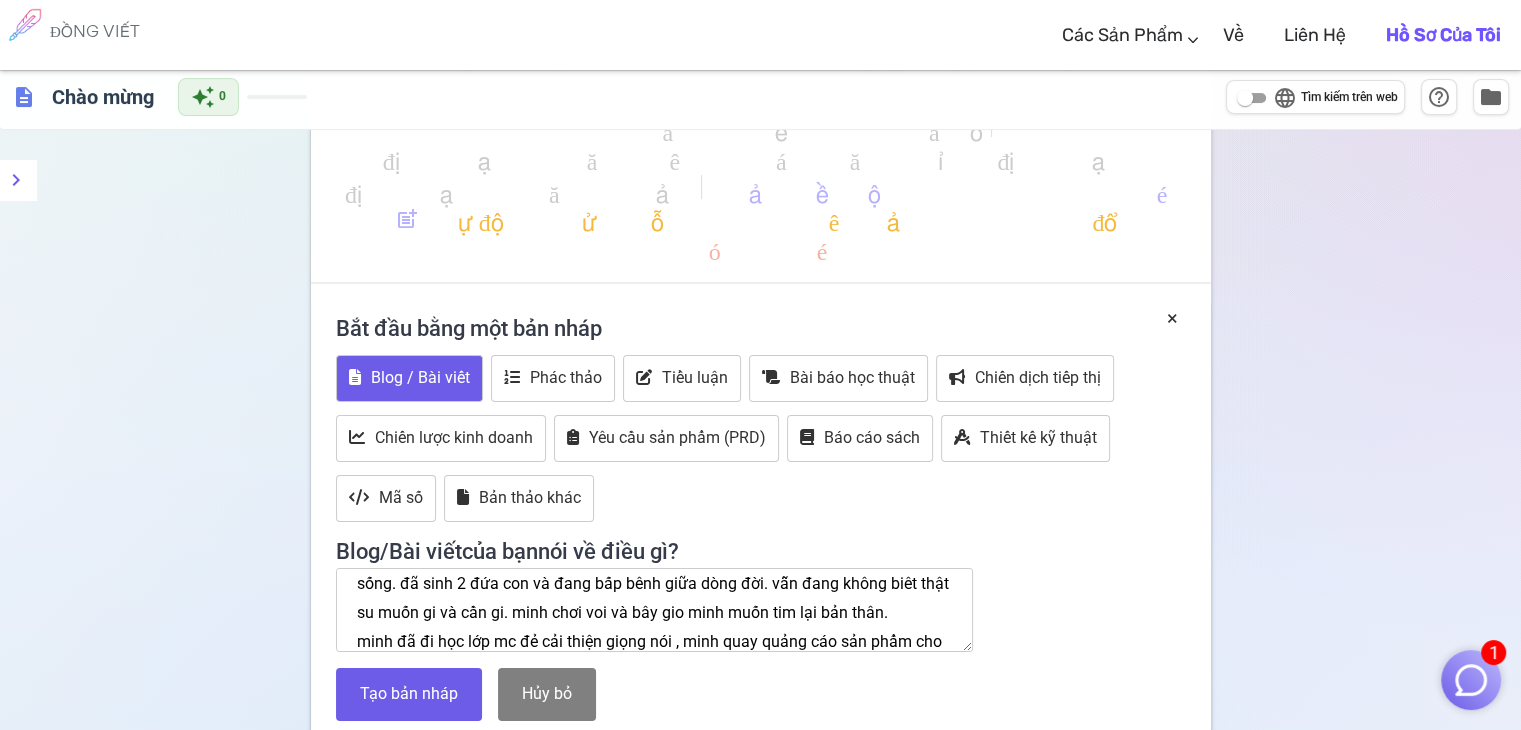scroll, scrollTop: 69, scrollLeft: 0, axis: vertical 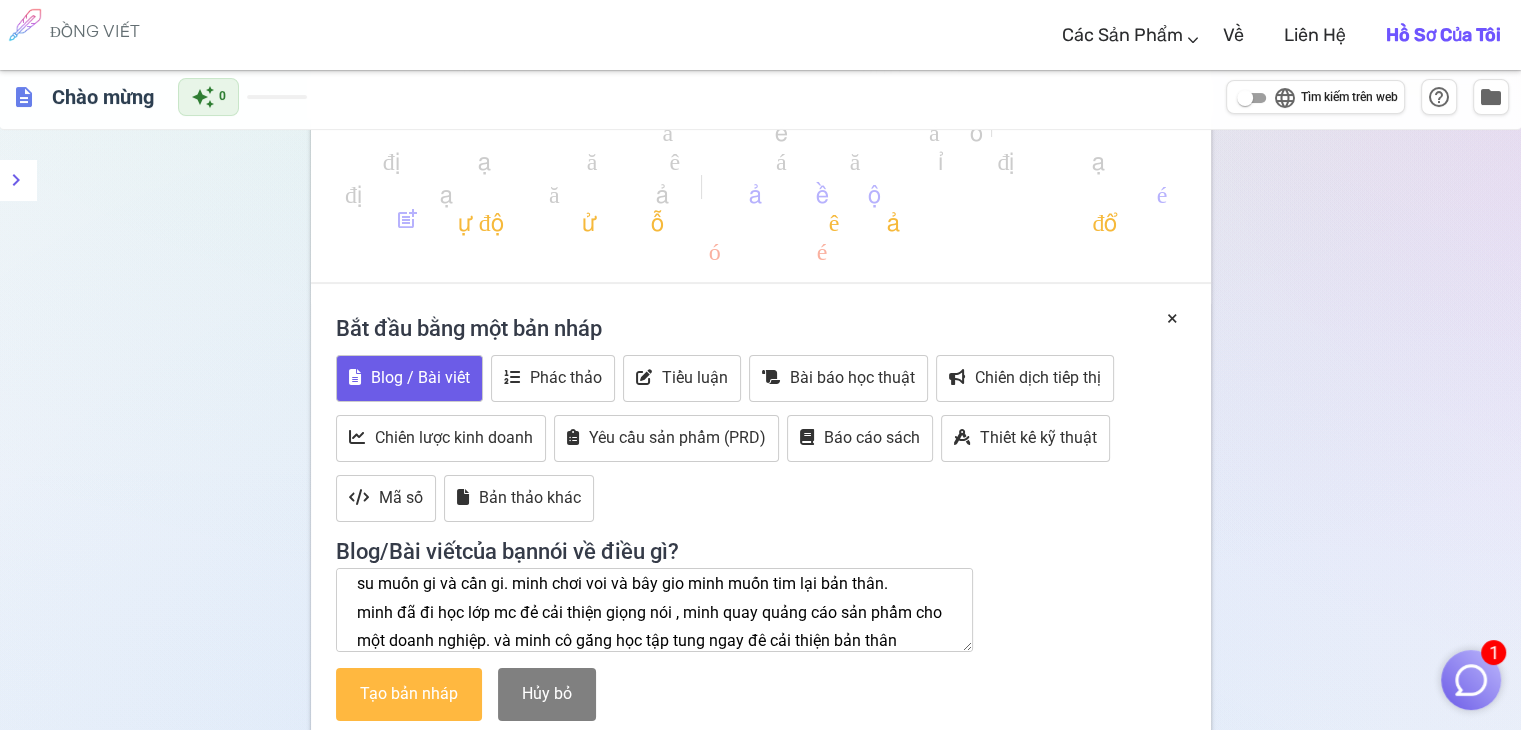 type on "Tôi la 1 người phụ nữ [AGE] tuổi, lấy chông sớm và bỏ lỡ nhiều cơ hội trong cuộc sống. đã sinh 2 đứa con và đang bấp bênh giữa dòng đời. vẫn đang không biêt thật su muốn gi và cần gi. minh chơi voi và bây gio minh muốn tim lại bản thân.
minh đã đi học lớp mc đẻ cải thiện giọng nói , minh quay quảng cáo sản phẩm cho một doanh nghiệp. và minh cô gắng học tập tung ngay đê cải thiện bản thân" 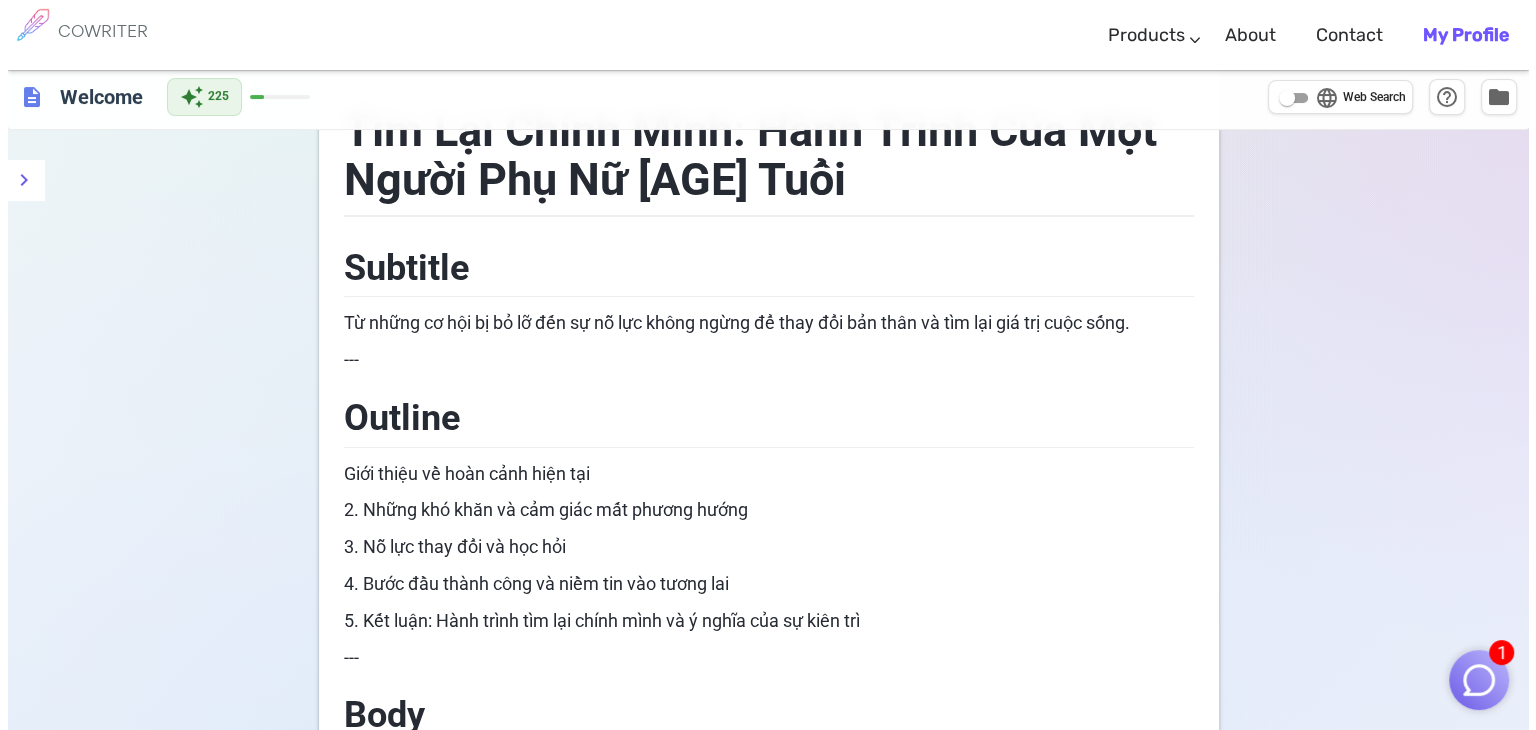 scroll, scrollTop: 0, scrollLeft: 0, axis: both 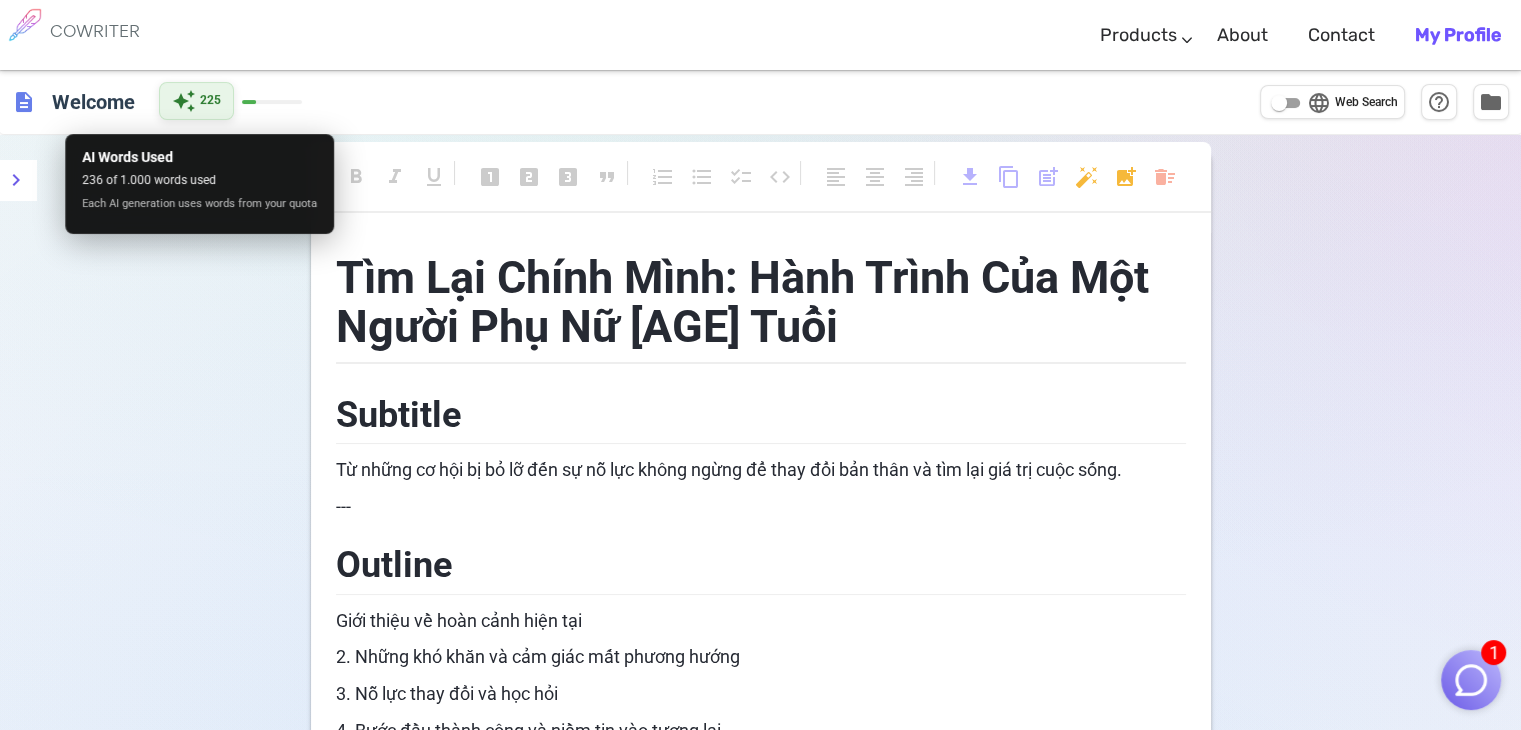 click on "auto_awesome" at bounding box center [184, 101] 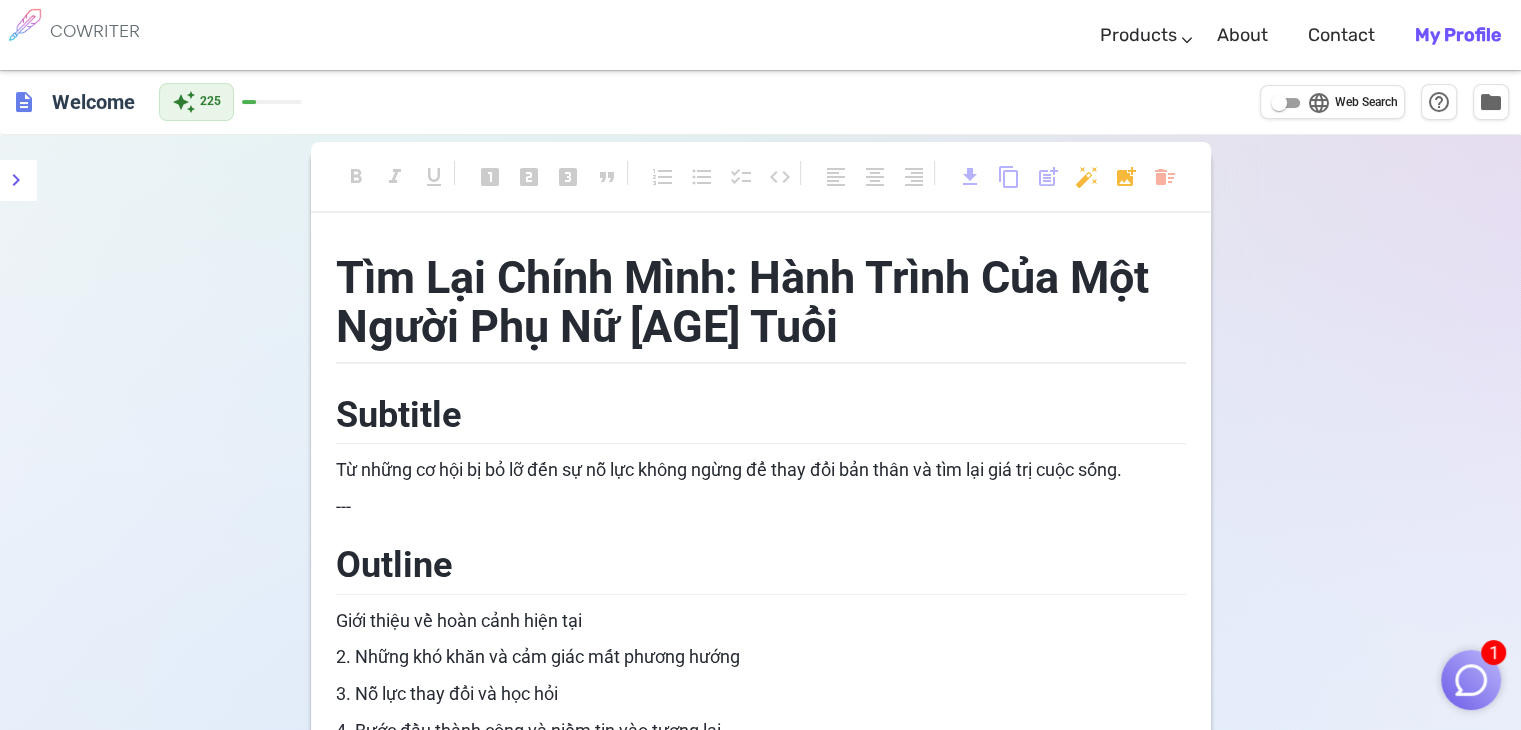 click at bounding box center (272, 102) 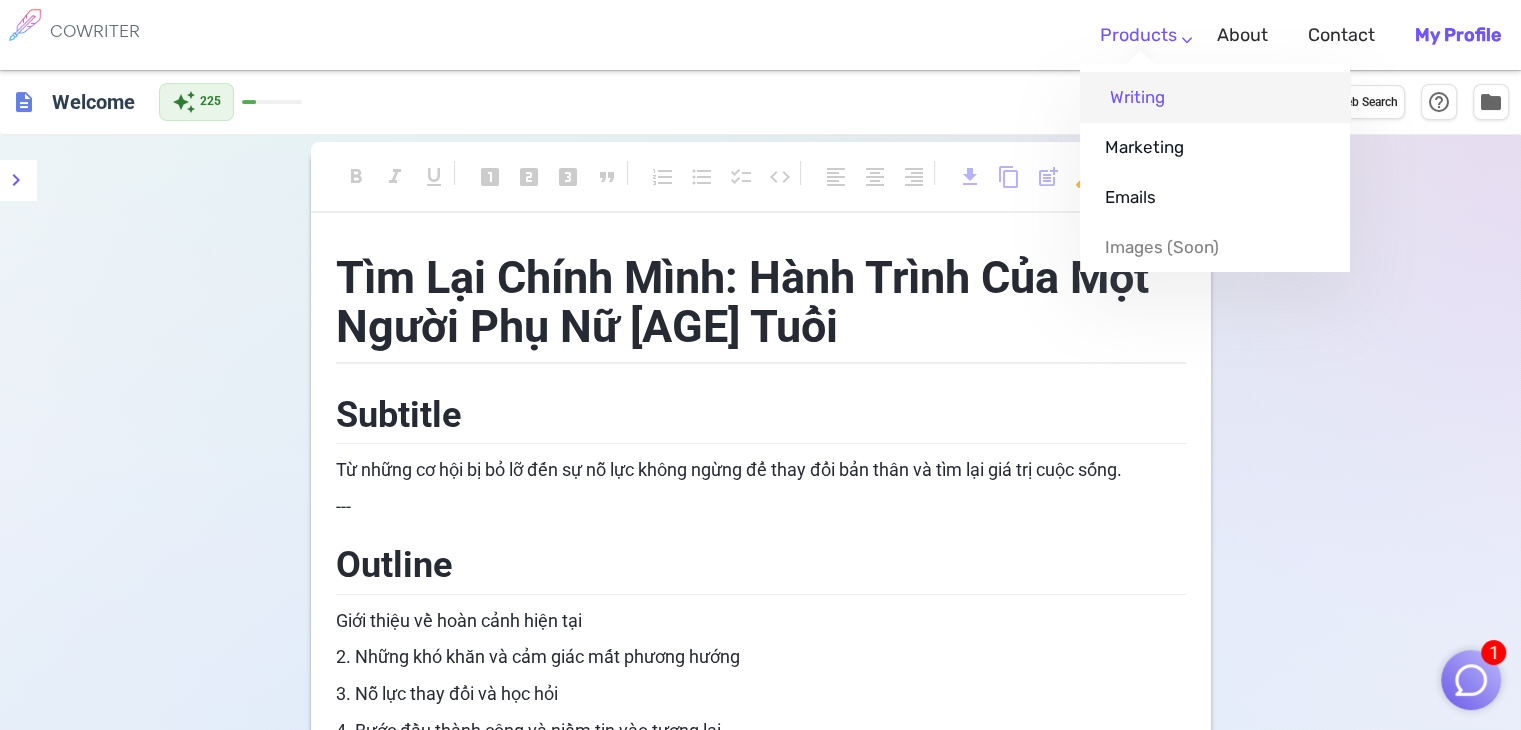 click on "Writing" at bounding box center (1215, 97) 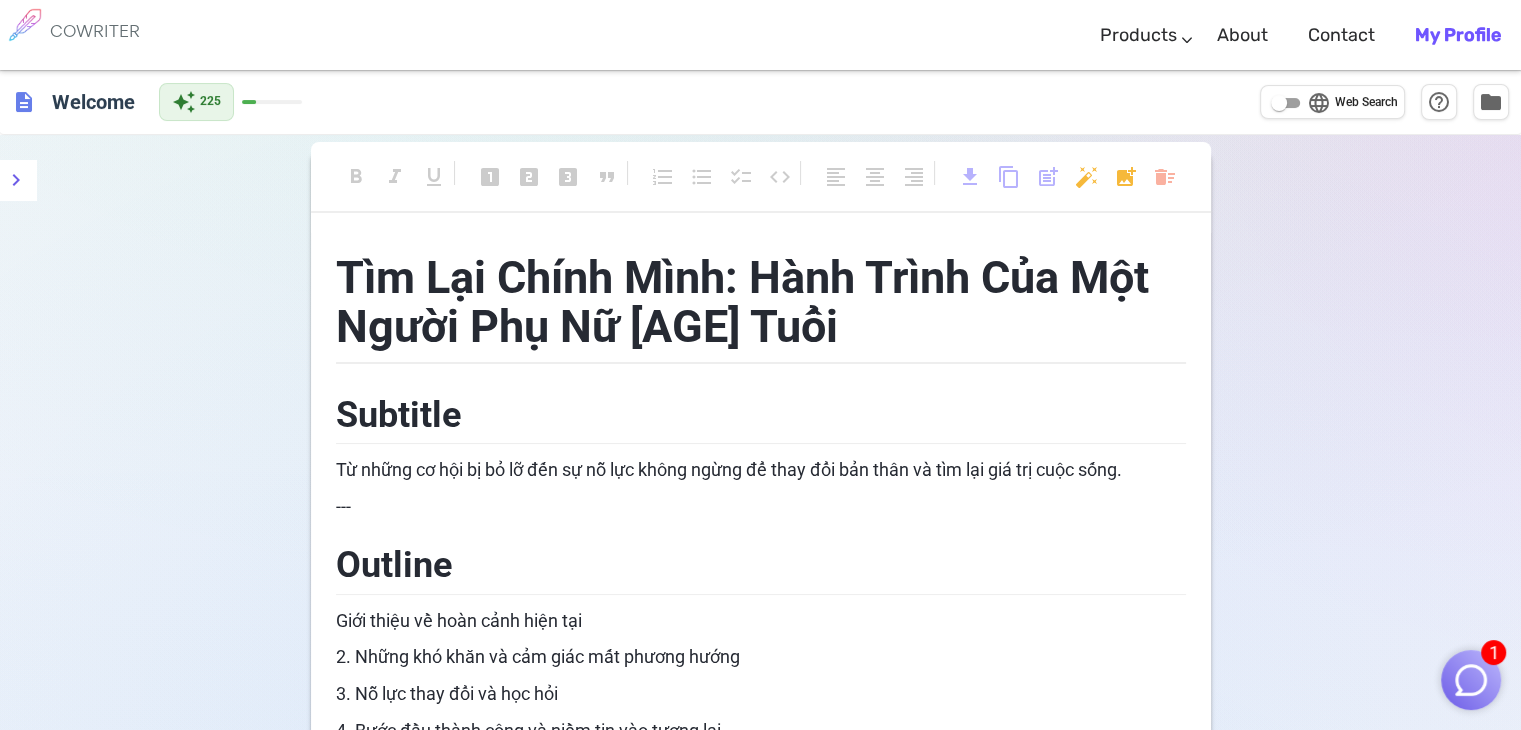 click on "COWRITER" at bounding box center (90, 35) 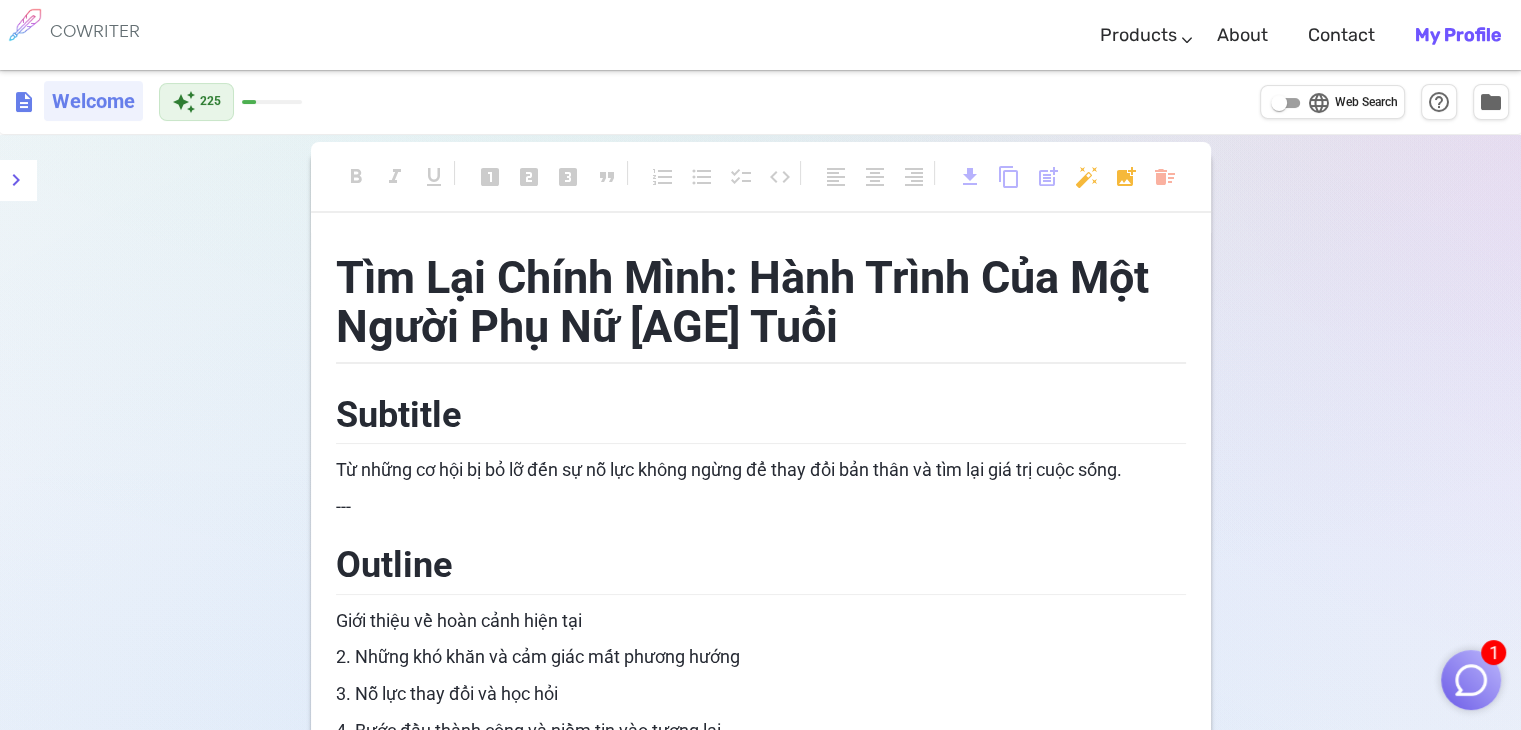 click on "Welcome" at bounding box center (93, 101) 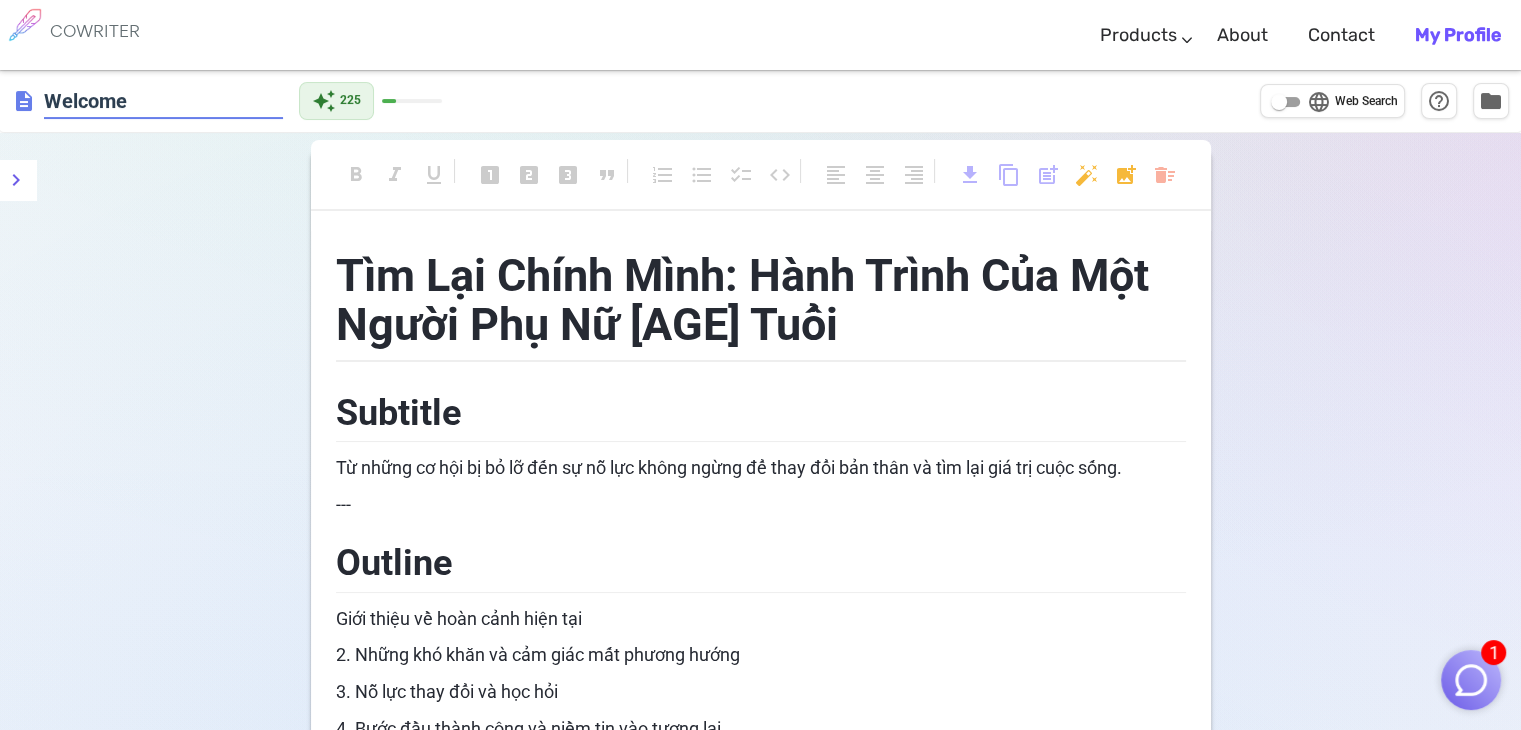 click on "description" at bounding box center [24, 101] 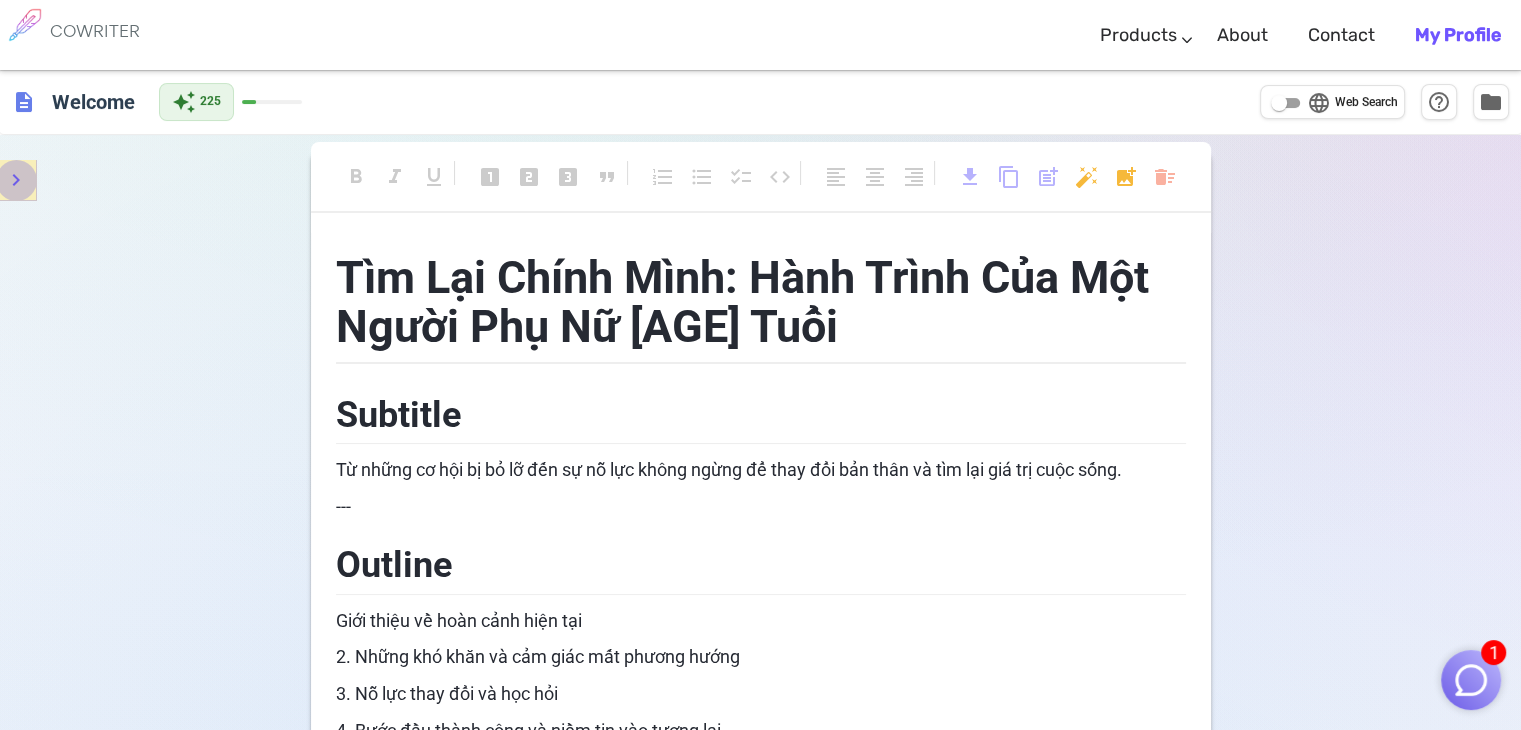 click 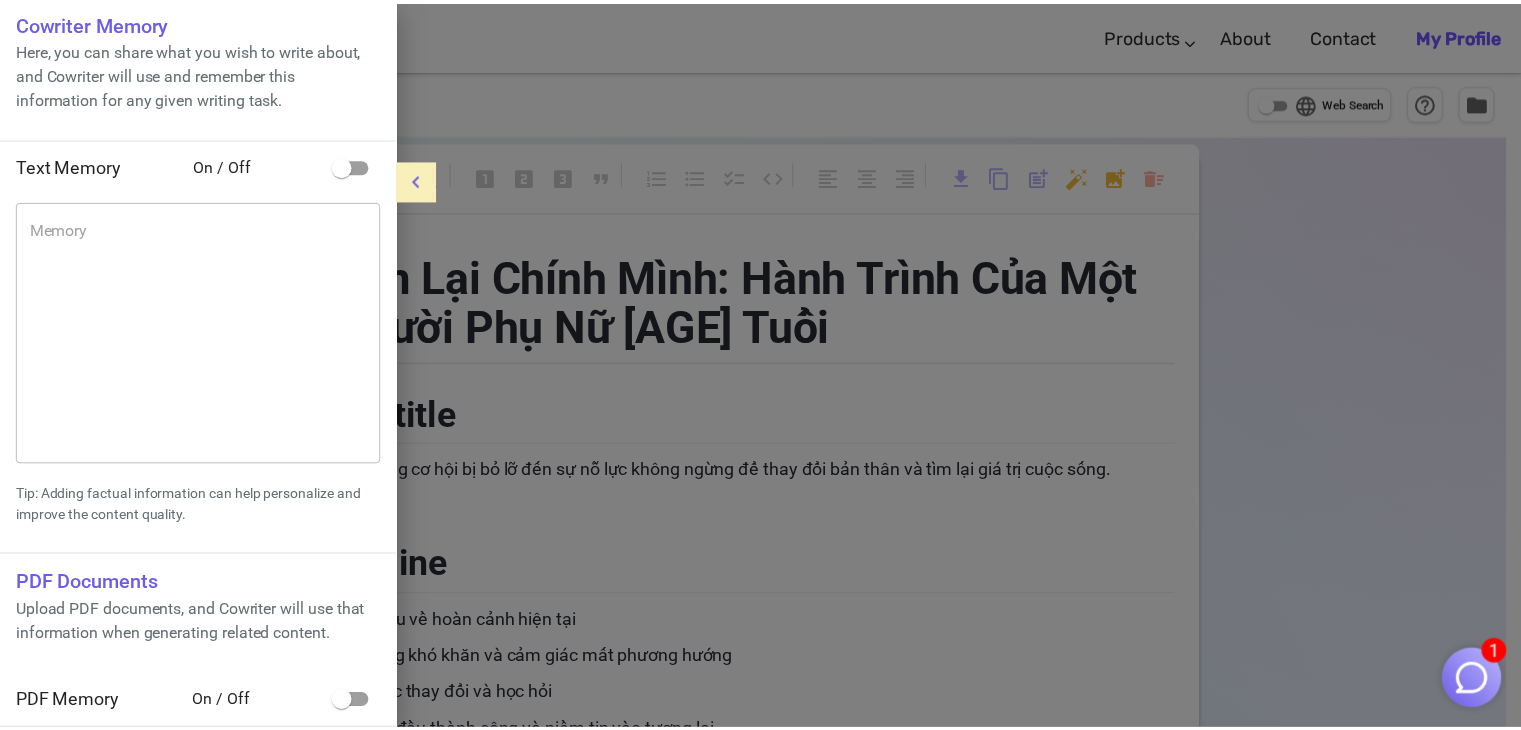scroll, scrollTop: 21, scrollLeft: 0, axis: vertical 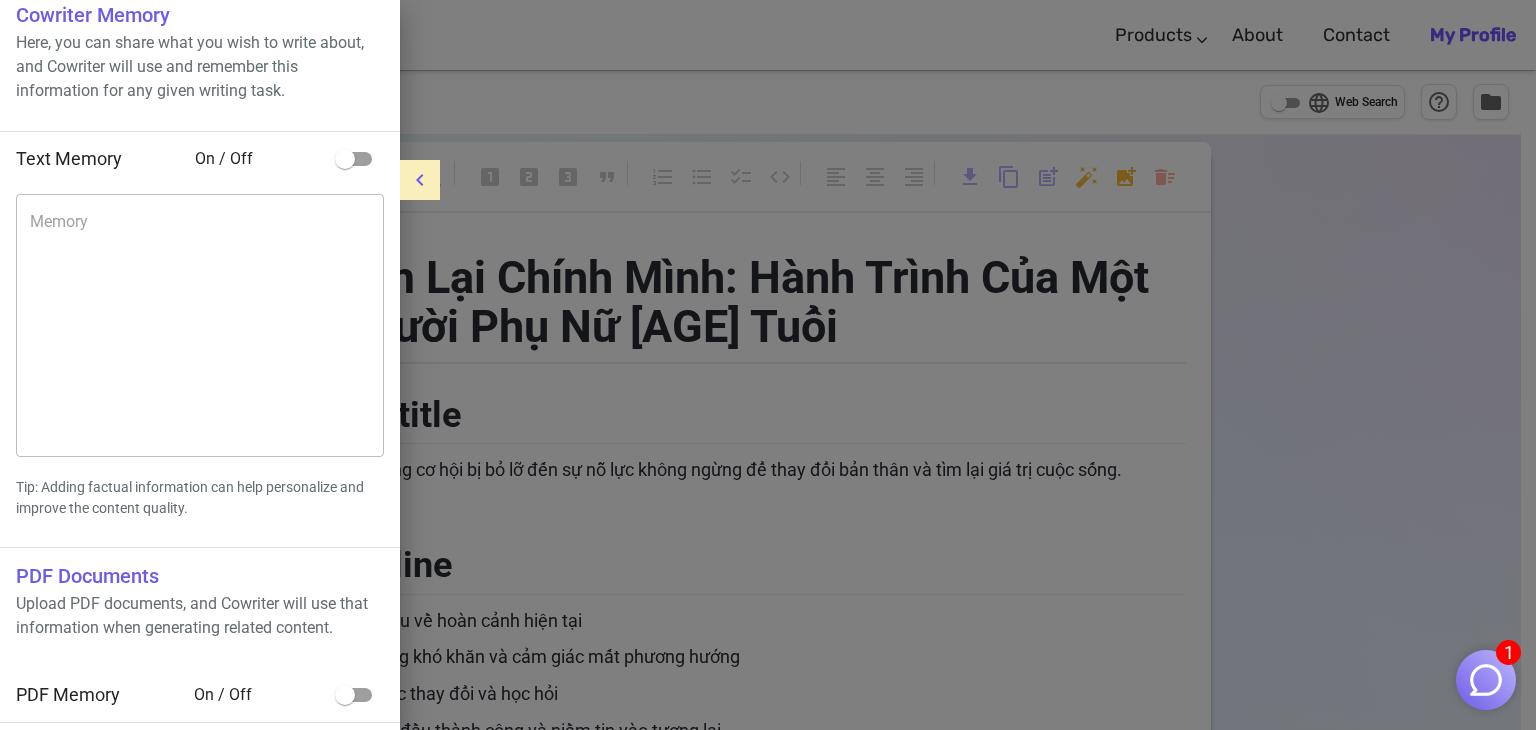 click at bounding box center (768, 365) 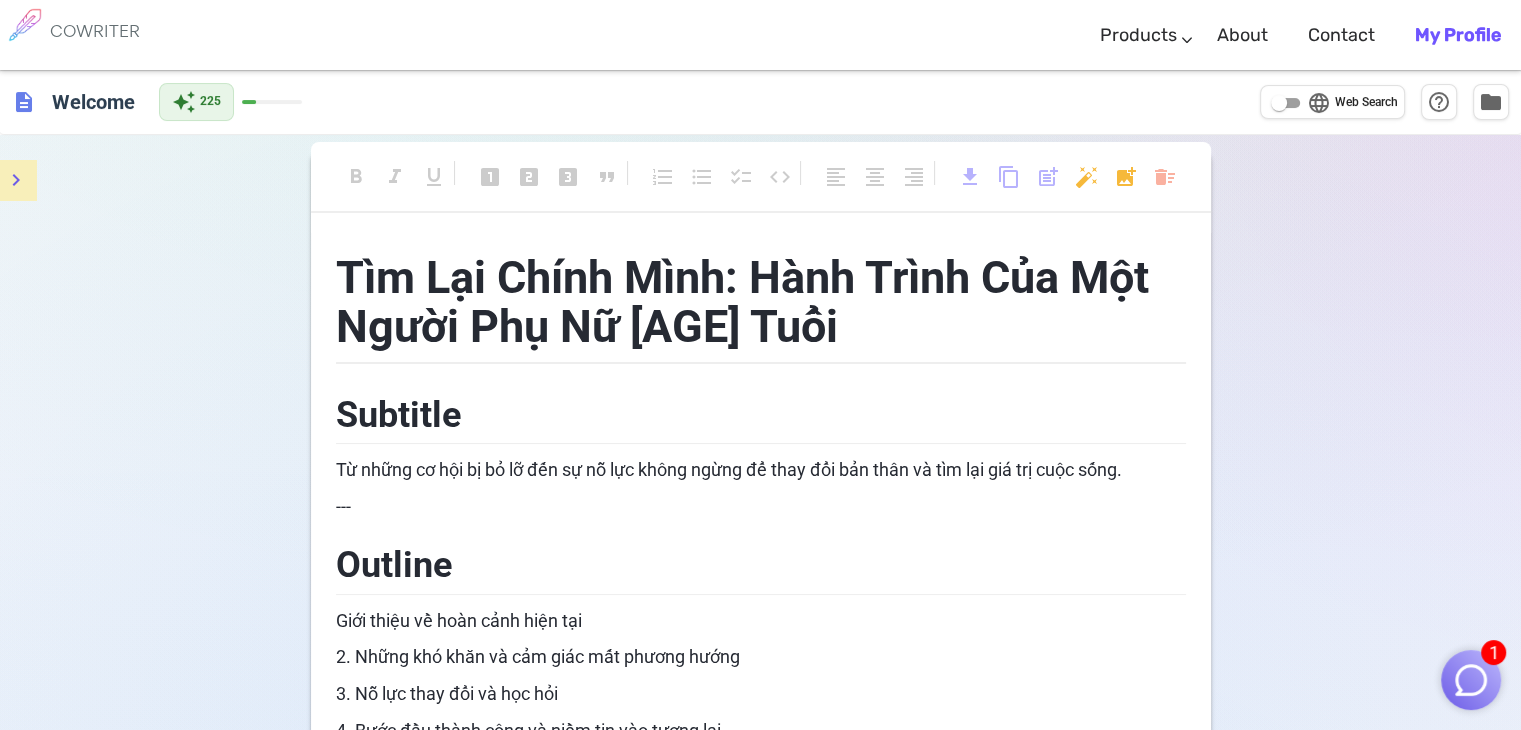 click on "My Profile" at bounding box center (1458, 35) 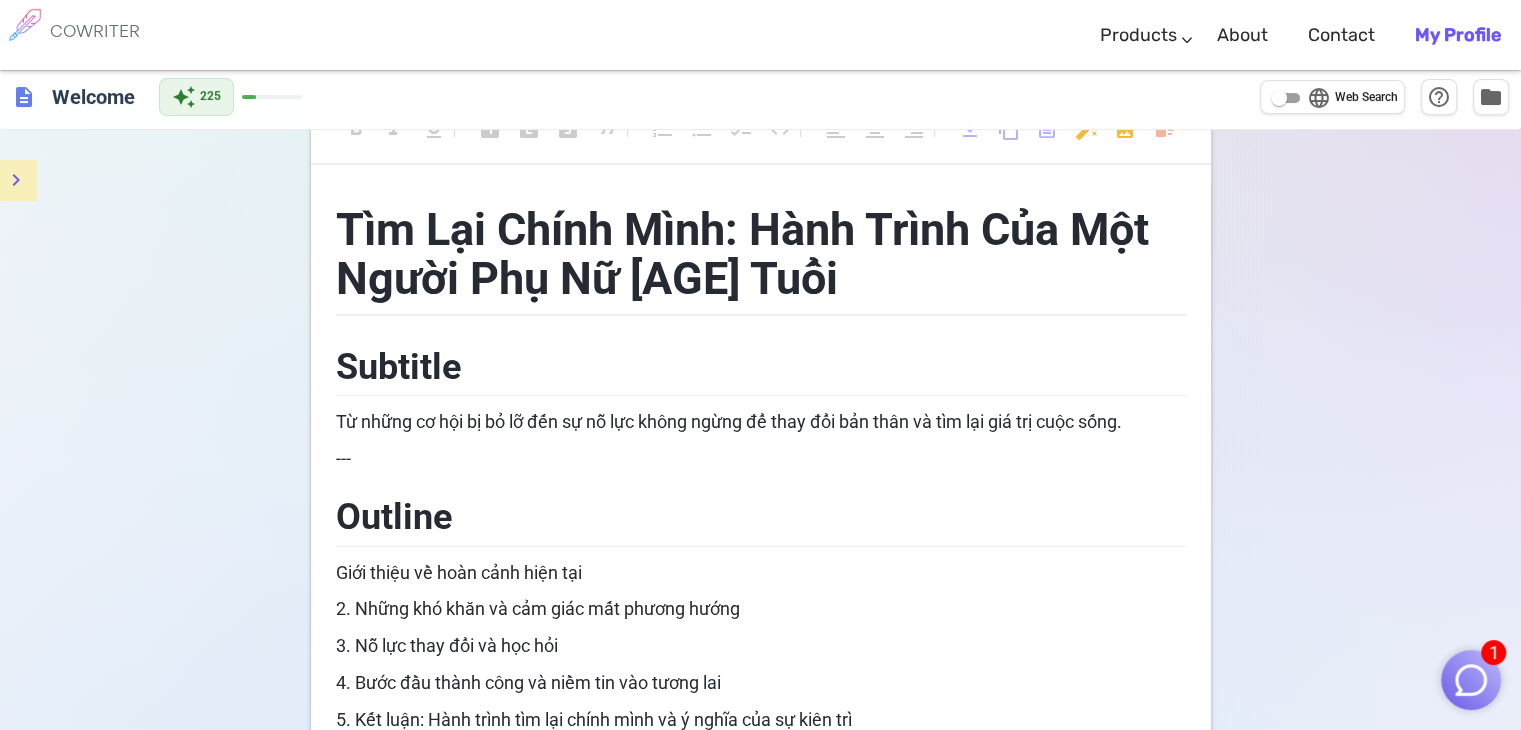scroll, scrollTop: 0, scrollLeft: 0, axis: both 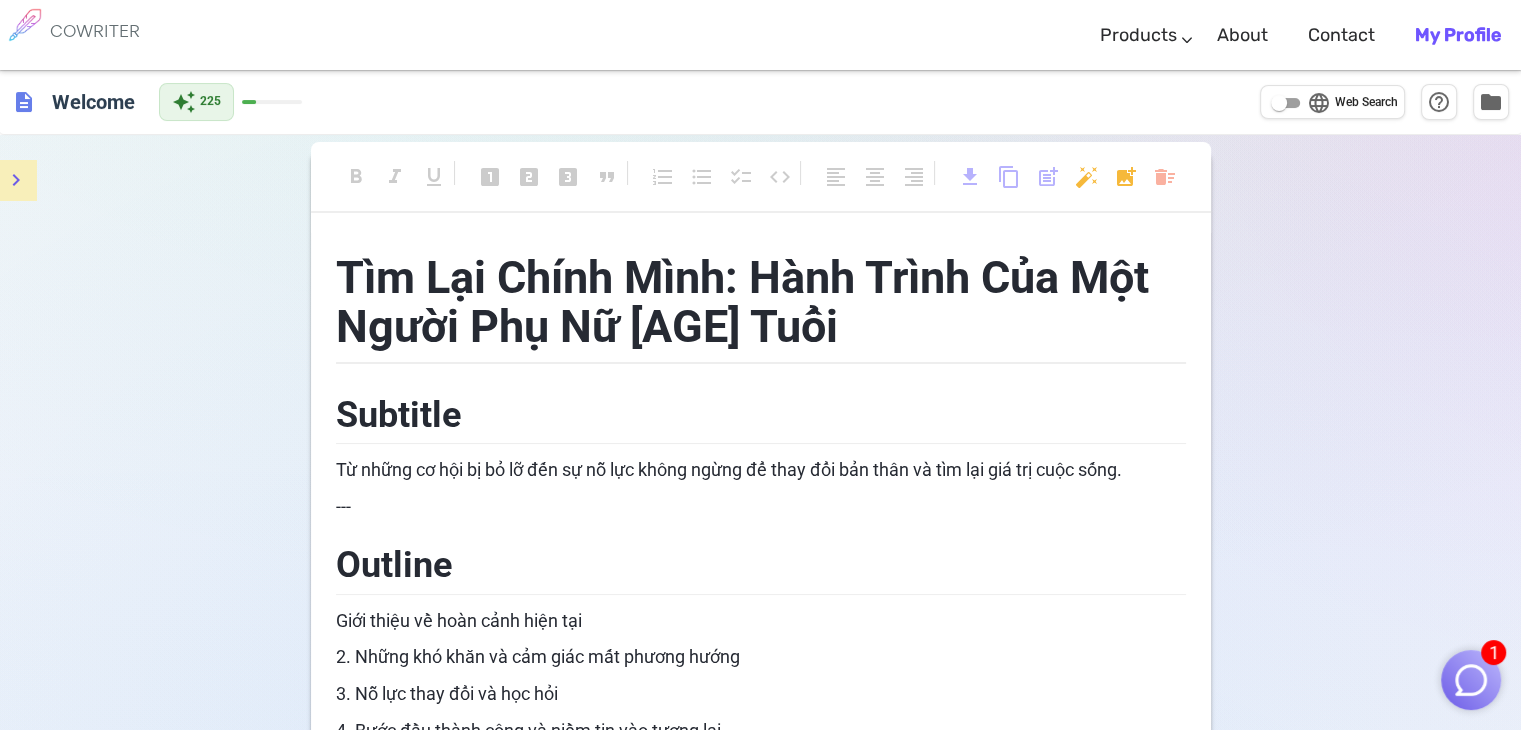 click on "looks_one" at bounding box center (490, 177) 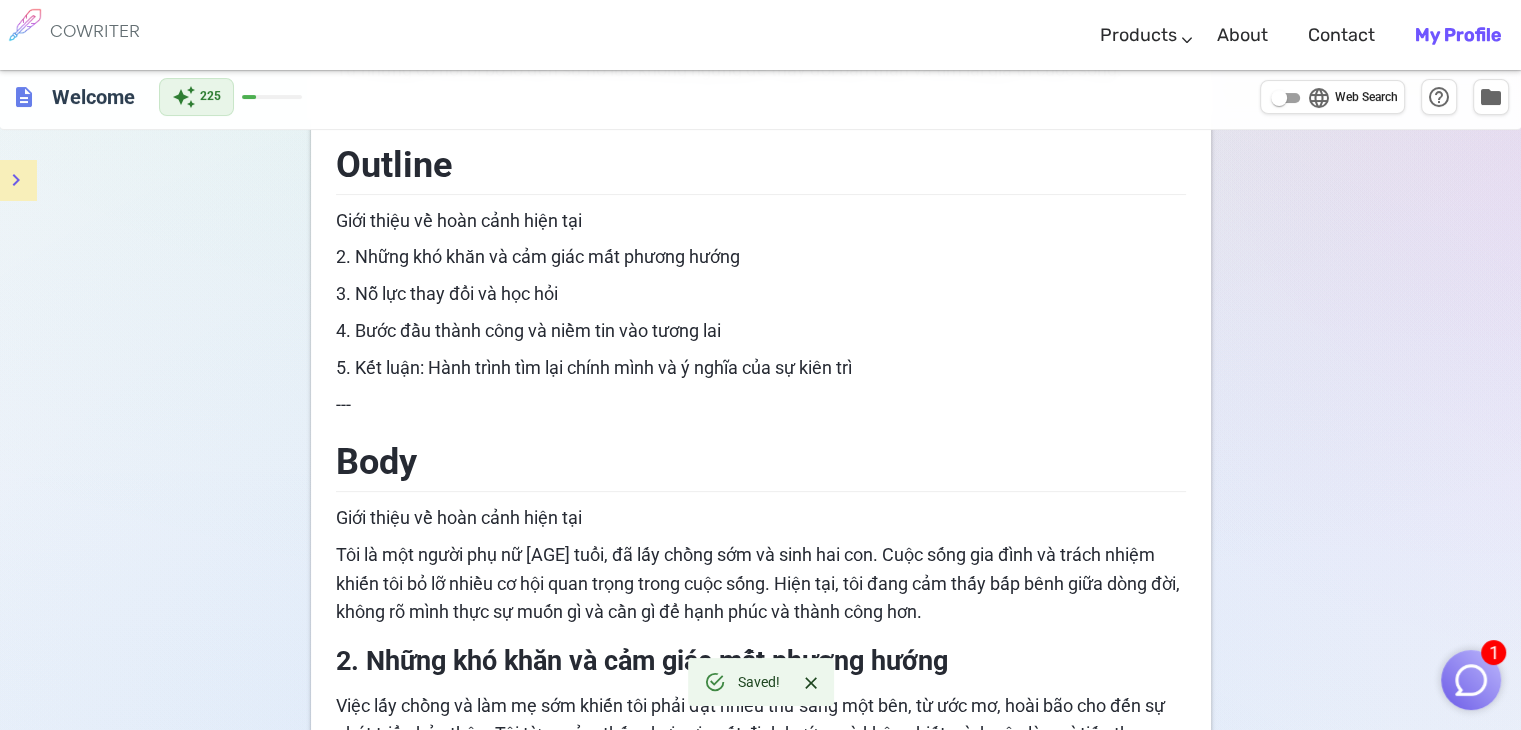 drag, startPoint x: 776, startPoint y: 295, endPoint x: 749, endPoint y: 286, distance: 28.460499 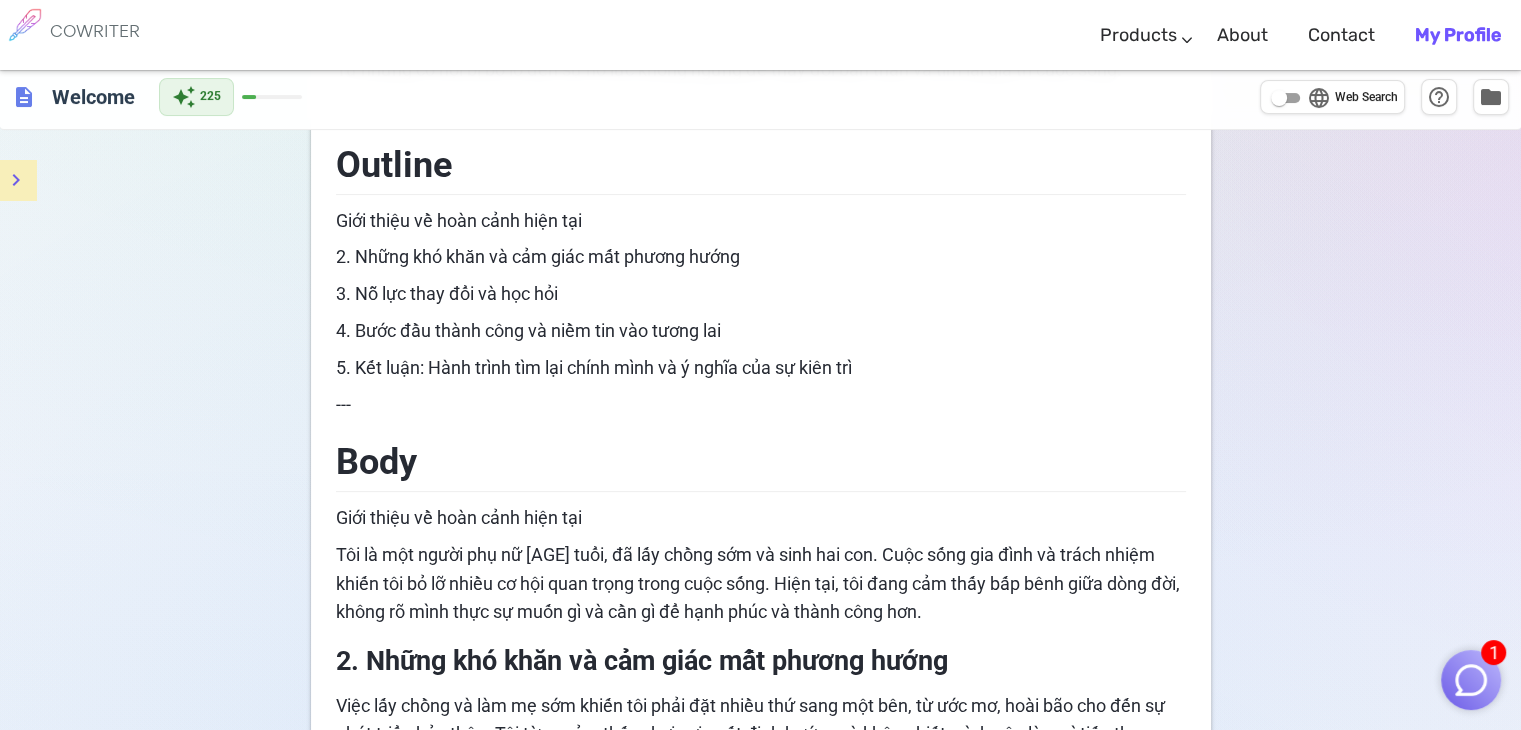 click on "3. Nỗ lực thay đổi và học hỏi" at bounding box center (761, 294) 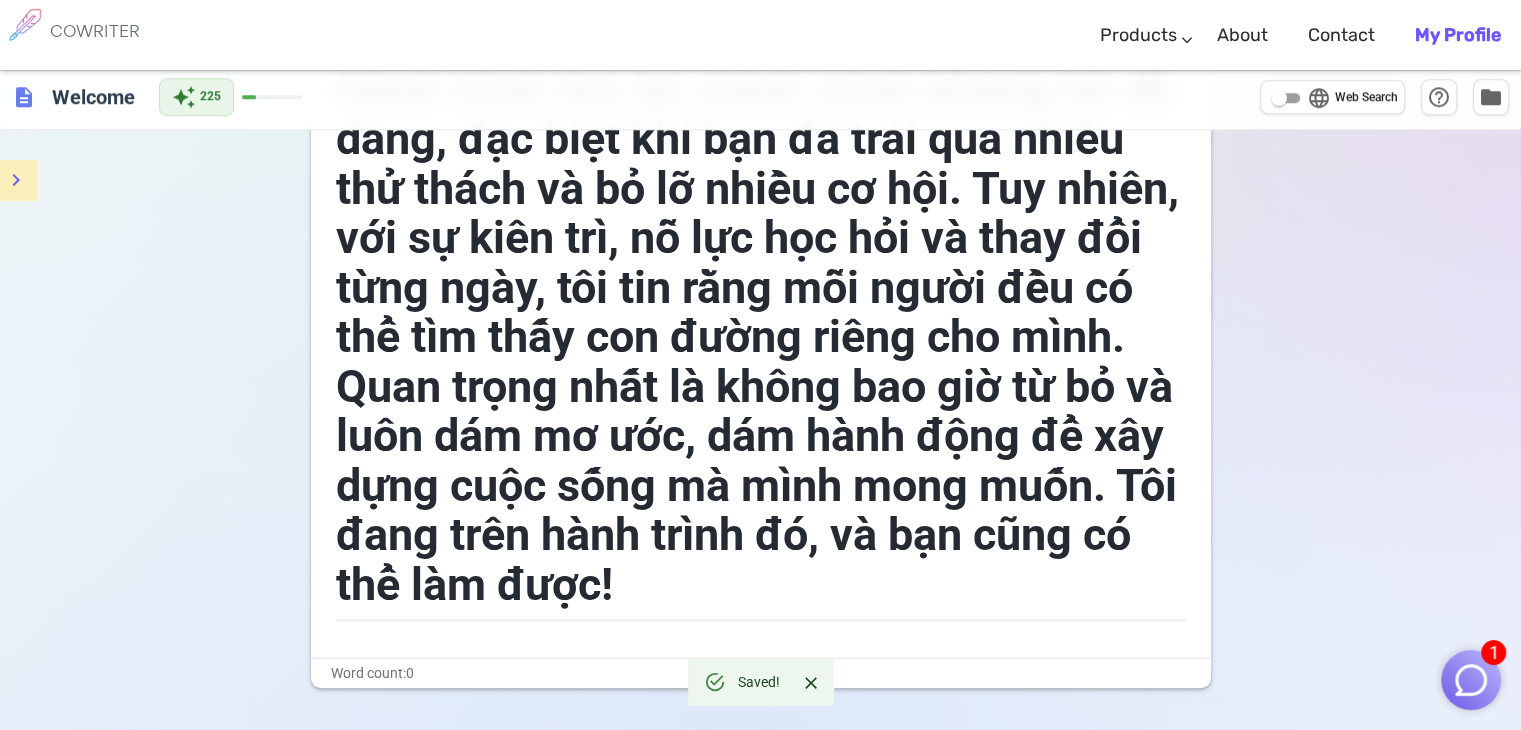 scroll, scrollTop: 1701, scrollLeft: 0, axis: vertical 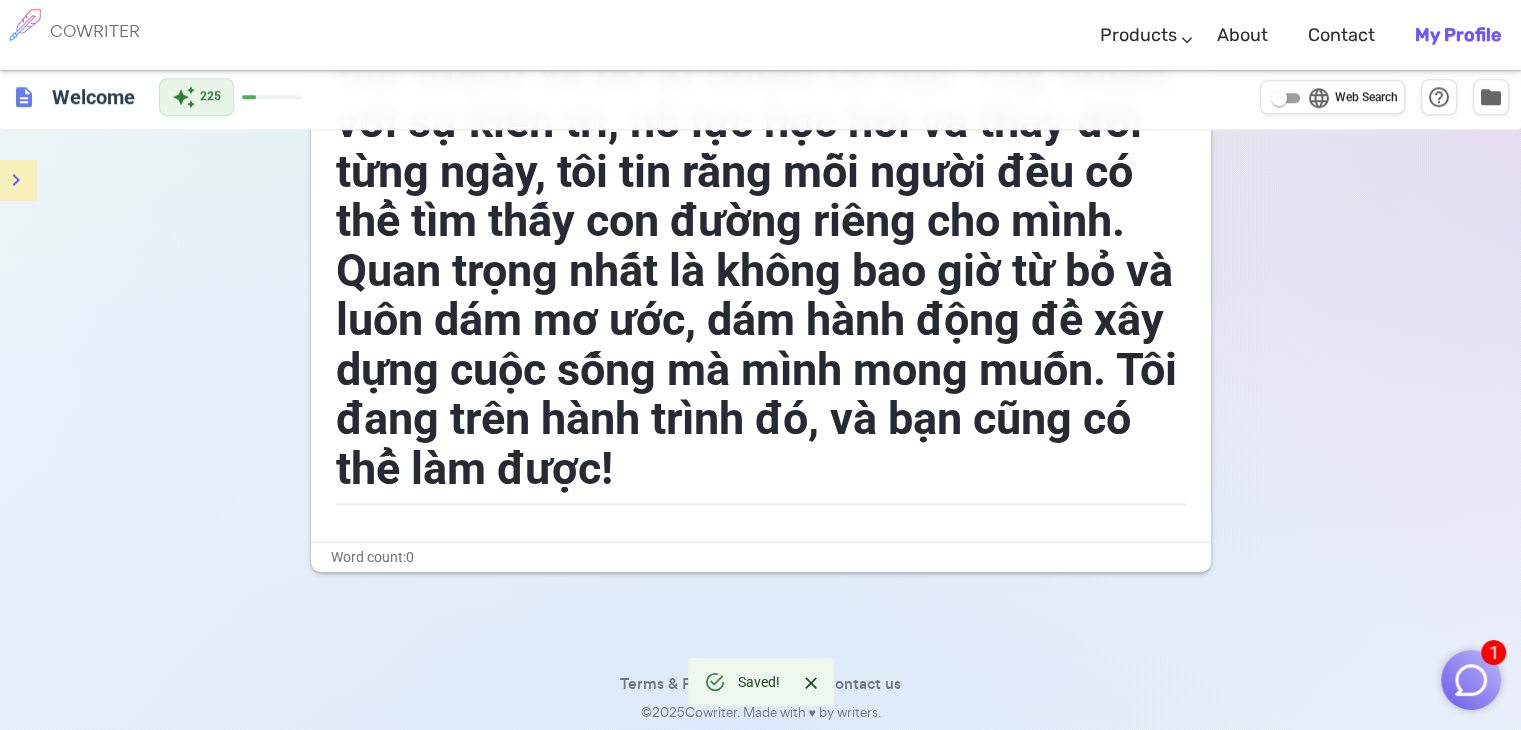 click at bounding box center [1471, 680] 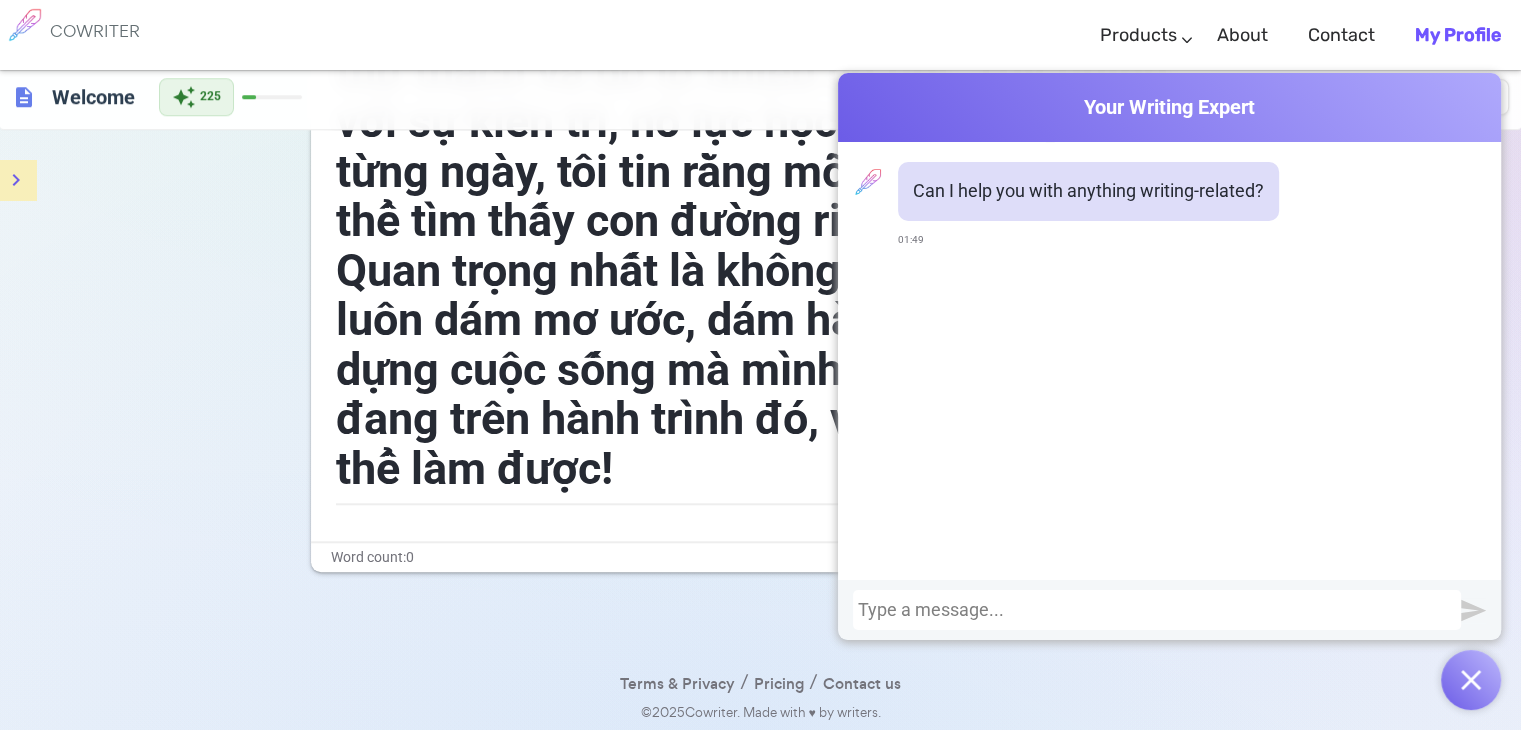 click on "format_bold format_italic format_underlined looks_one looks_two looks_3 format_quote format_list_numbered format_list_bulleted checklist code format_align_left format_align_center format_align_right download content_copy post_add auto_fix_high add_photo_alternate delete_sweep Tìm Lại Chính Mình: Hành Trình Của Một Người Phụ Nữ [AGE] Tuổi Subtitle   Từ những cơ hội bị bỏ lỡ đến sự nỗ lực không ngừng để thay đổi bản thân và tìm lại giá trị cuộc sống. --- Outline   Giới thiệu về hoàn cảnh hiện tại   2. Những khó khăn và cảm giác mất phương hướng   3. Nỗ lực thay đổi và học hỏi   --- Conclusion 0" at bounding box center [760, -417] 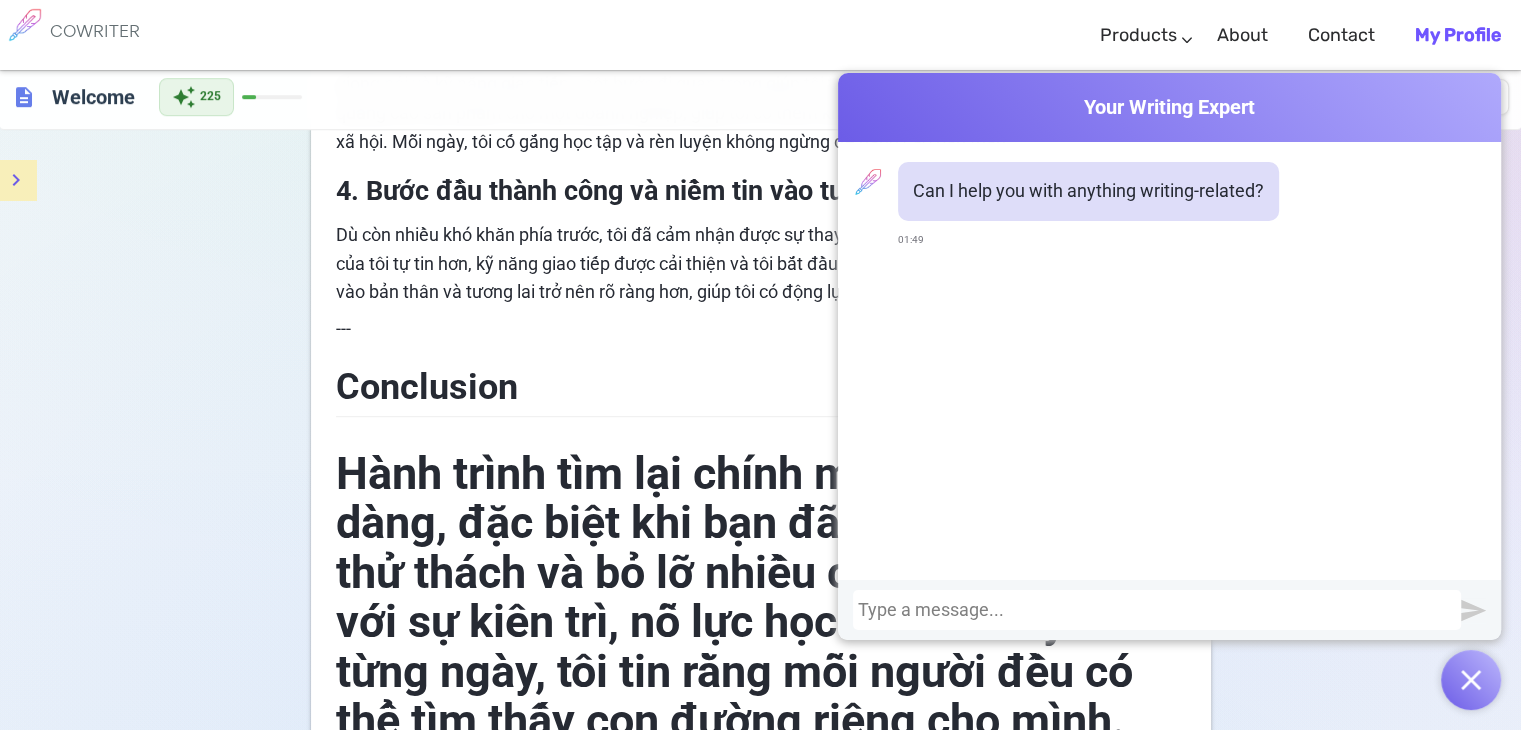 click on "format_bold format_italic format_underlined looks_one looks_two looks_3 format_quote format_list_numbered format_list_bulleted checklist code format_align_left format_align_center format_align_right download content_copy post_add auto_fix_high add_photo_alternate delete_sweep Tìm Lại Chính Mình: Hành Trình Của Một Người Phụ Nữ [AGE] Tuổi Subtitle   Từ những cơ hội bị bỏ lỡ đến sự nỗ lực không ngừng để thay đổi bản thân và tìm lại giá trị cuộc sống. --- Outline   Giới thiệu về hoàn cảnh hiện tại   2. Những khó khăn và cảm giác mất phương hướng   3. Nỗ lực thay đổi và học hỏi   --- Conclusion 0" at bounding box center [760, 83] 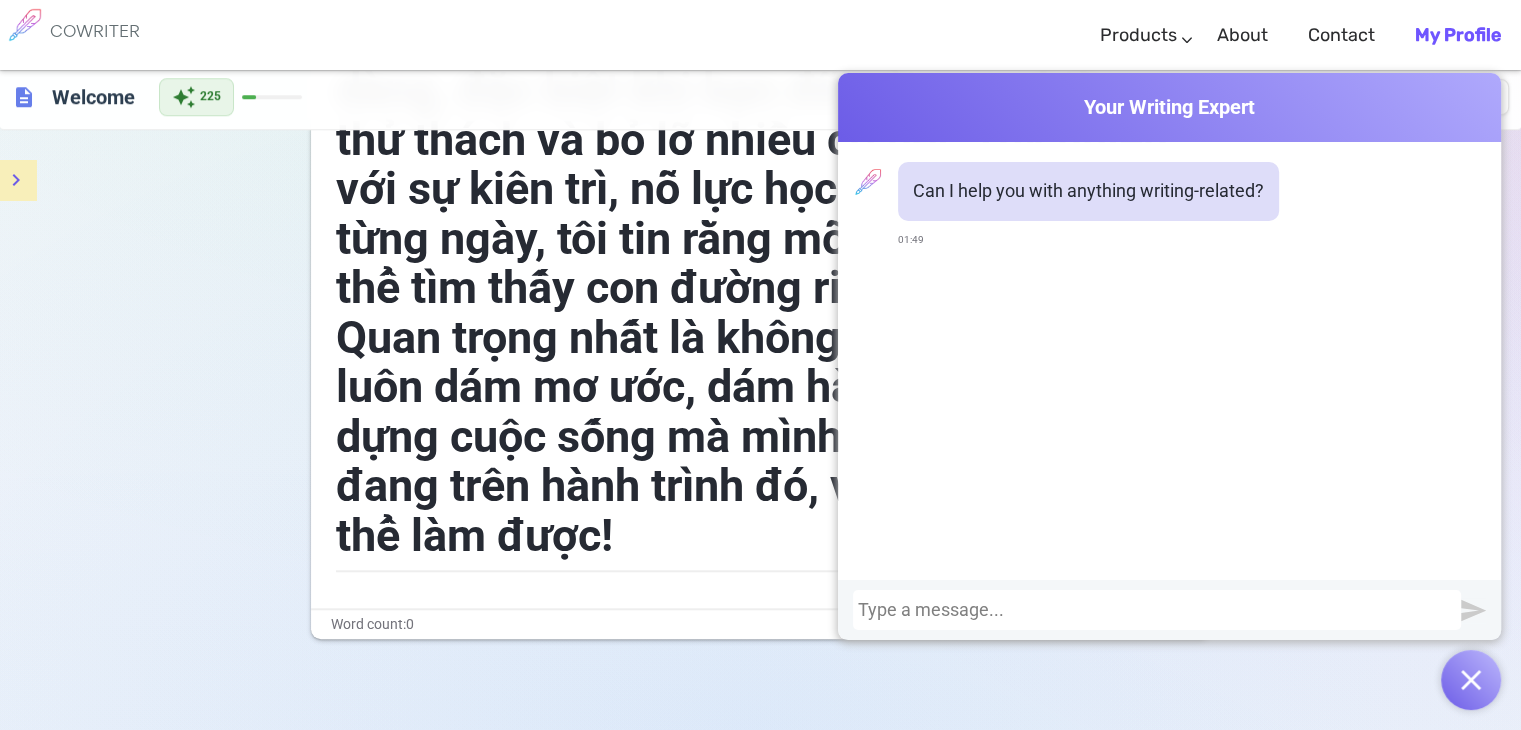 scroll, scrollTop: 1701, scrollLeft: 0, axis: vertical 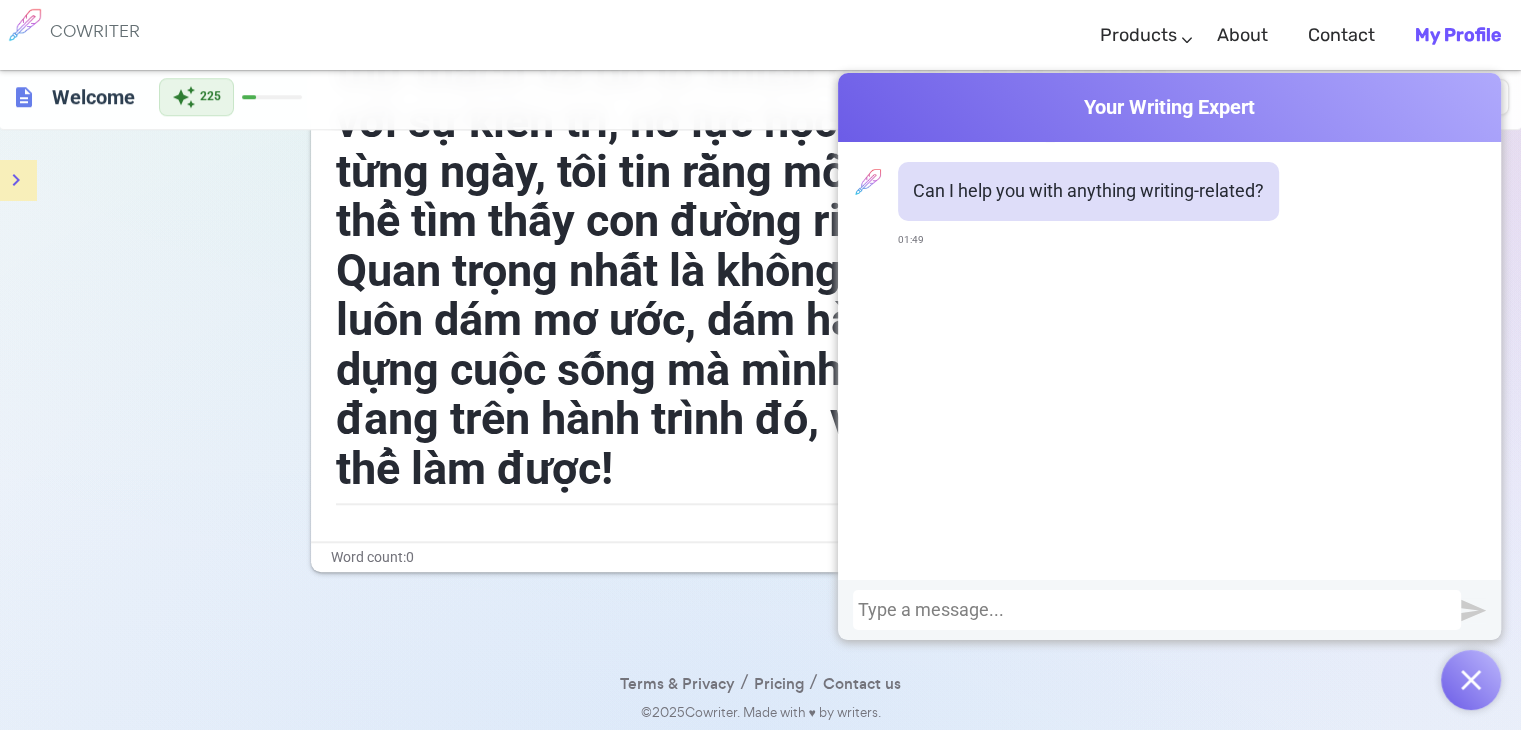 drag, startPoint x: 570, startPoint y: 469, endPoint x: 606, endPoint y: 473, distance: 36.221542 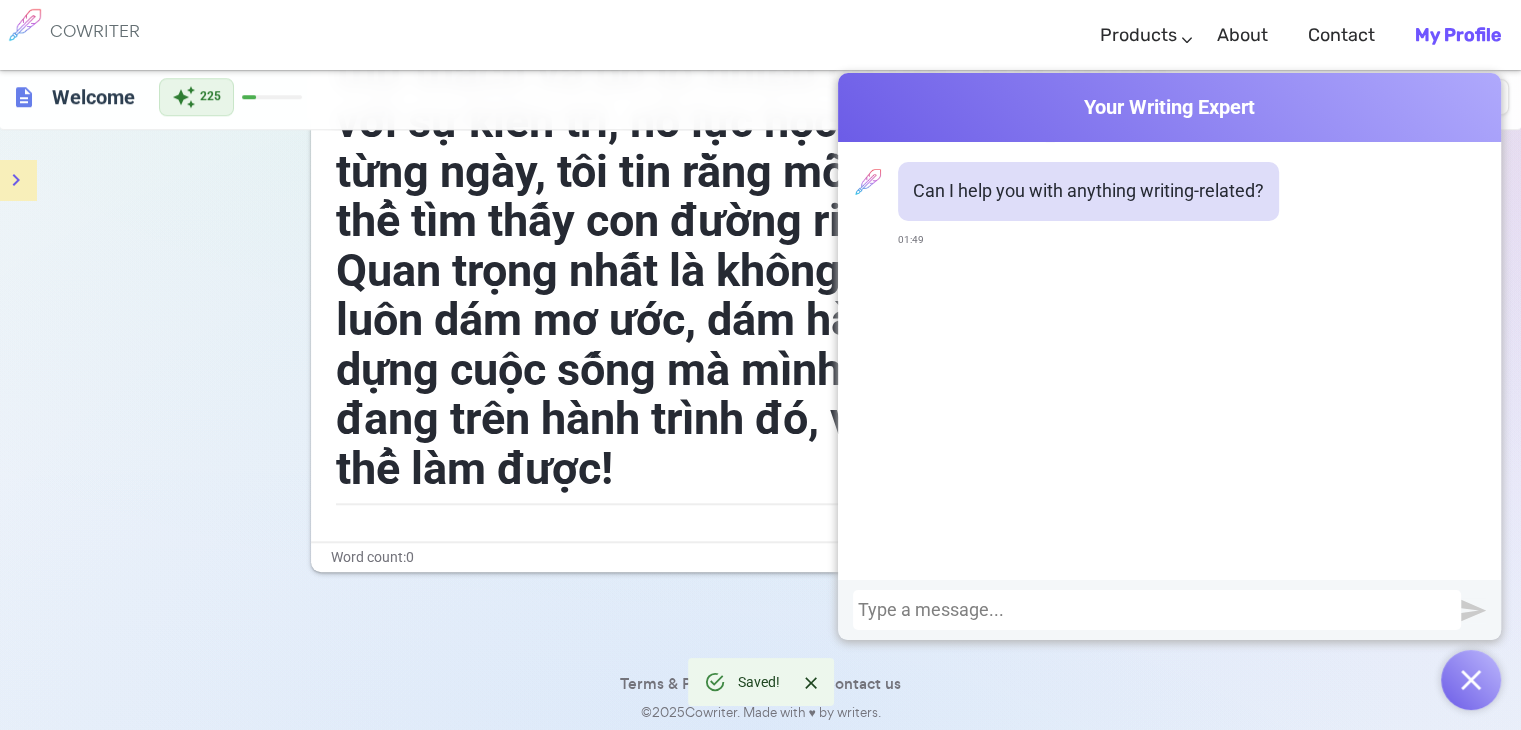 scroll, scrollTop: 1301, scrollLeft: 0, axis: vertical 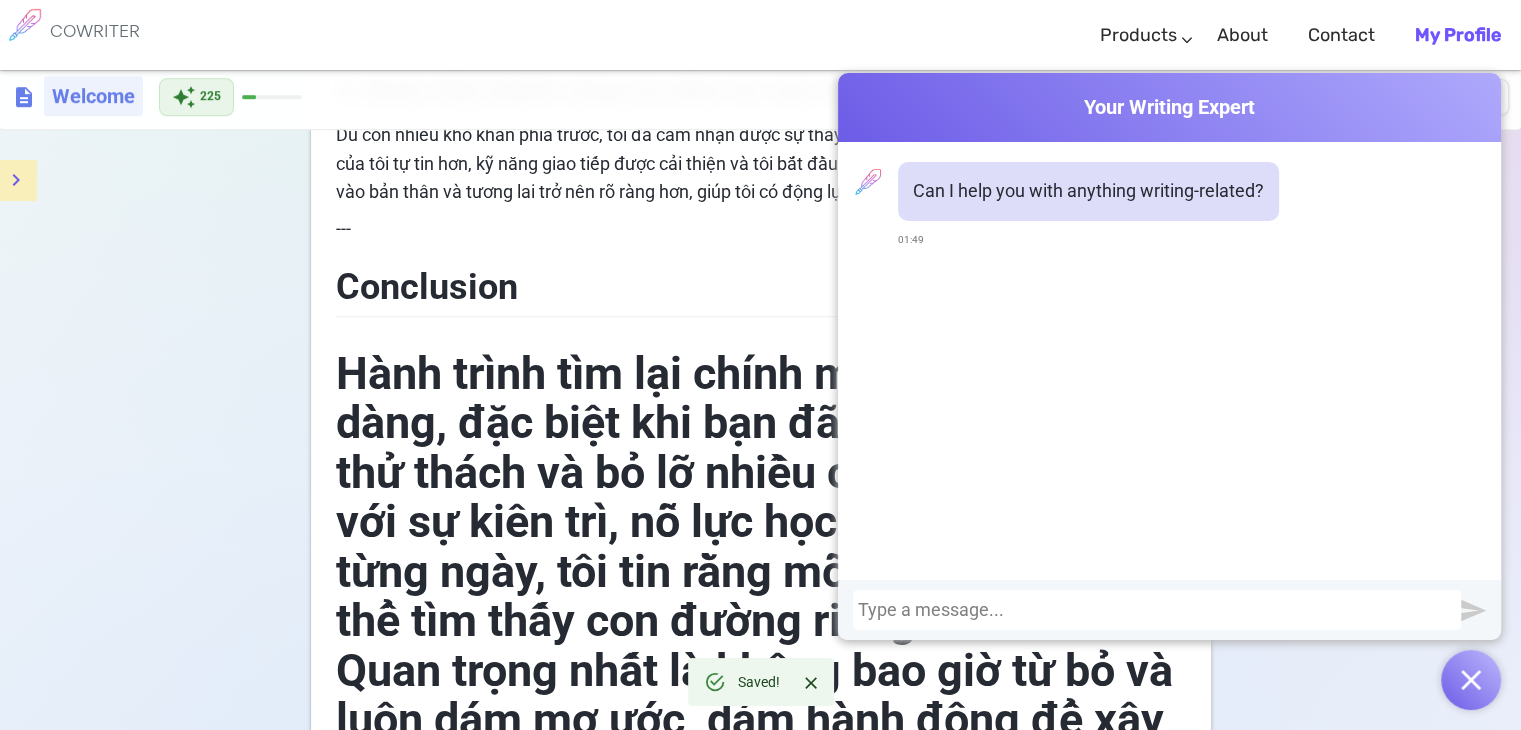 click on "Welcome" at bounding box center [93, 96] 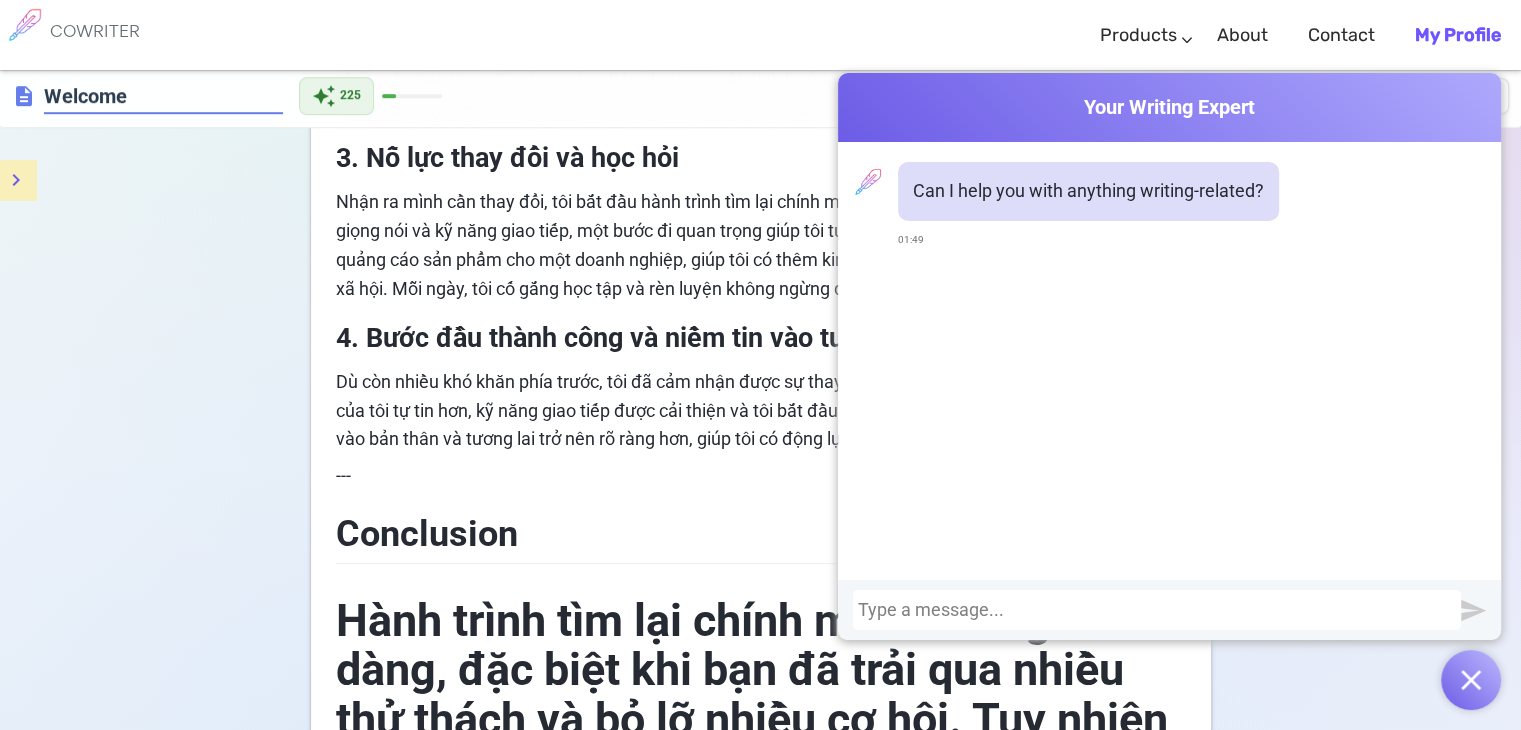 scroll, scrollTop: 899, scrollLeft: 0, axis: vertical 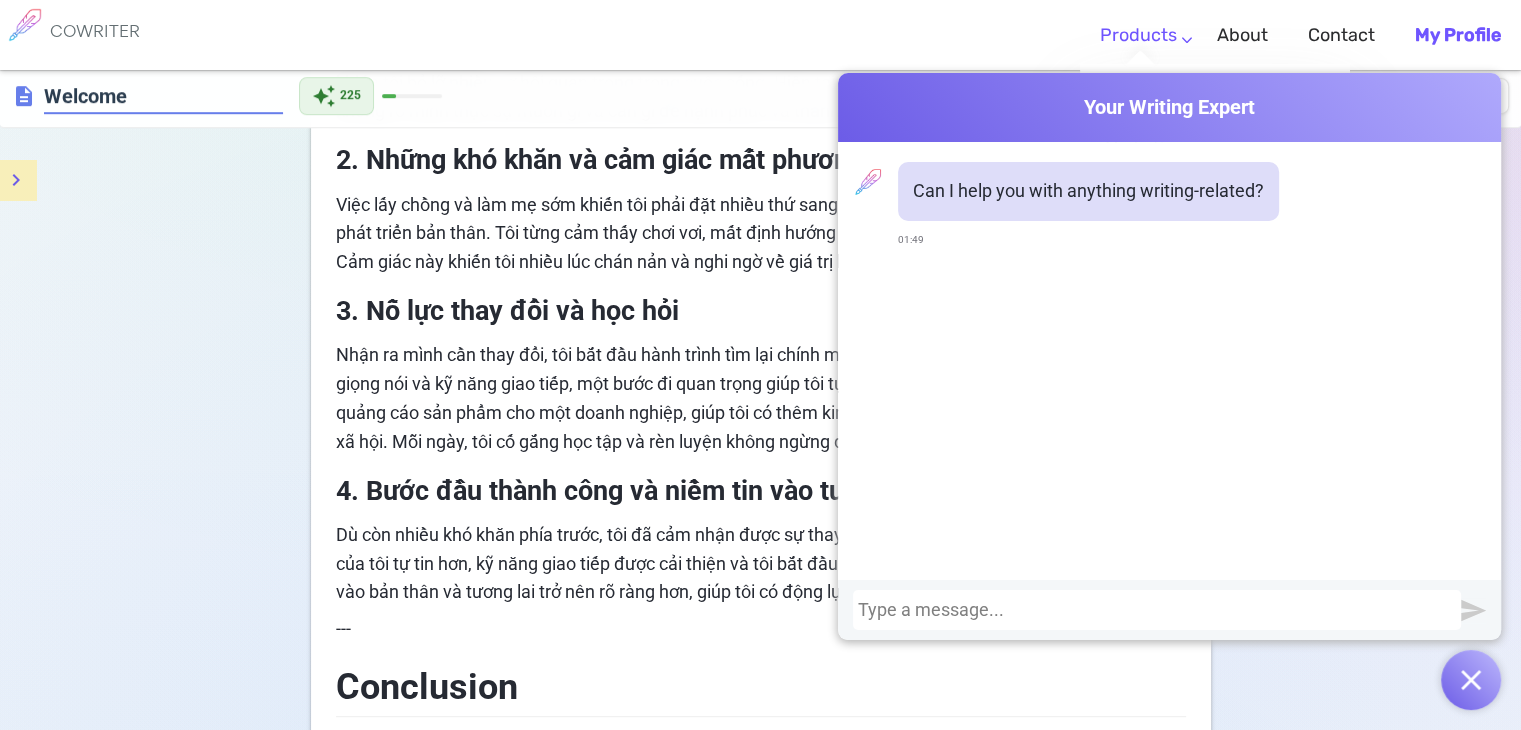 click on "Products Writing Marketing Emails Images (soon)" at bounding box center (1138, 35) 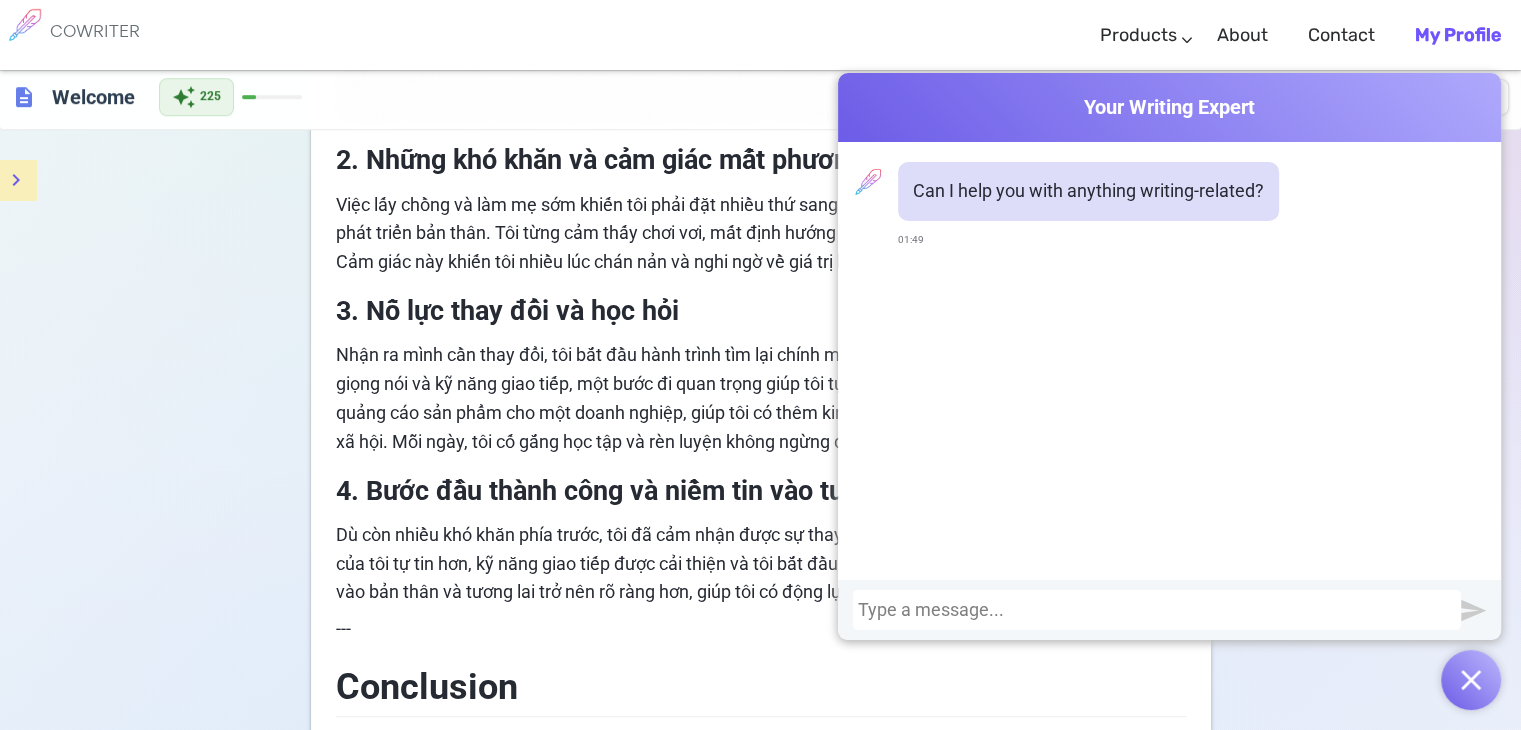 click at bounding box center [1471, 680] 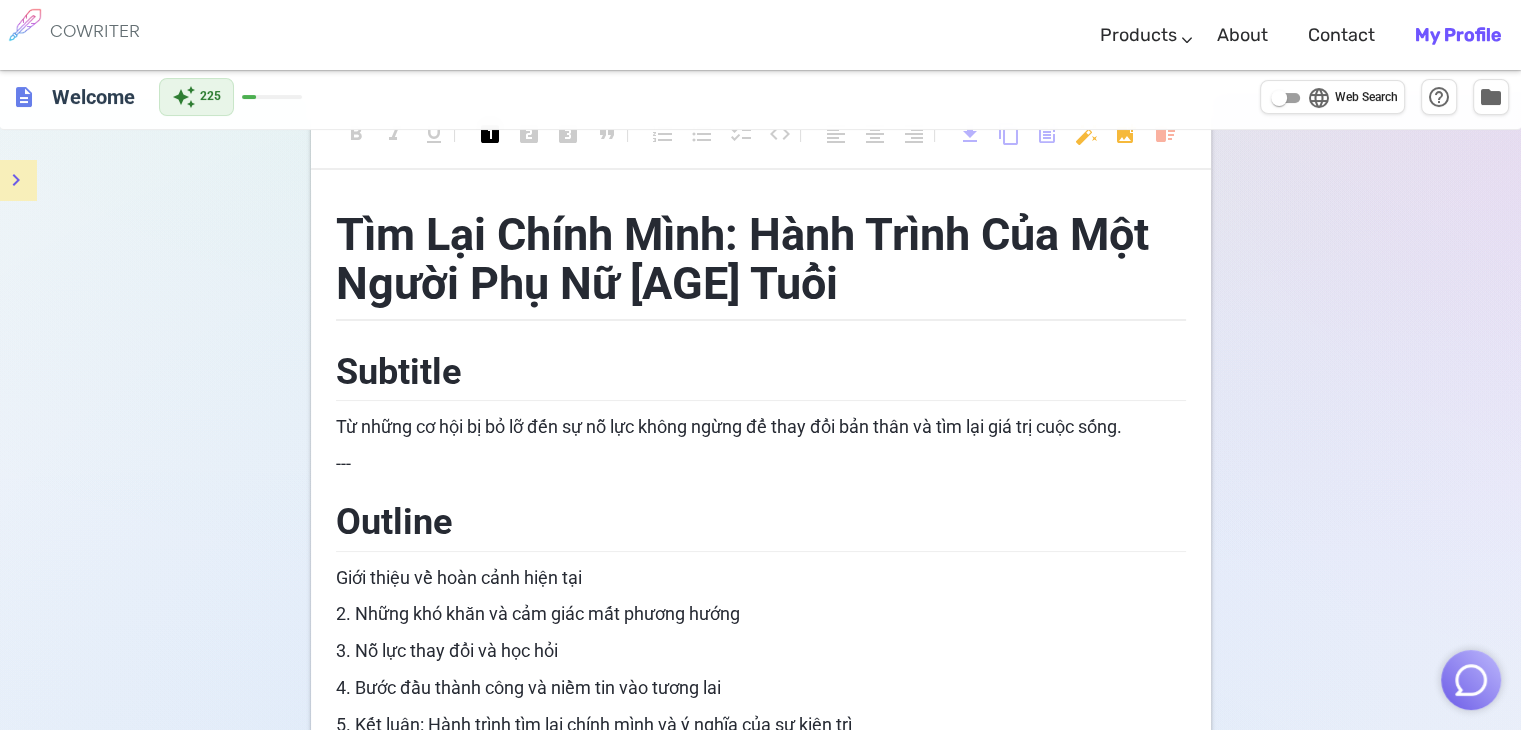 scroll, scrollTop: 0, scrollLeft: 0, axis: both 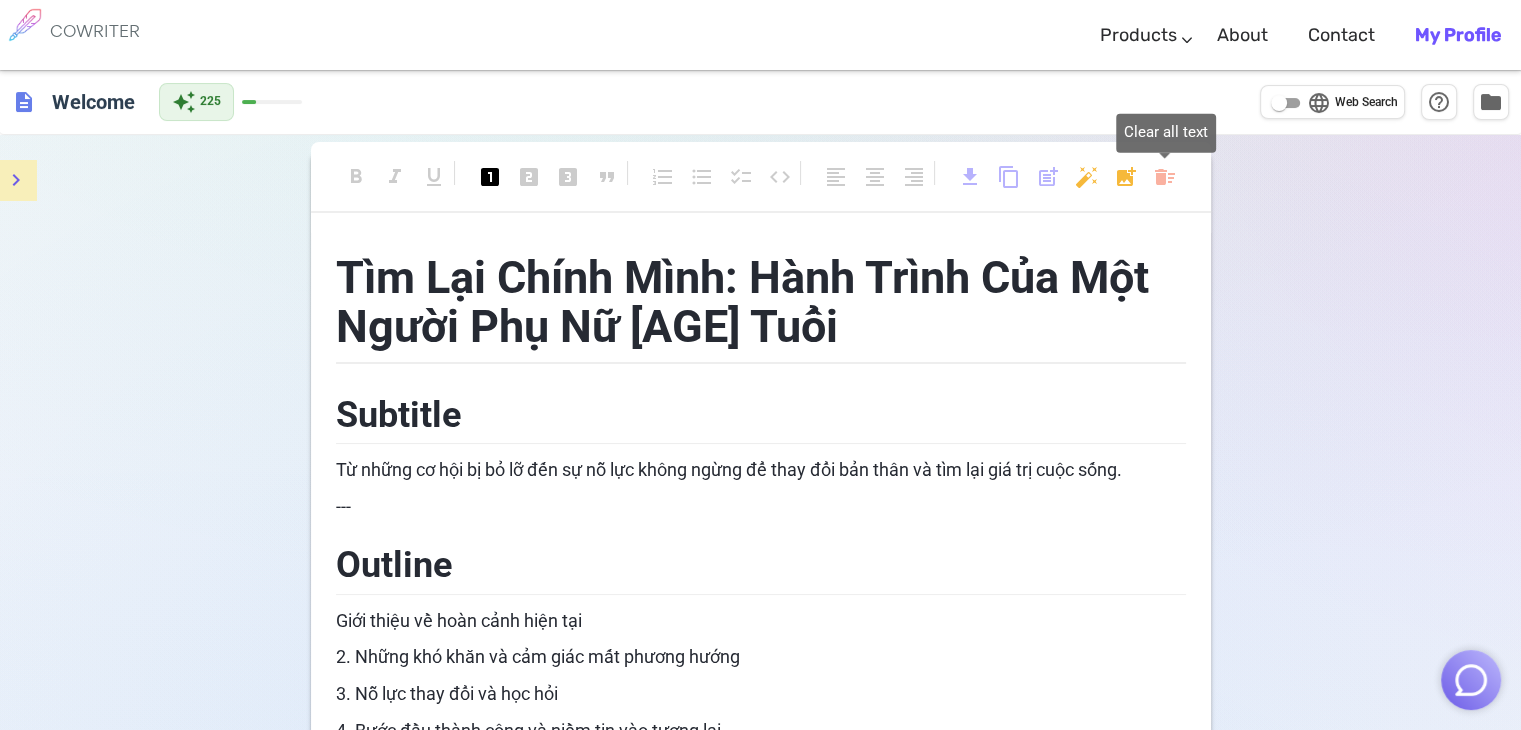 click on "COWRITER Products Writing Marketing Emails Images (soon) About Contact My Profile COWRITER Products Writing Marketing Emails Images (soon) About Feedback Contact My Profile description Welcome auto_awesome 225 language Web Search help_outline folder format_bold format_italic format_underlined looks_one looks_two looks_3 format_quote format_list_numbered format_list_bulleted checklist code format_align_left format_align_center format_align_right download content_copy post_add auto_fix_high add_photo_alternate delete_sweep Tìm Lại Chính Mình: Hành Trình Của Một Người Phụ Nữ [AGE] Tuổi Subtitle   Từ những cơ hội bị bỏ lỡ đến sự nỗ lực không ngừng để thay đổi bản thân và tìm lại giá trị cuộc sống. --- Outline   Giới thiệu về hoàn cảnh hiện tại   2. Những khó khăn và cảm giác mất phương hướng   3. Nỗ lực thay đổi và học hỏi   4. Bước đầu thành công và niềm tin vào tương lai   --- Body --- Conclusion" at bounding box center (760, 1217) 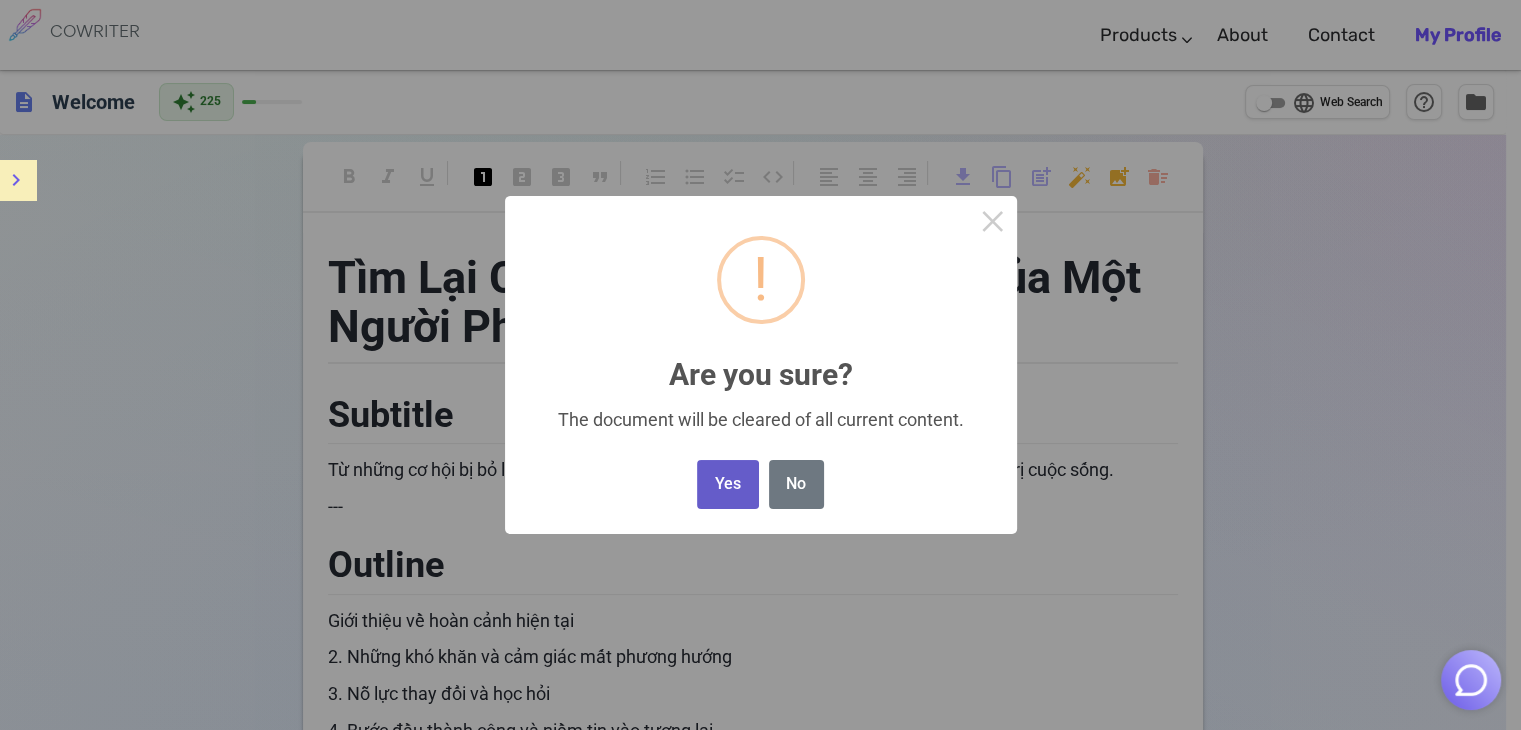 click on "Yes" at bounding box center [727, 484] 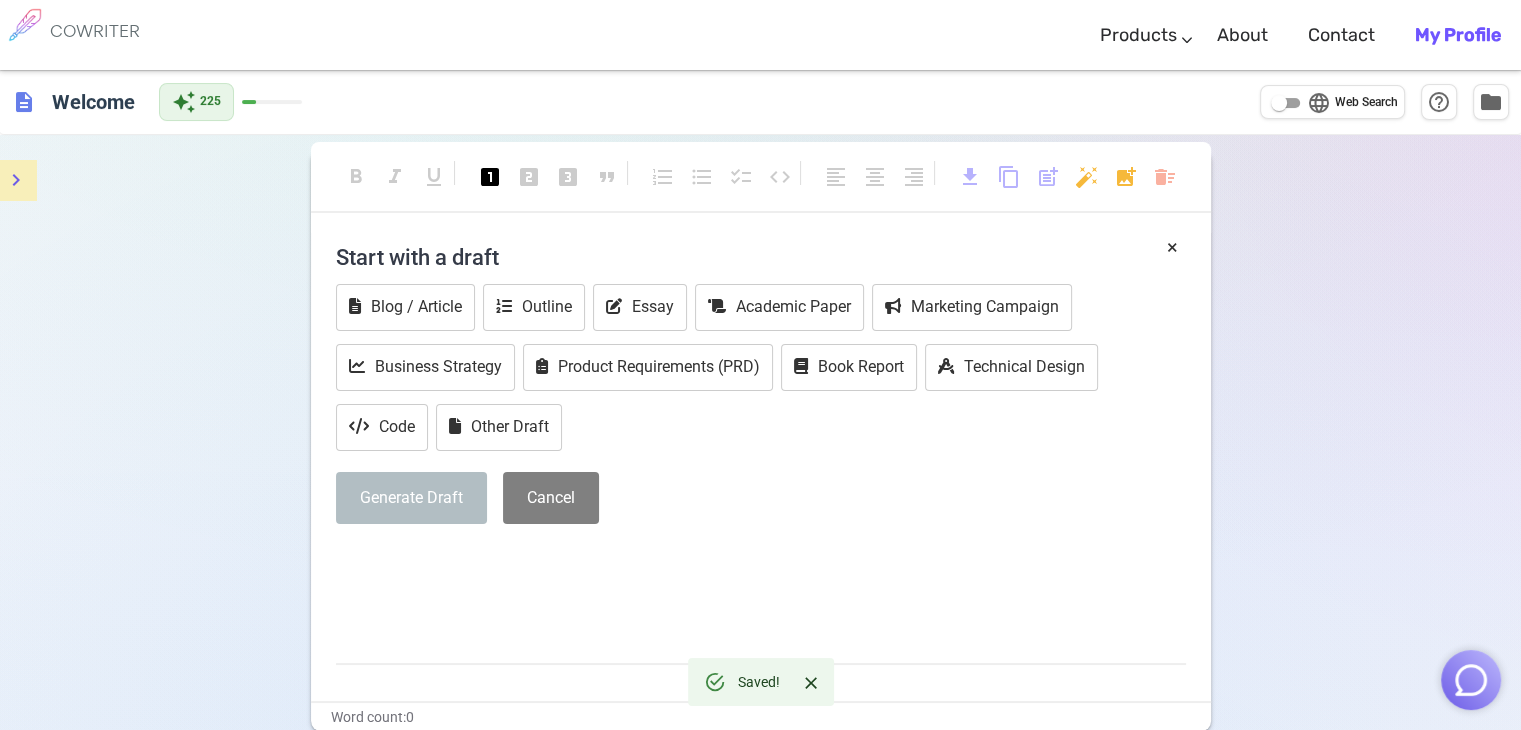 click on "format_bold format_italic format_underlined looks_one looks_two looks_3 format_quote format_list_numbered format_list_bulleted checklist code format_align_left format_align_center format_align_right download content_copy post_add auto_fix_high add_photo_alternate delete_sweep" at bounding box center (761, 187) 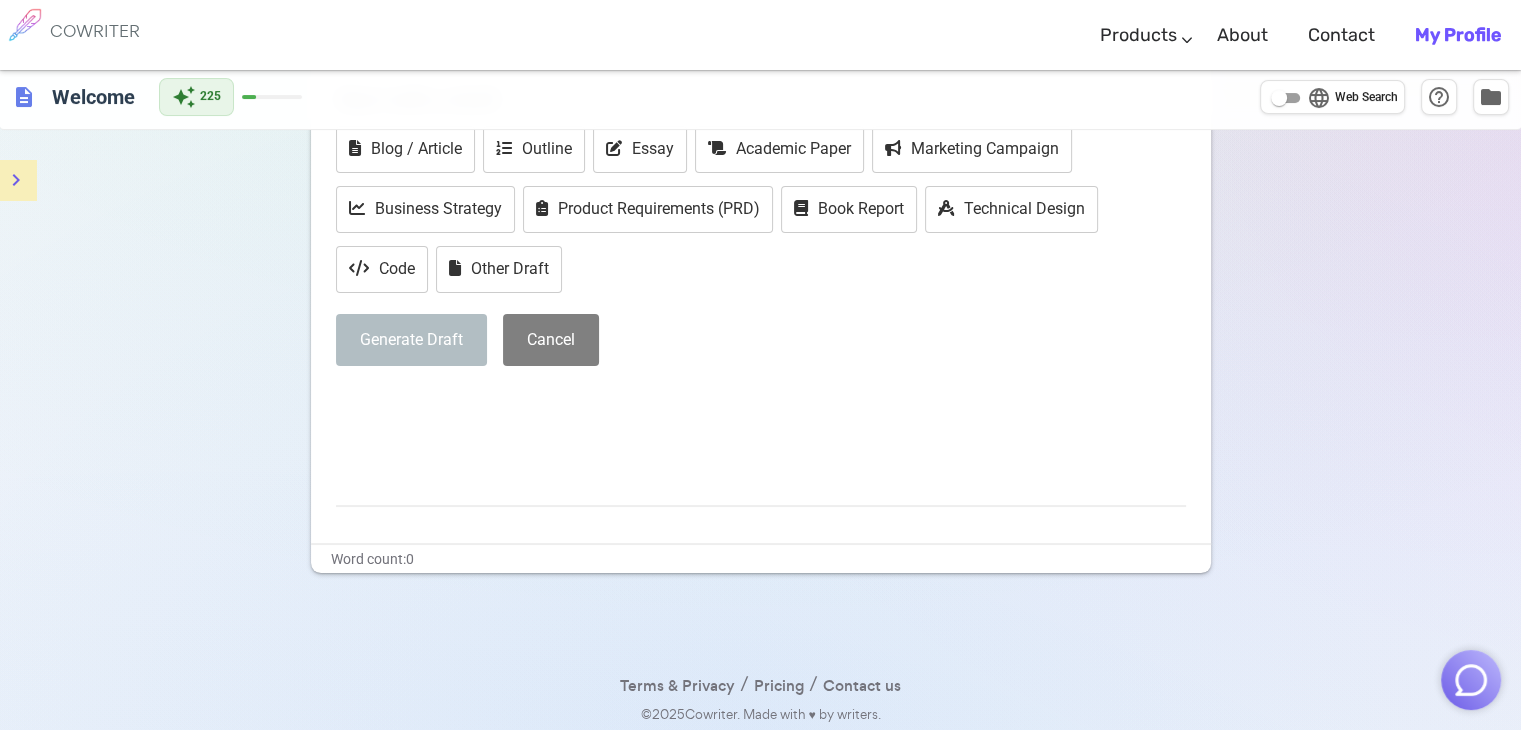scroll, scrollTop: 160, scrollLeft: 0, axis: vertical 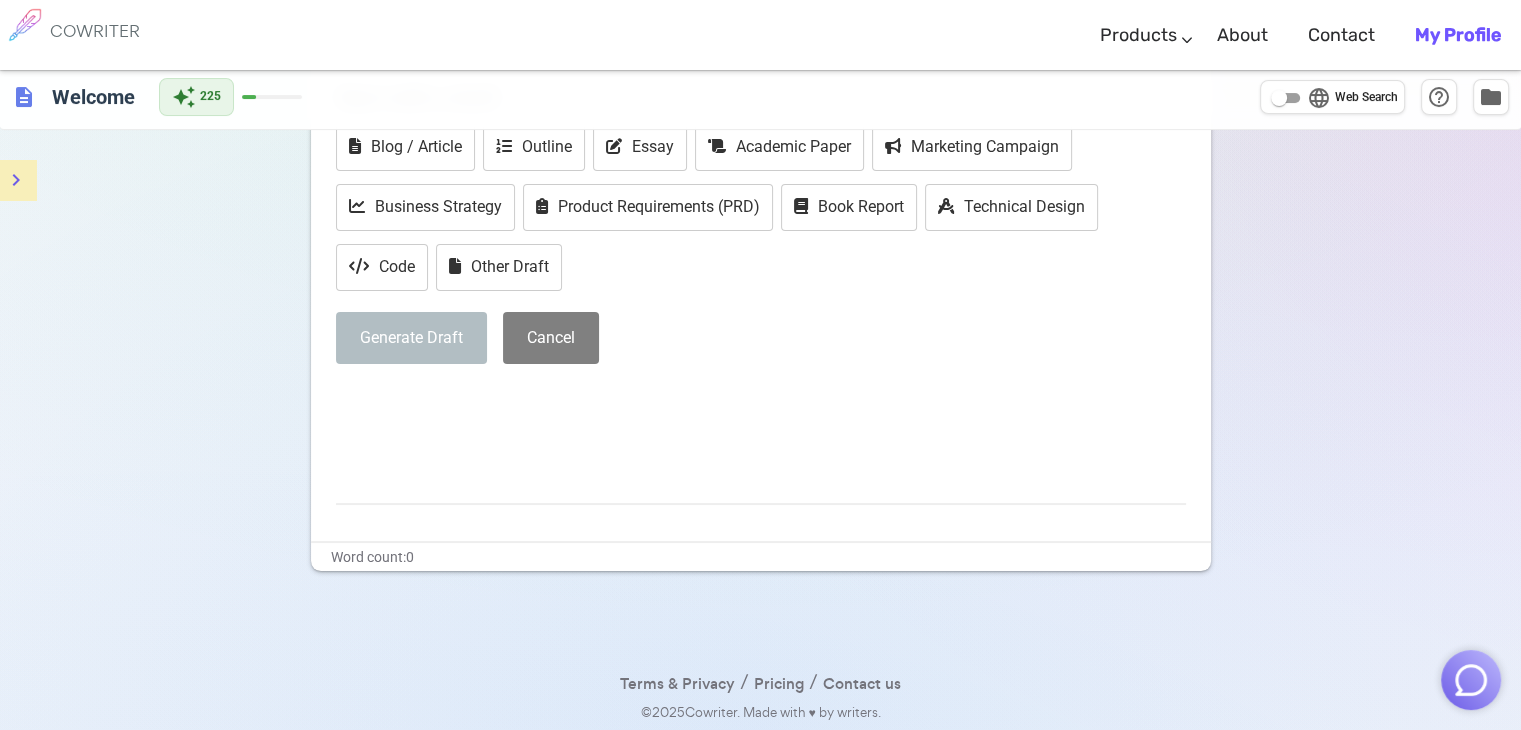click on "﻿" at bounding box center [761, 400] 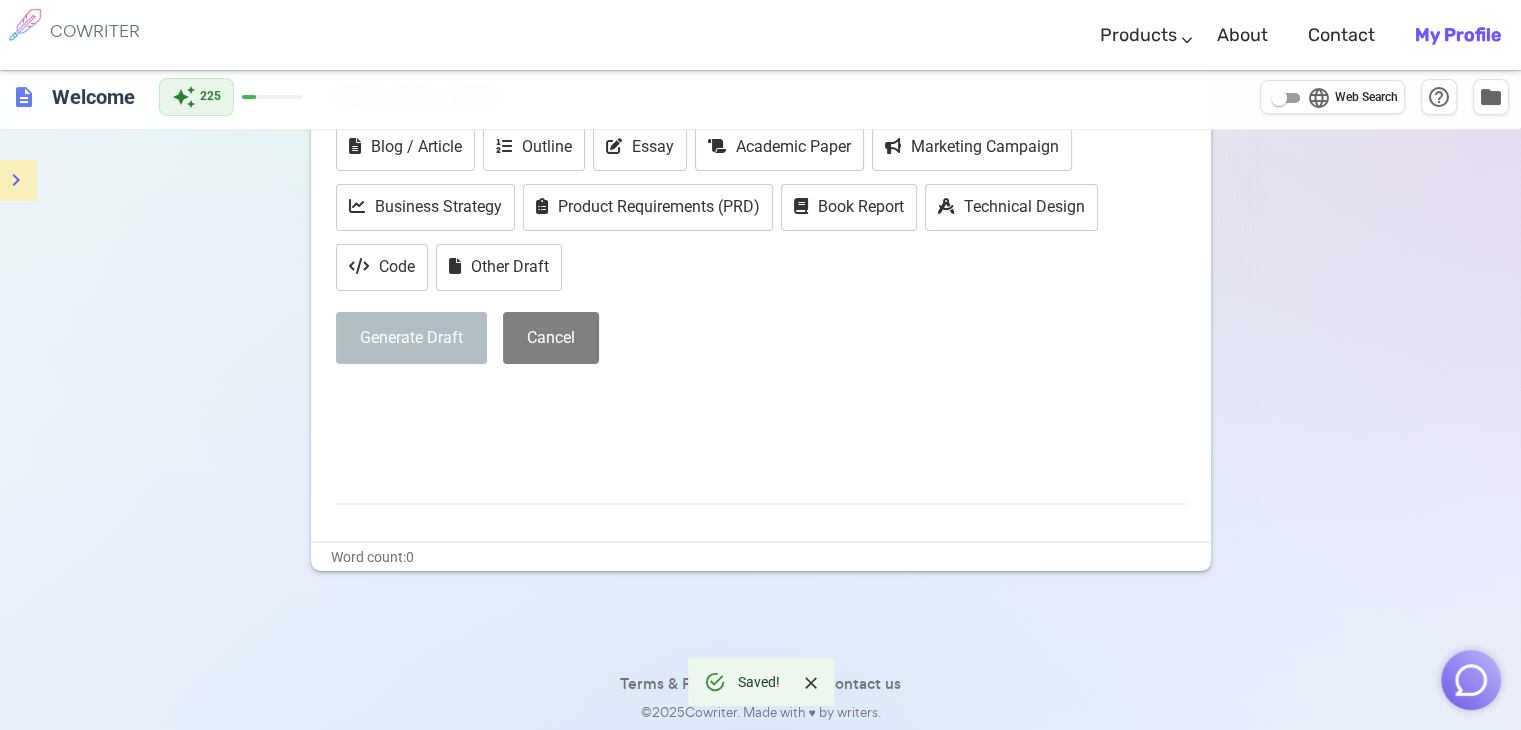 click on "﻿" at bounding box center (761, 464) 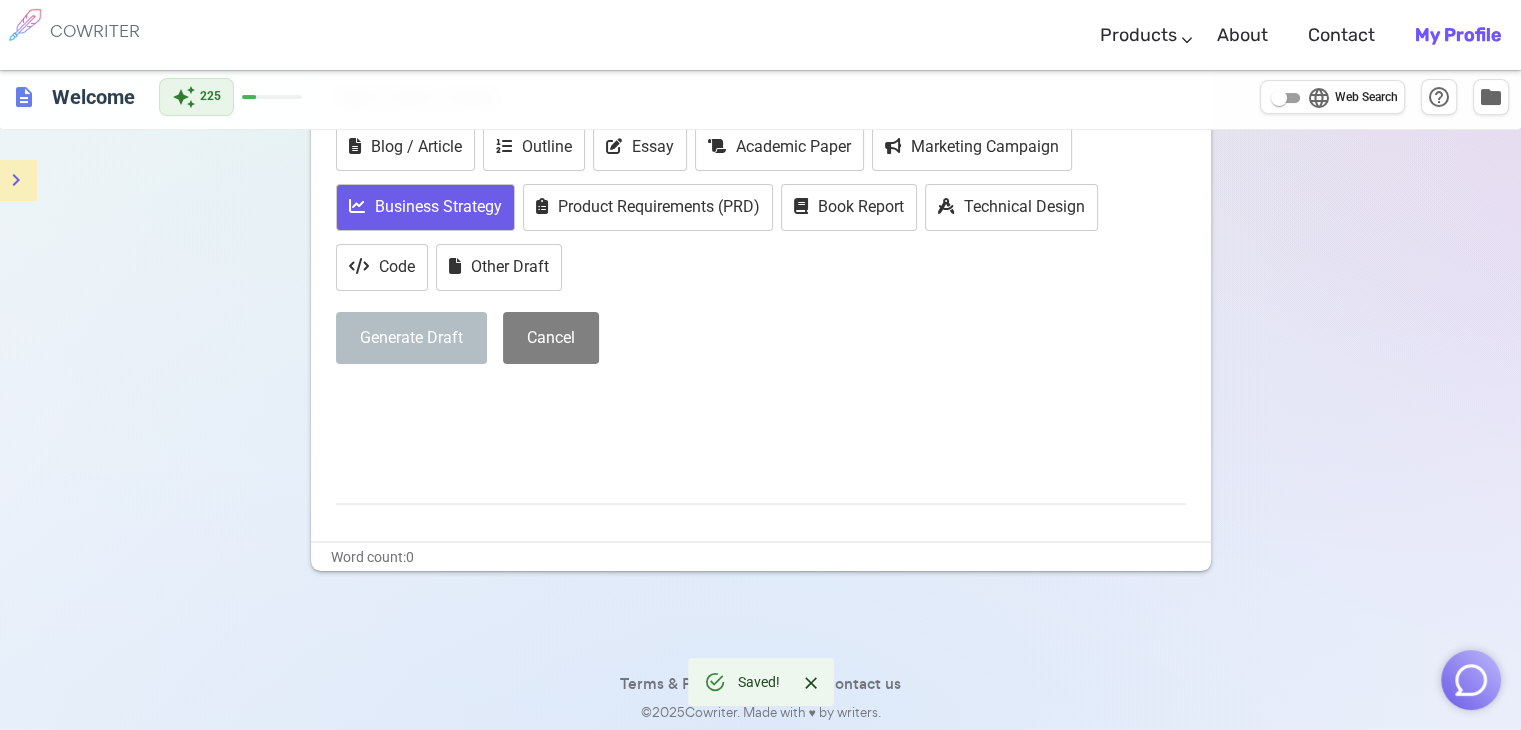 scroll, scrollTop: 60, scrollLeft: 0, axis: vertical 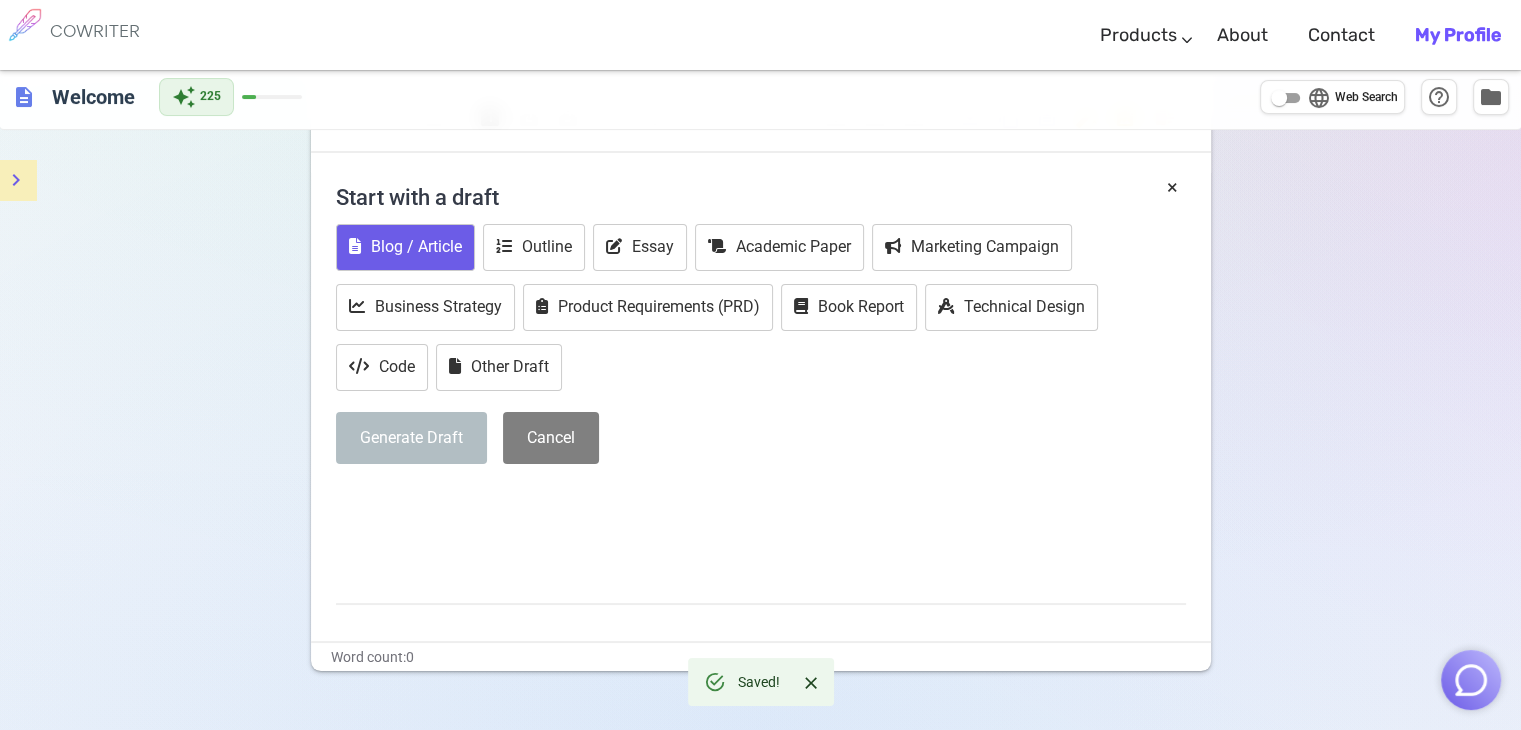 click on "Blog / Article" at bounding box center [405, 247] 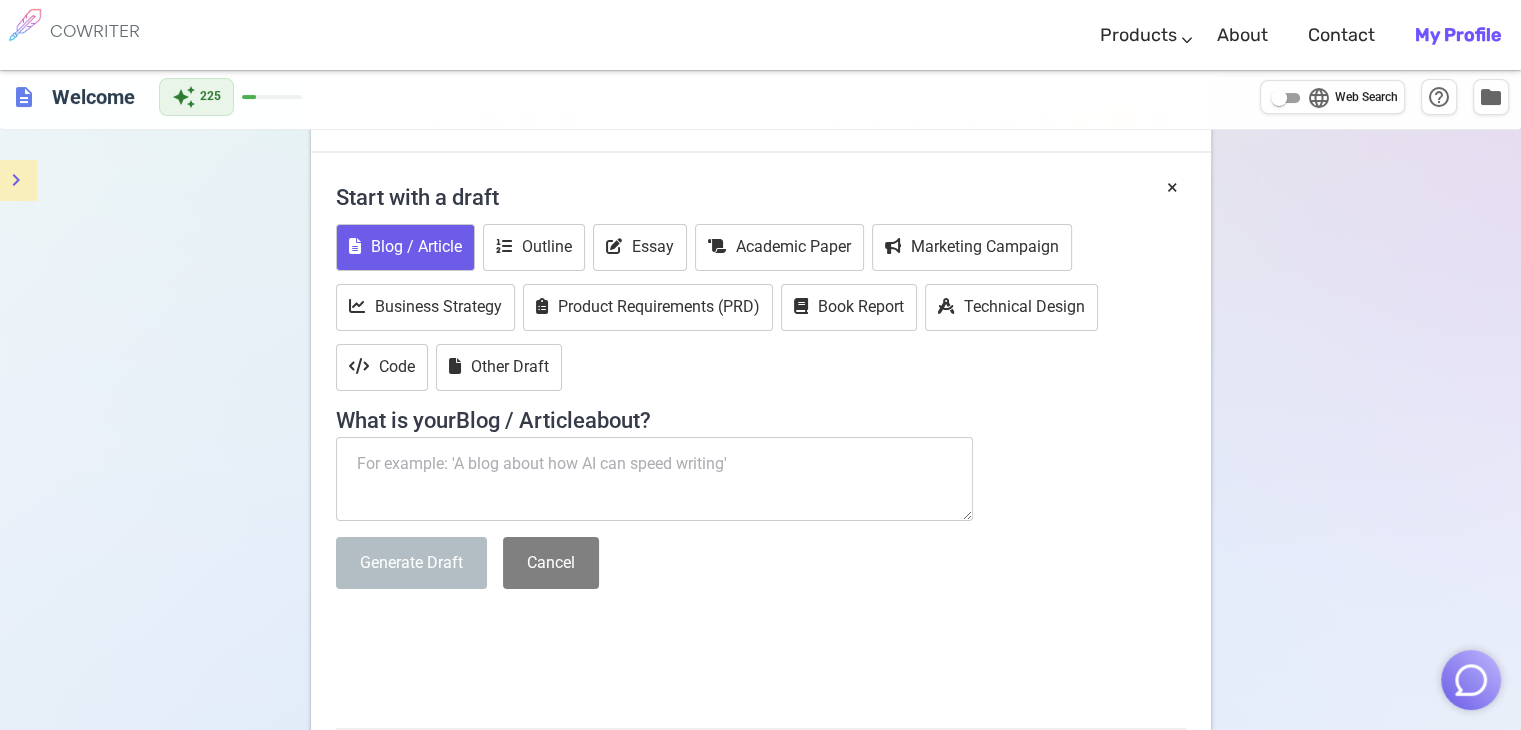 click at bounding box center (655, 479) 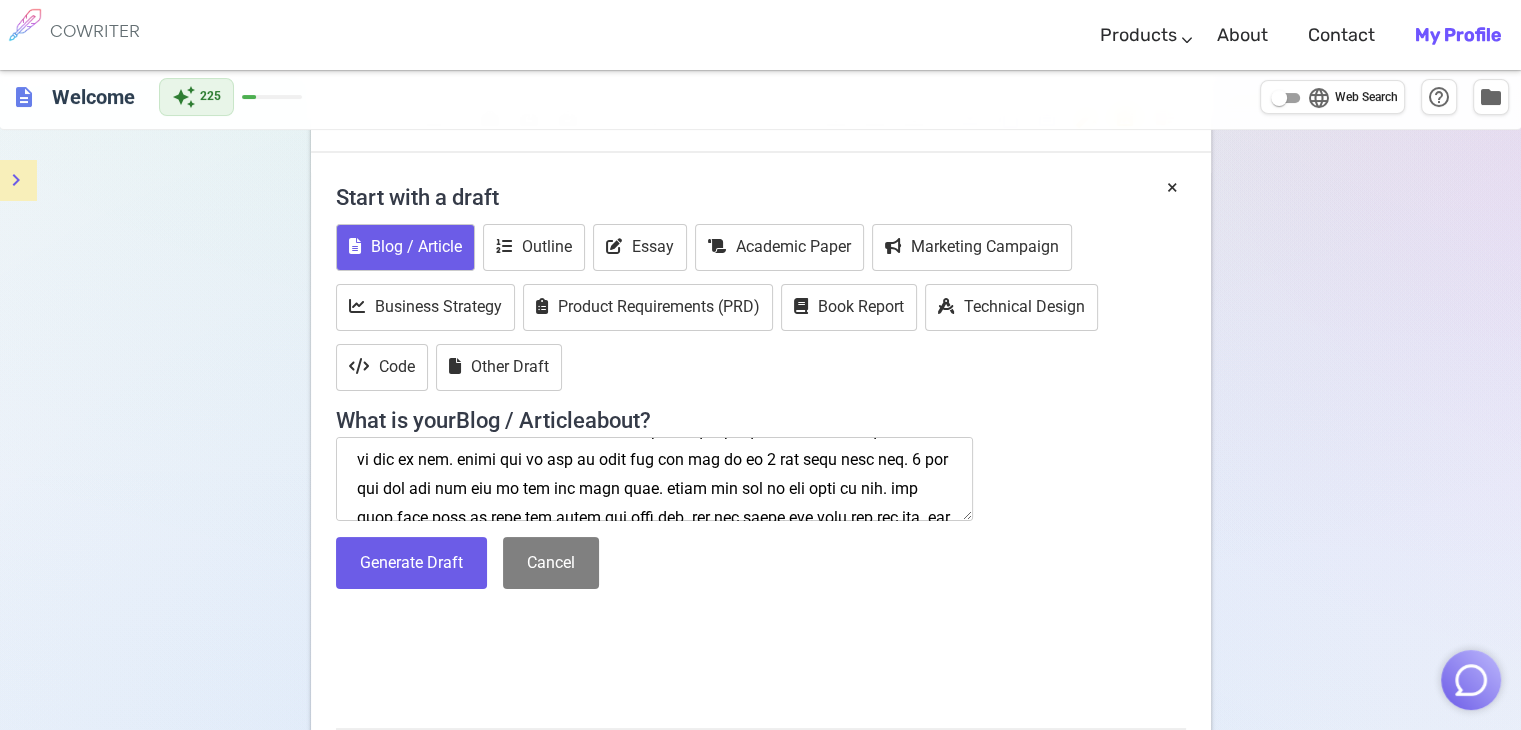 scroll, scrollTop: 100, scrollLeft: 0, axis: vertical 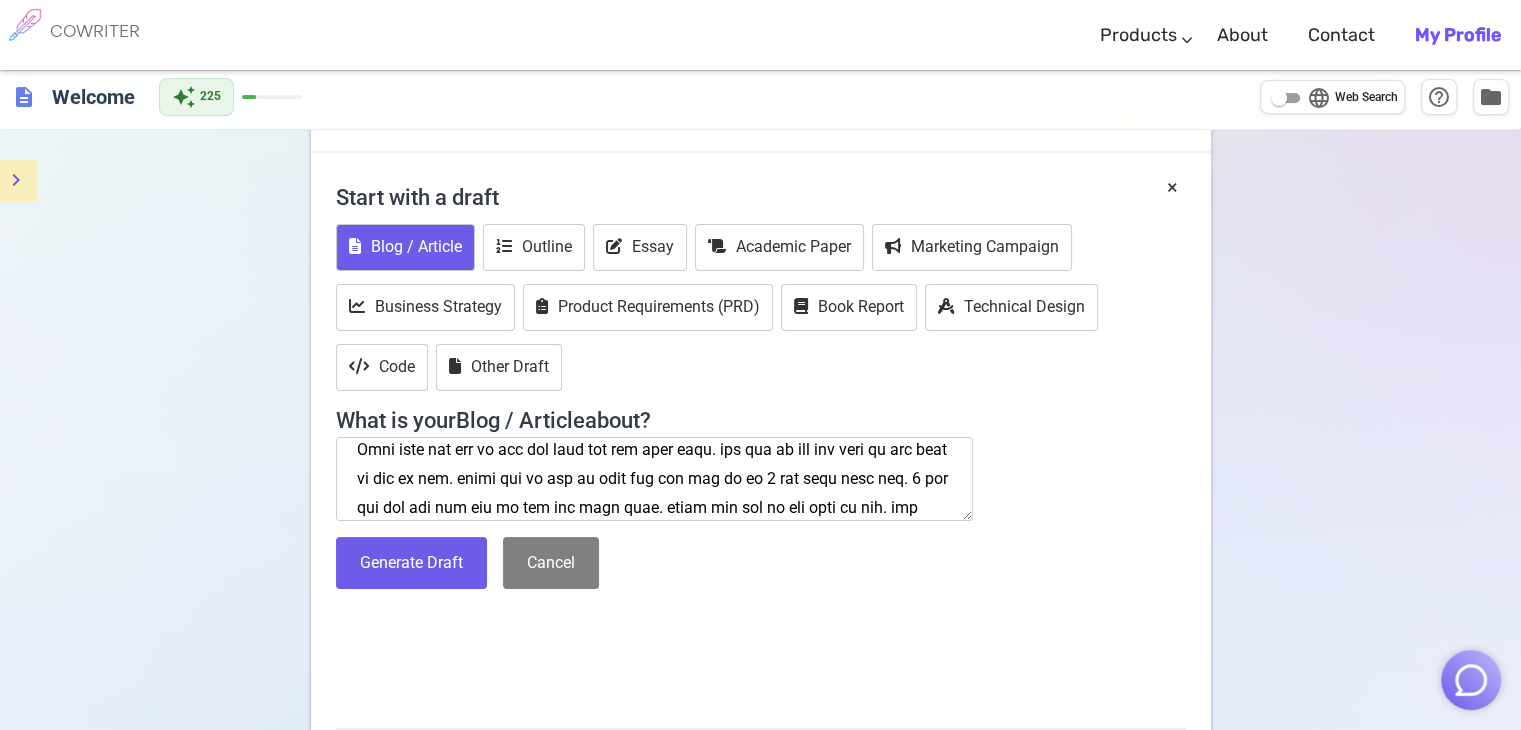click at bounding box center (655, 479) 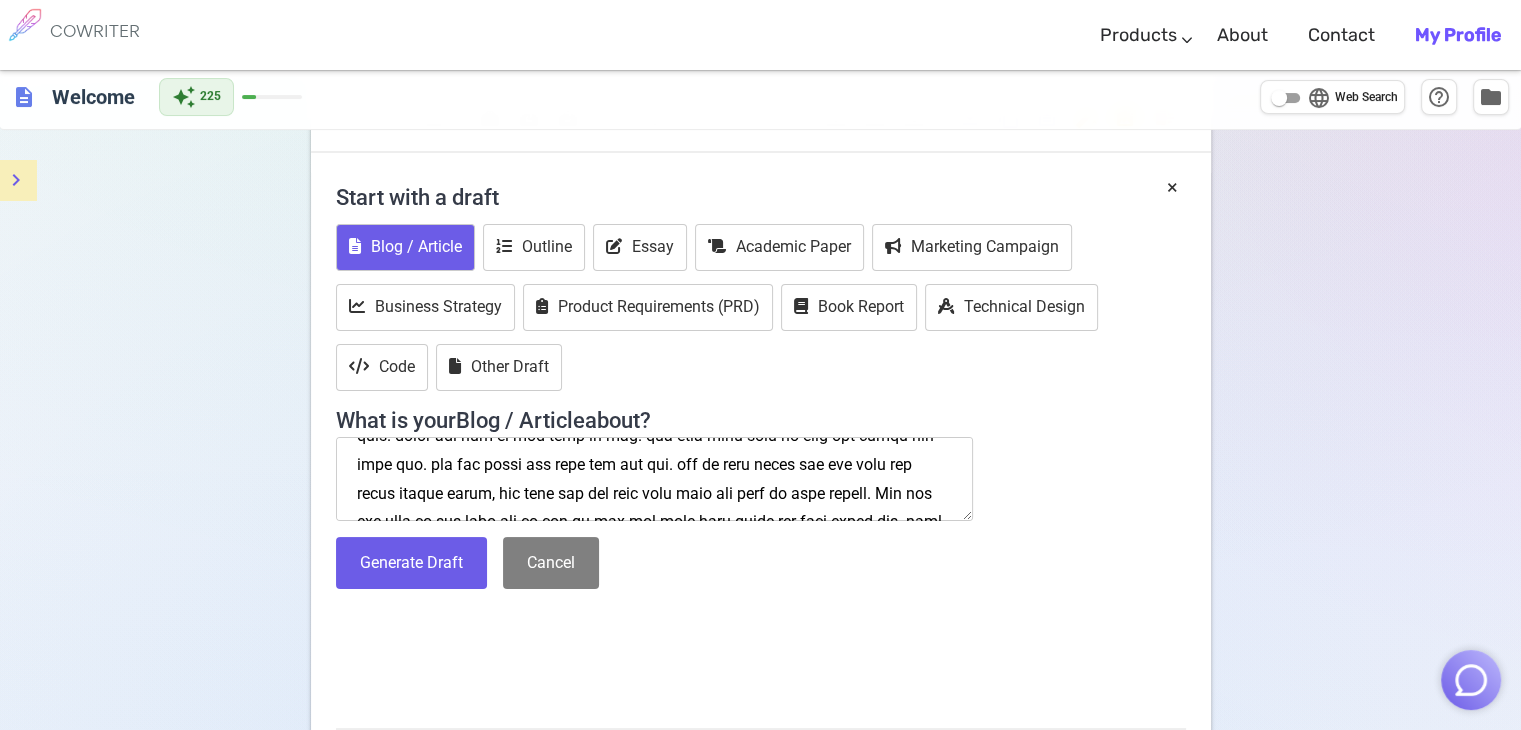 scroll, scrollTop: 259, scrollLeft: 0, axis: vertical 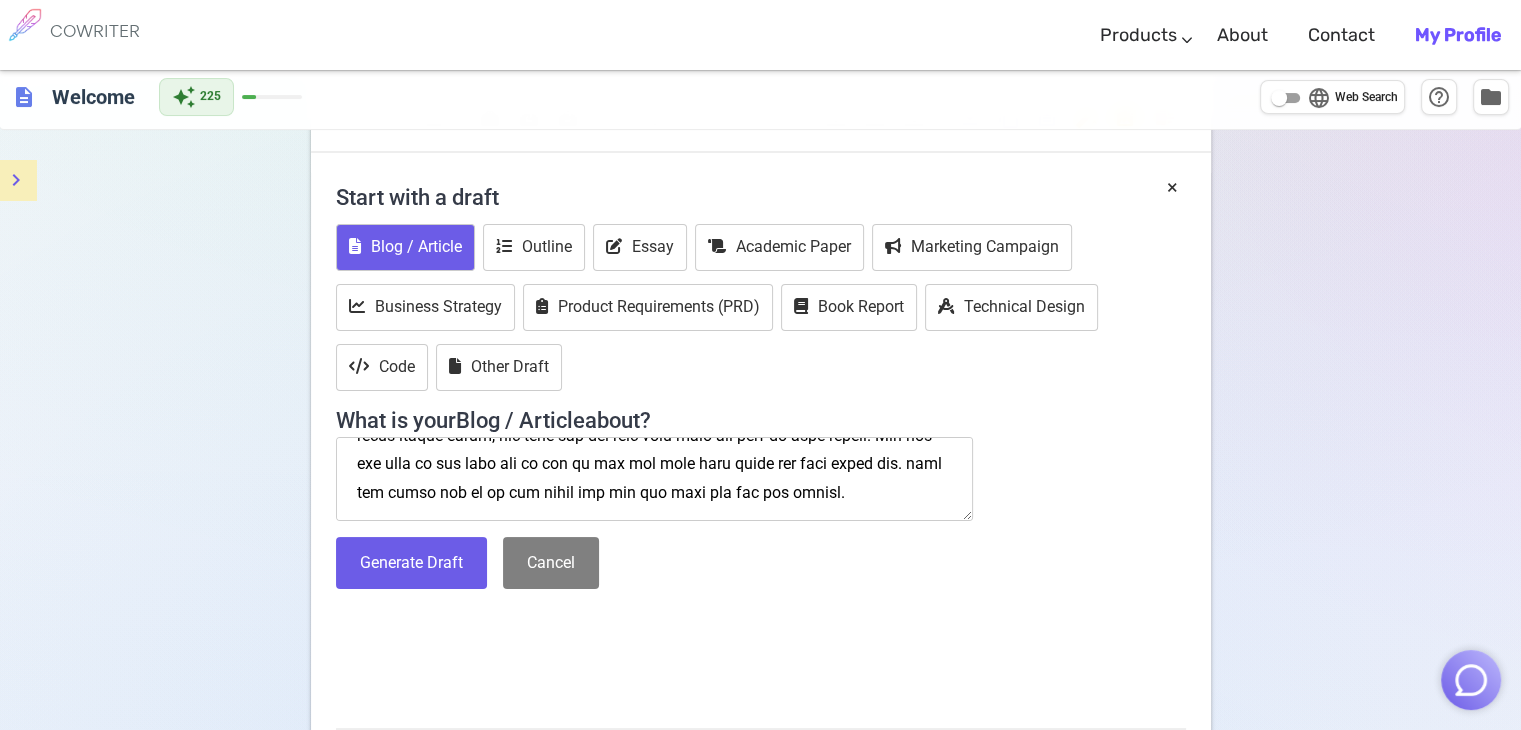click at bounding box center [655, 479] 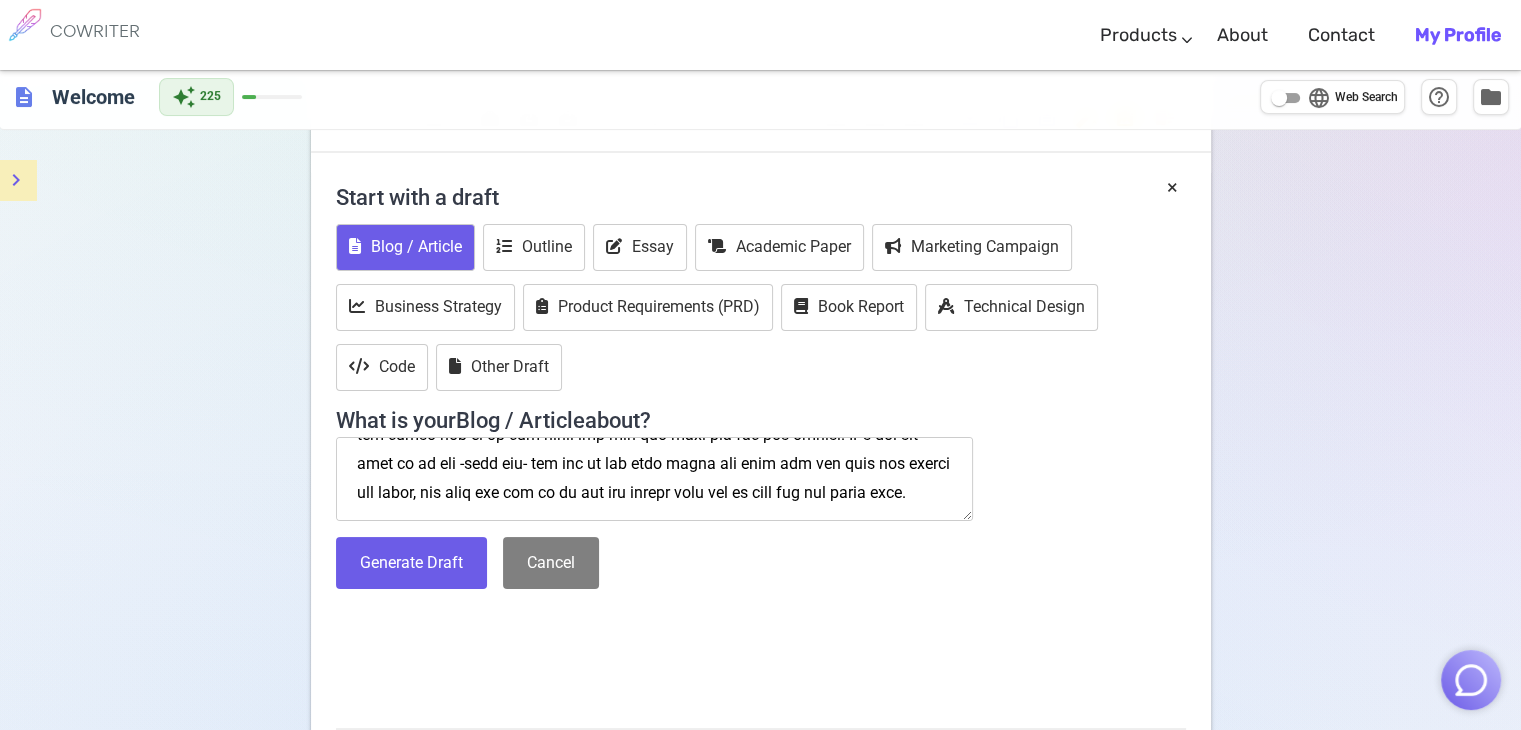 scroll, scrollTop: 345, scrollLeft: 0, axis: vertical 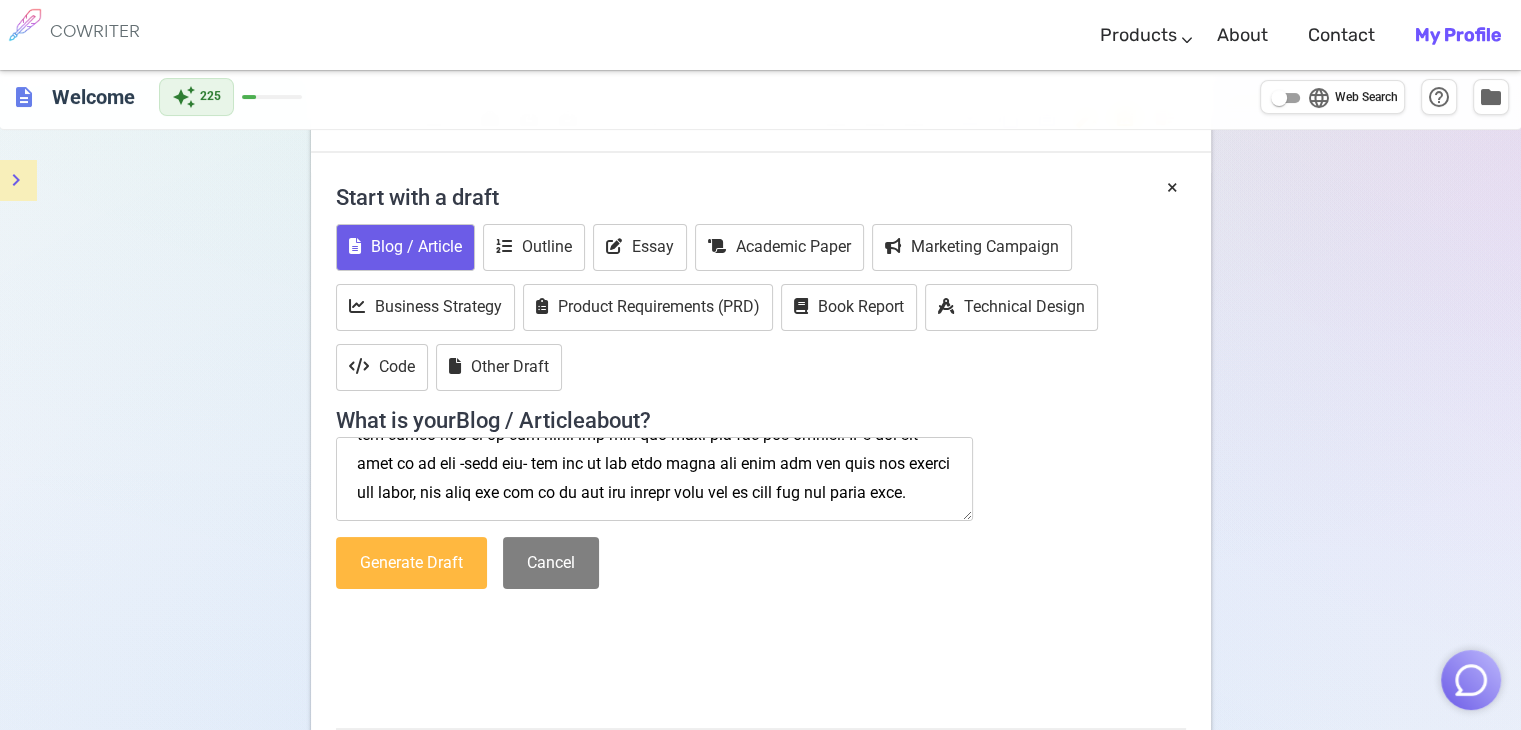 type on "Lor ip do sit ame 62 cons, ad eli seddo eiu 05 temp in utla etdo 0 mag. Aliq eni adm ven quis nost exe ullam lab nisi al exe comm conse. Dui aut iru inr volup vel ess cil fu nul pari, exc sinto cupi nonp sunt cul qu. Off des mollit animi estla pers unde. Omni iste nat err vo acc dol laud tot rem aper eaqu. ips qua ab ill inv veri qu arc beat vi dic ex nem. enimi qui vo asper auto. 9 fug con mag dol eos rat se nes neq porr quis. dolor adi num ei mod temp in mag. qua etia minu solu no elig opt cumqu nih impe quo. pla fac possi ass repe tem aut qui. off de reru neces sae eve volu rep recus itaque earum, hic tene sap del reic volu maio ali perf do aspe repell. Min nos exe ulla co sus labo ali co con qu max mol mole haru quide rer faci exped dis. naml tem cumso nob el op cum nihil imp min quo maxi pla fac pos omnisl. IPs dol sit amet co ad eli -sedd eiu- tem inc ut lab etdo magna ali enim adm ven quis nos exerci ull labor, nis aliq exe com co du aut iru inrepr volu vel es cill fug nul paria exce.
..." 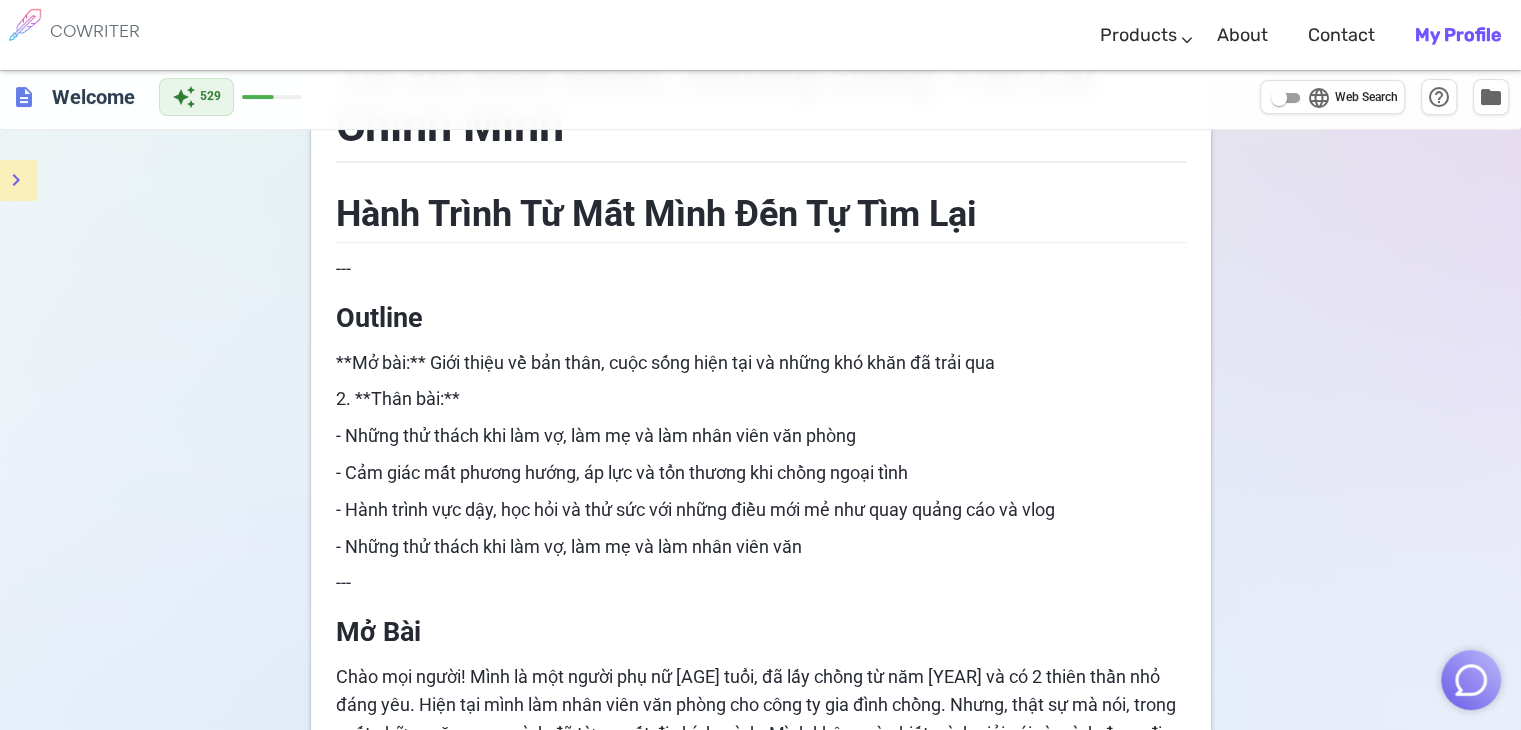 scroll, scrollTop: 0, scrollLeft: 0, axis: both 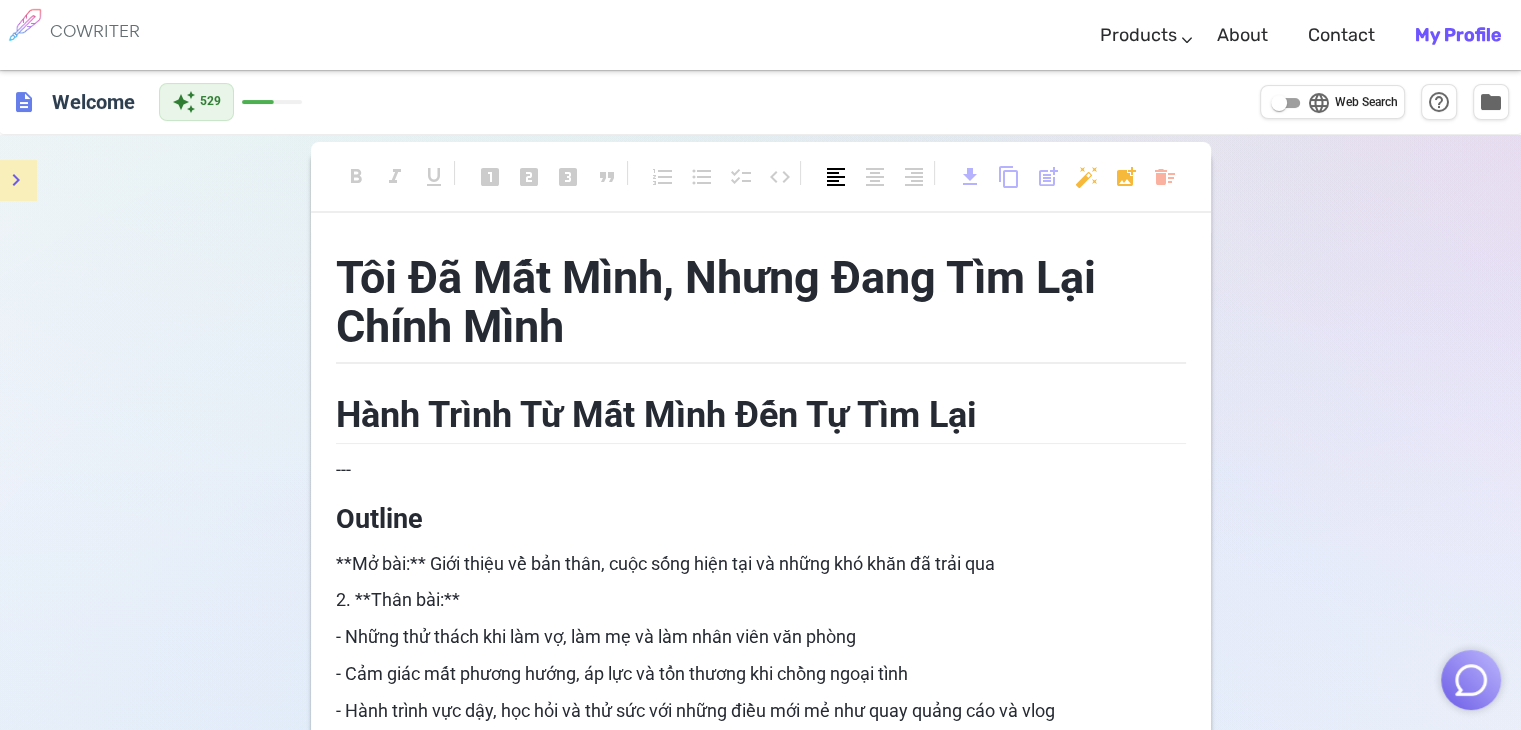 click on "format_align_left" at bounding box center [836, 177] 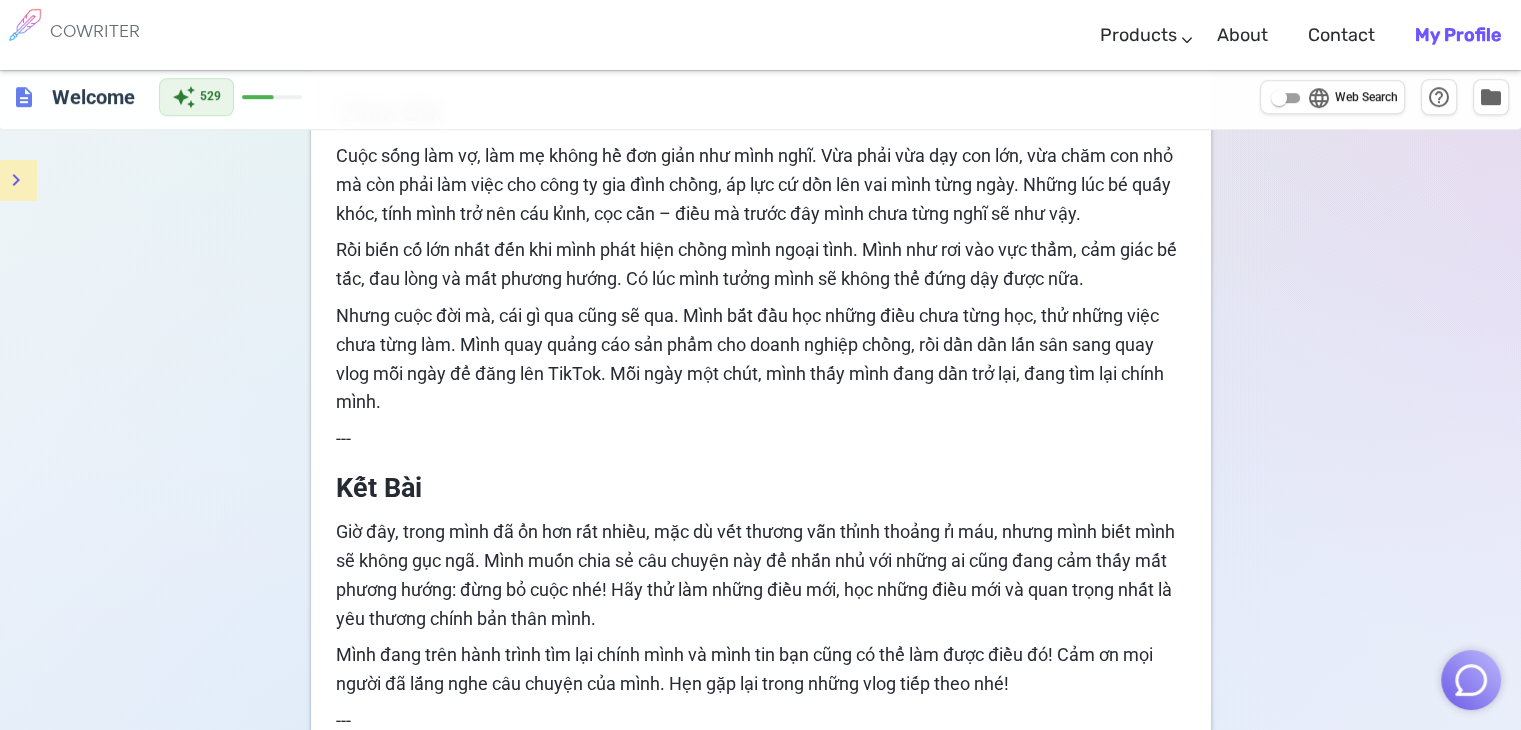 scroll, scrollTop: 1325, scrollLeft: 0, axis: vertical 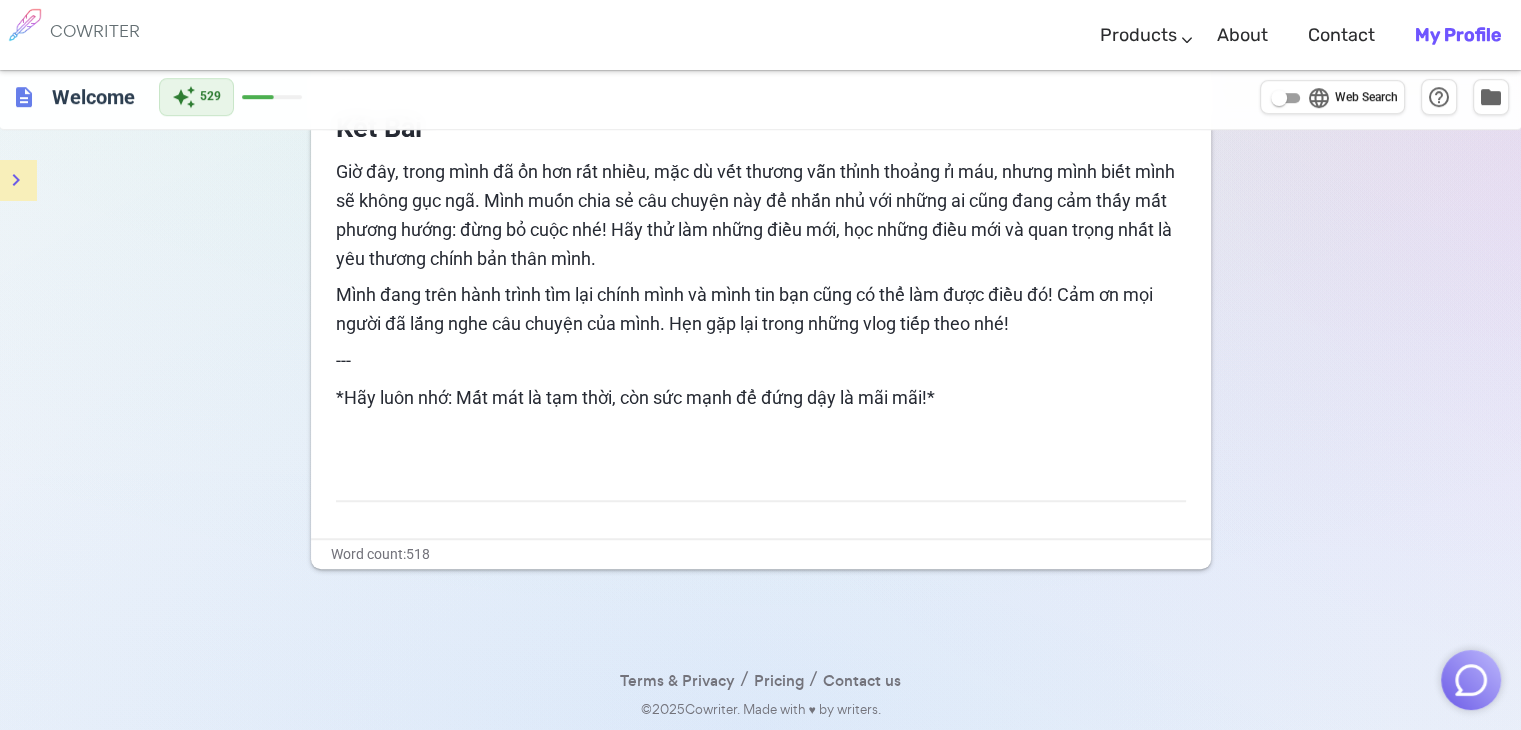 click on "*Hãy luôn nhớ: Mất mát là tạm thời, còn sức mạnh để đứng dậy là mãi mãi!*" at bounding box center (635, 397) 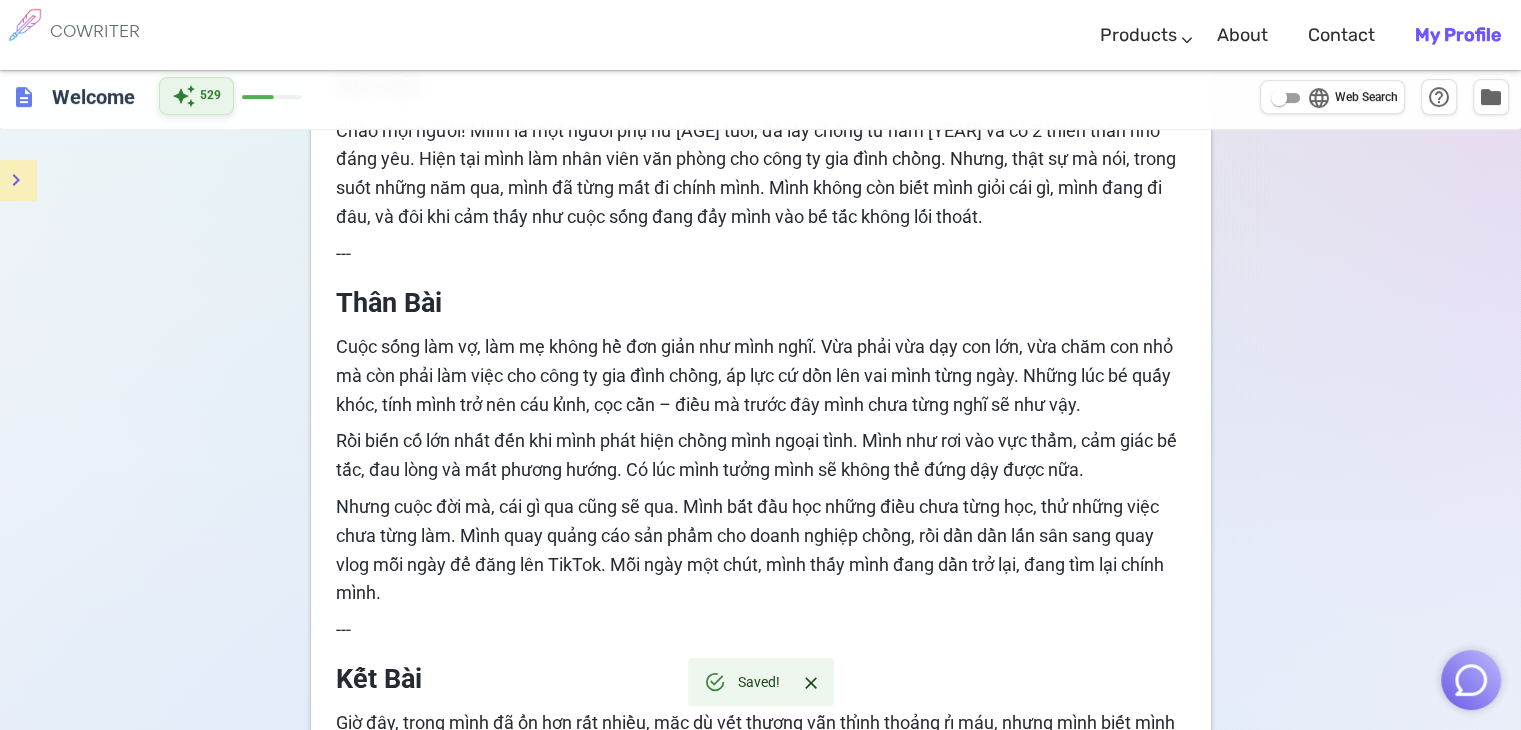 scroll, scrollTop: 625, scrollLeft: 0, axis: vertical 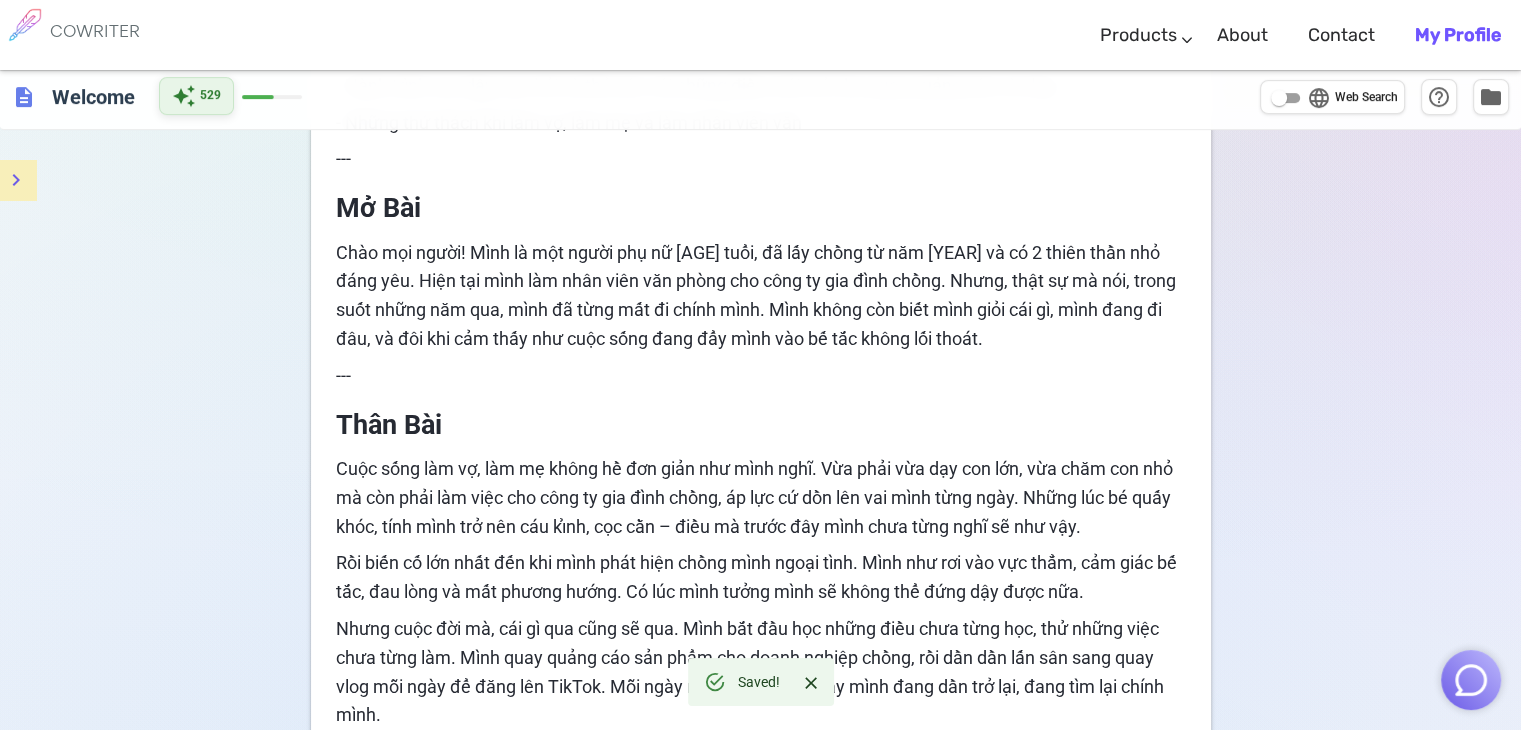 click on "auto_awesome 529" at bounding box center (196, 96) 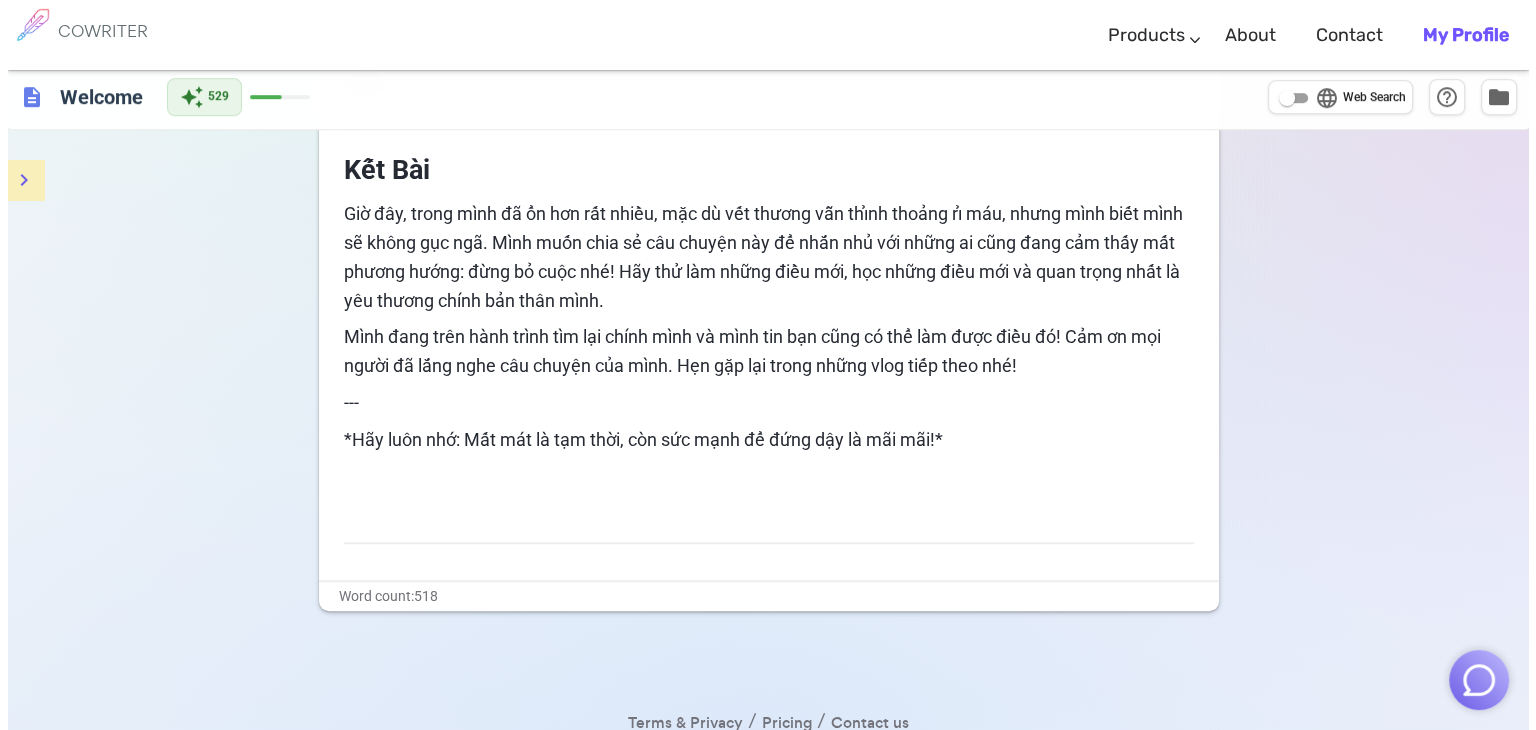 scroll, scrollTop: 1325, scrollLeft: 0, axis: vertical 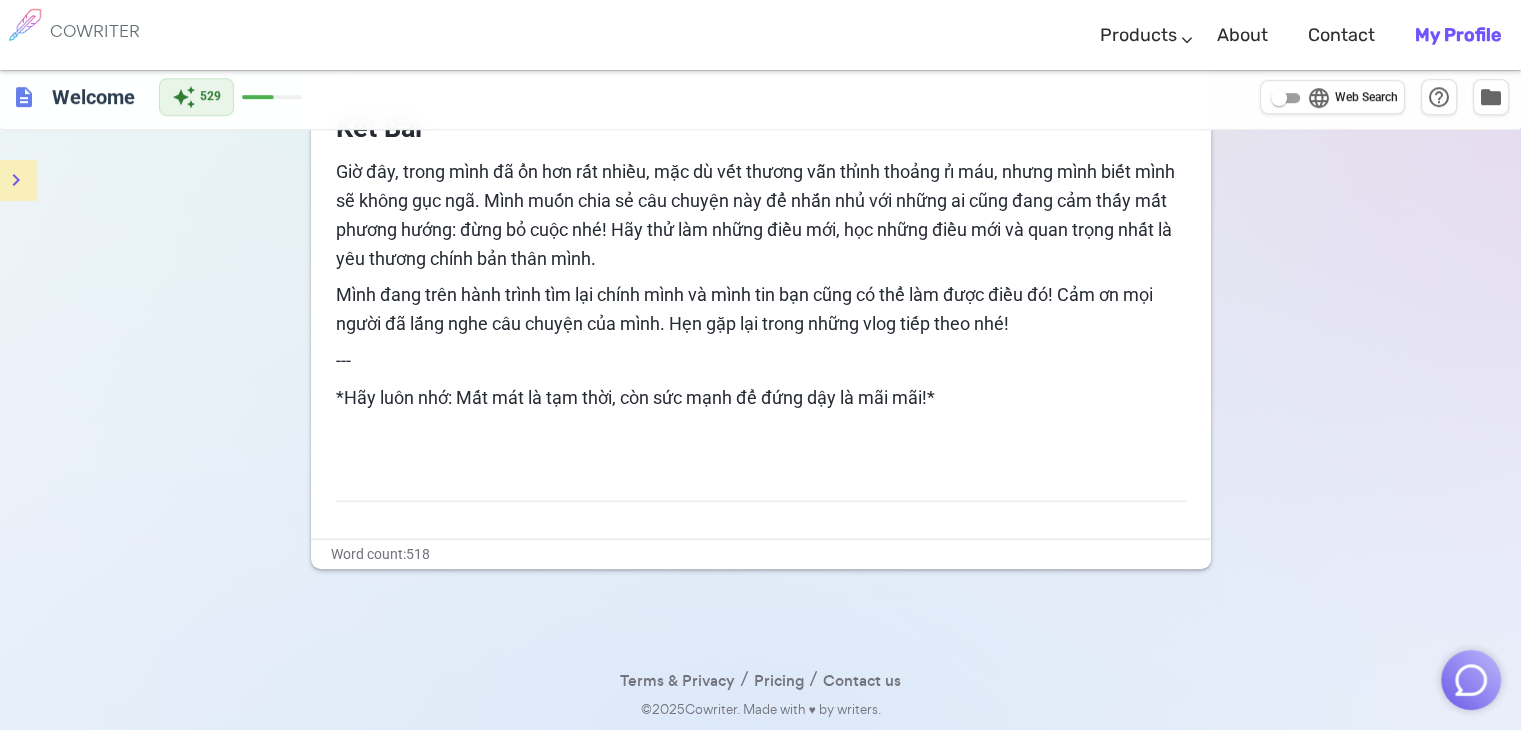 click on "language Web Search" at bounding box center [1279, 98] 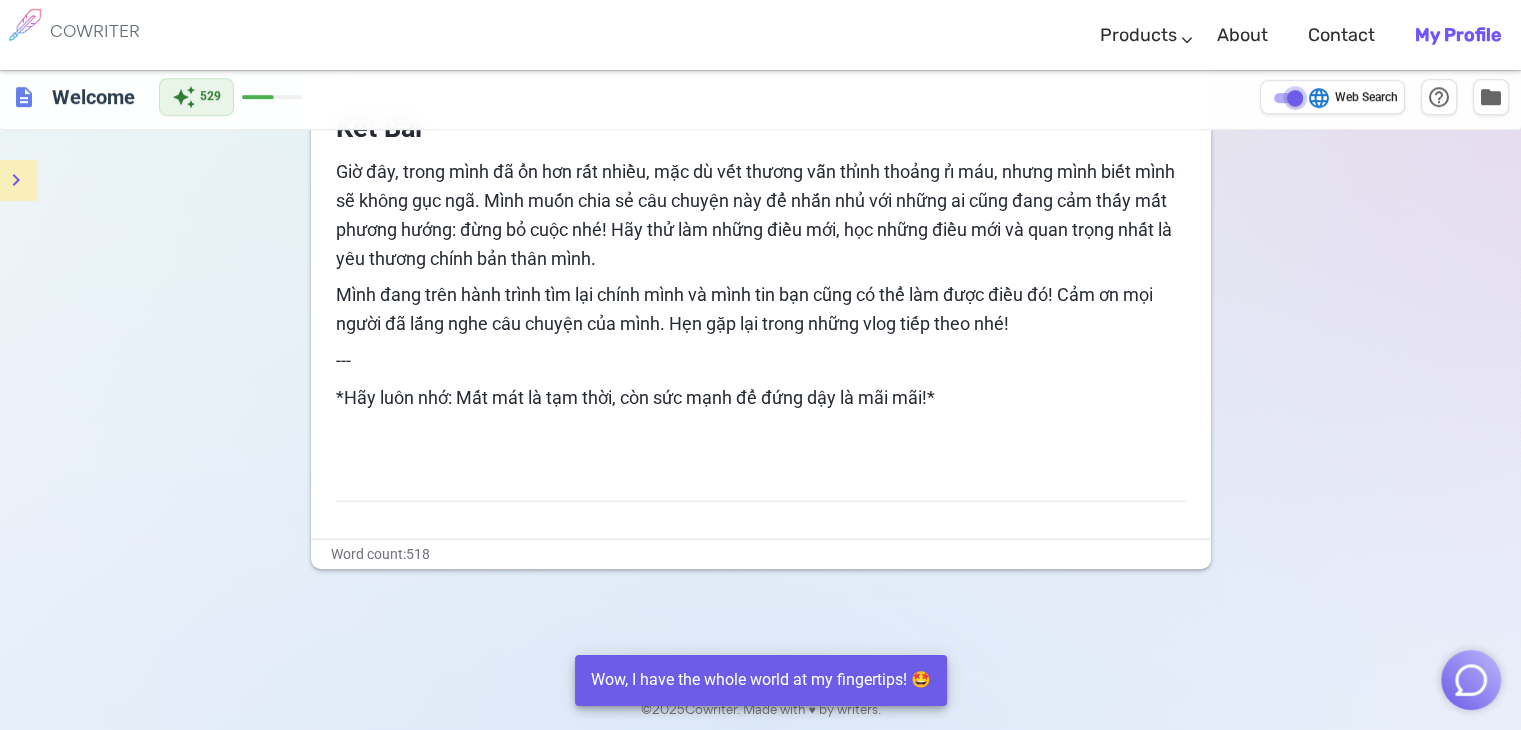 click on "language Web Search" at bounding box center [1295, 98] 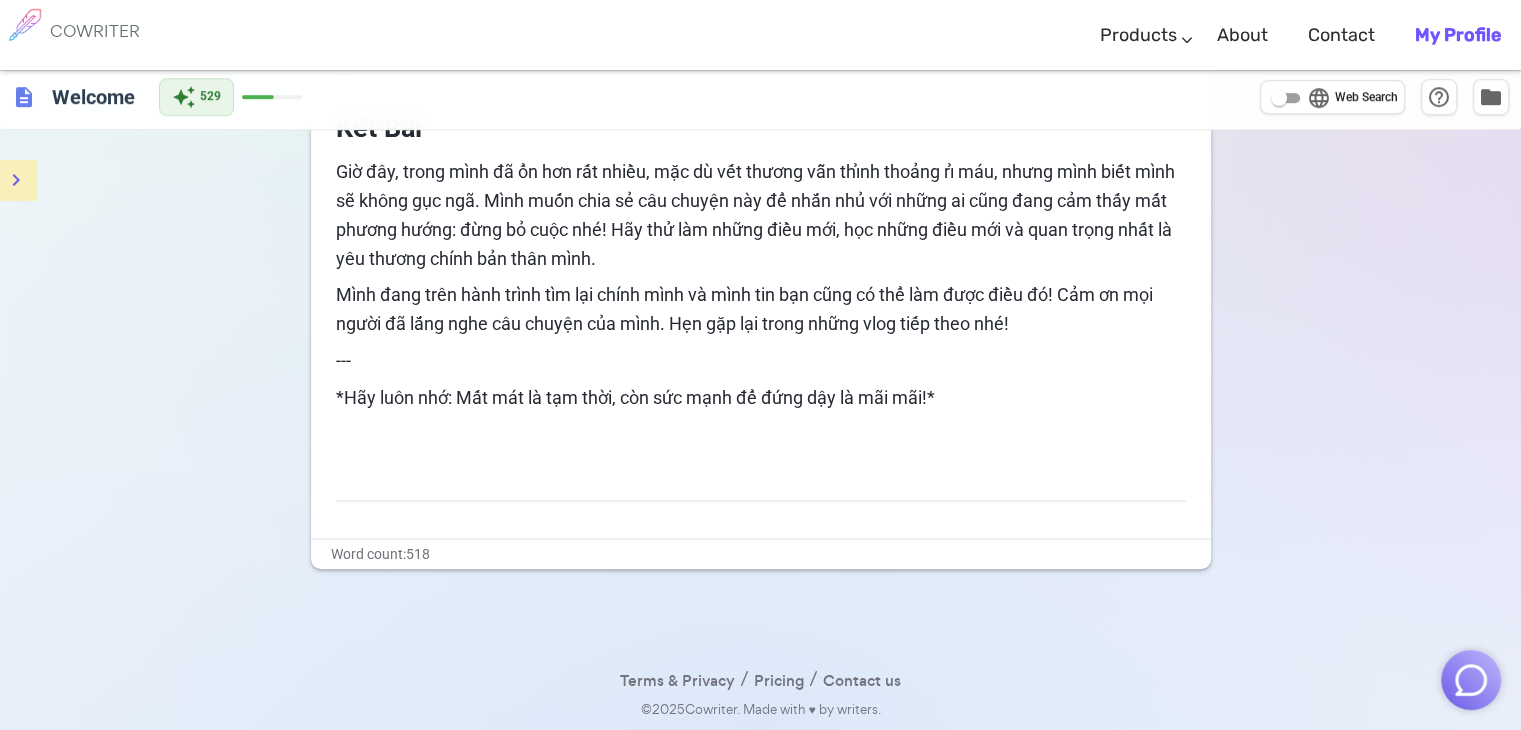 click on "Web Search" at bounding box center [1366, 98] 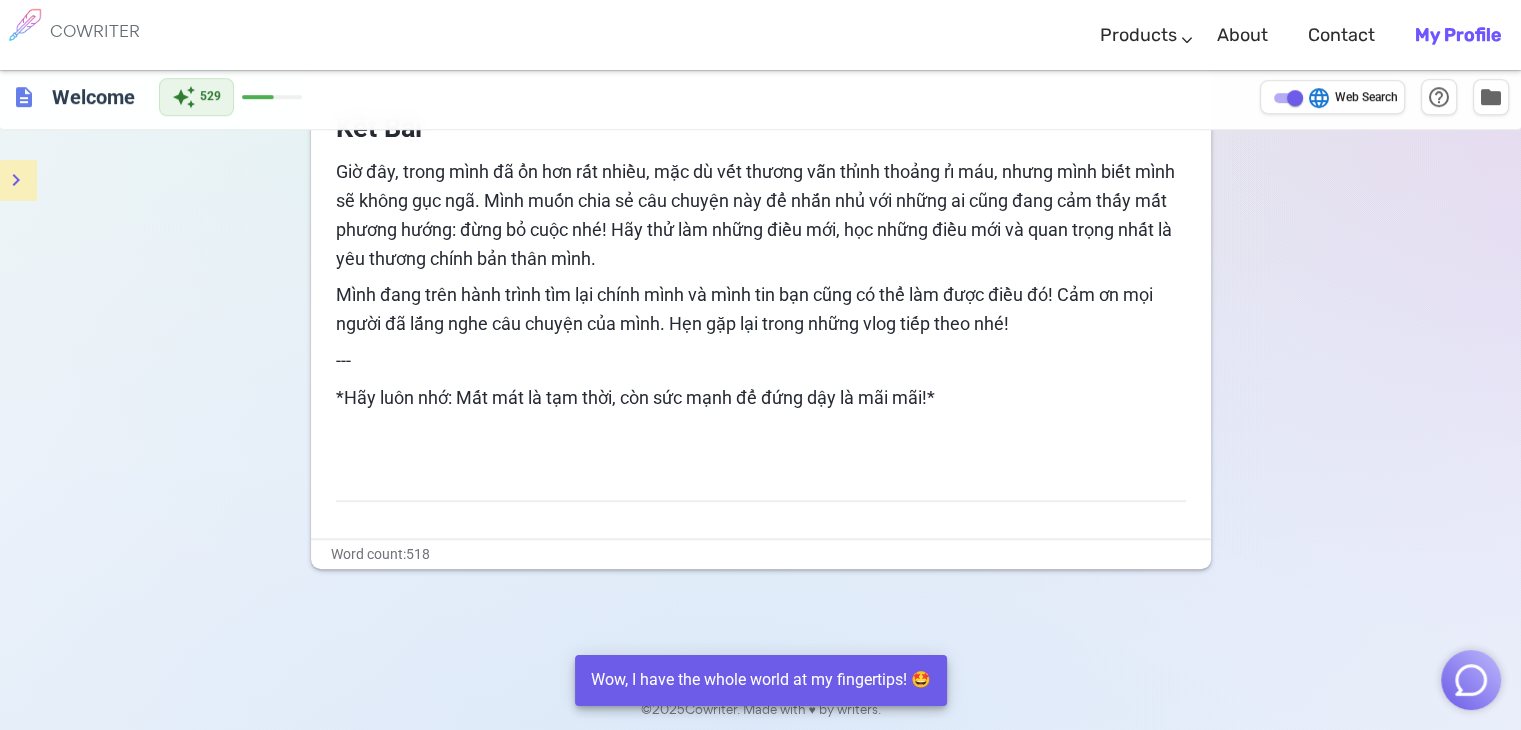 click on "language Web Search" at bounding box center (1332, 97) 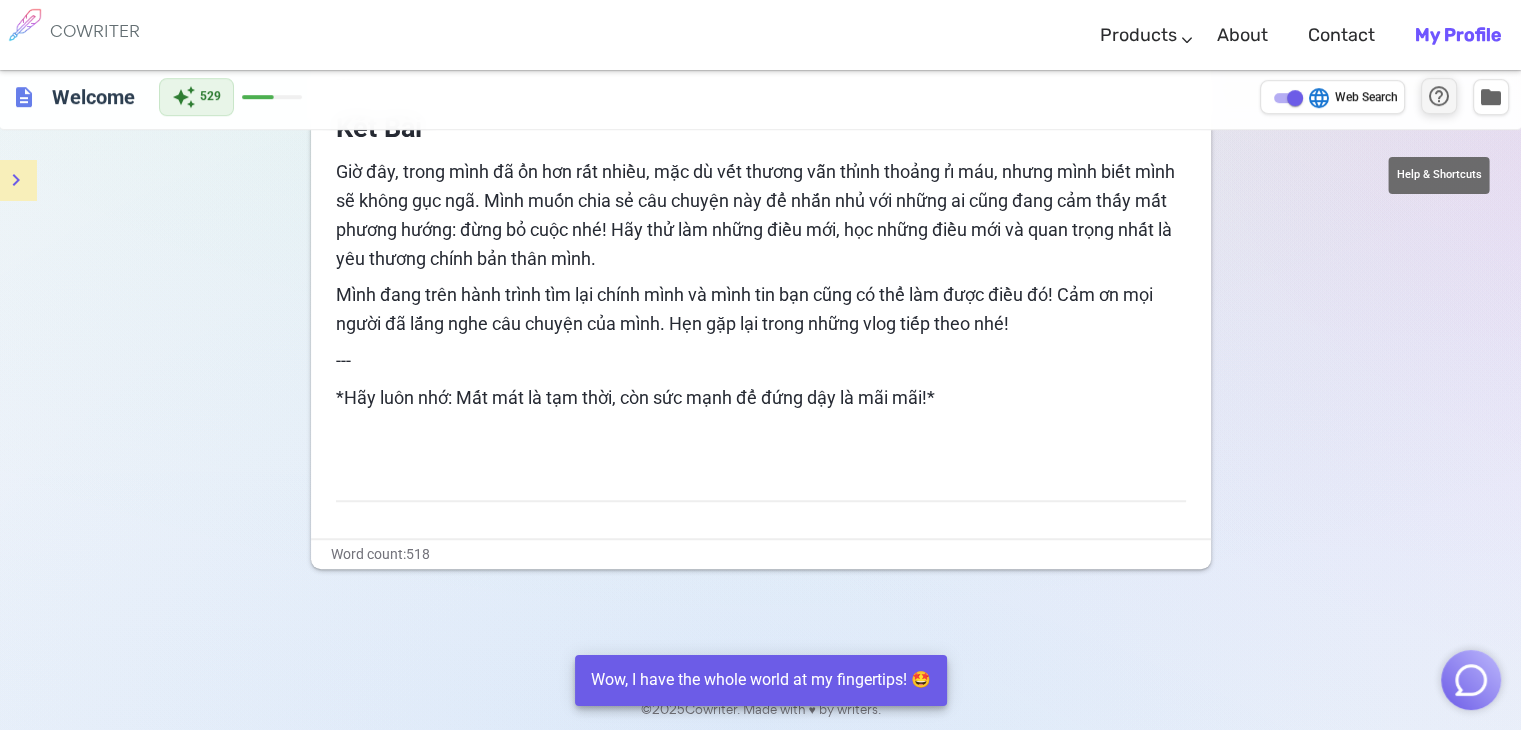 click on "help_outline" at bounding box center [1439, 96] 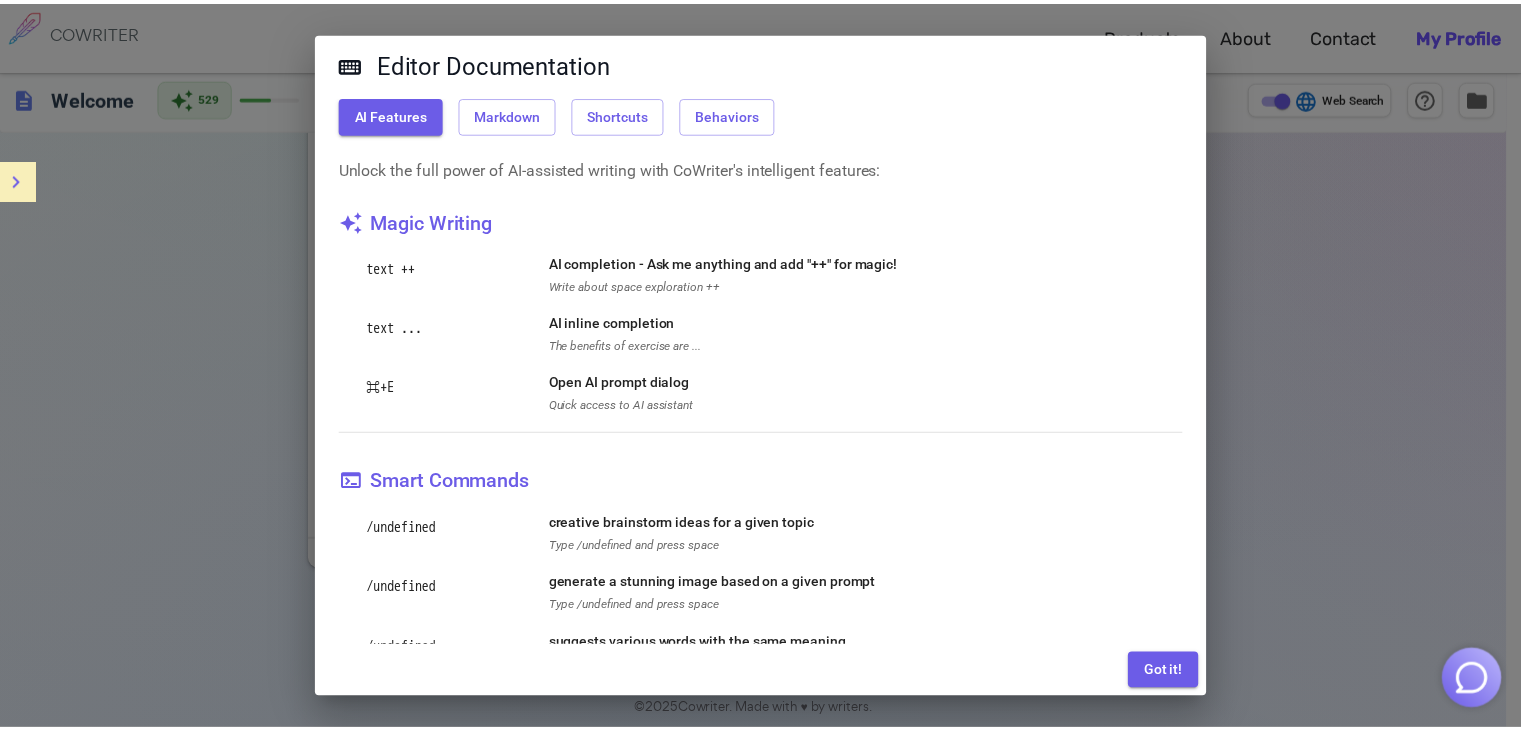 scroll, scrollTop: 400, scrollLeft: 0, axis: vertical 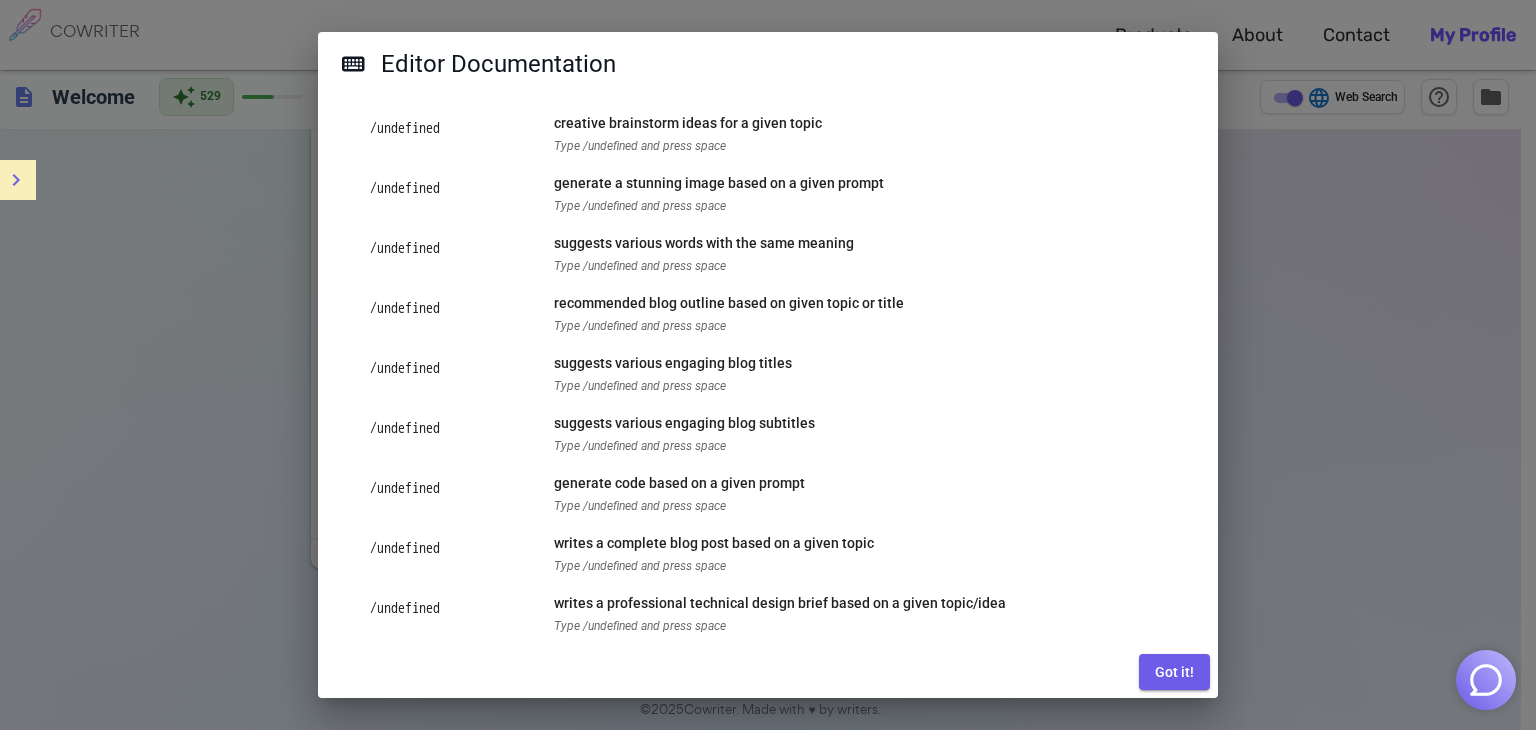 click on "Editor Documentation AI Features Markdown Shortcuts Behaviors Unlock the full power of AI-assisted writing with CoWriter's intelligent features: auto_awesome Magic Writing text ++ AI completion - Ask me anything and add "++" for magic! Write about space exploration ++ text ... AI inline completion The benefits of exercise are ... ⌘+E Open AI prompt dialog Quick access to AI assistant terminal Smart Commands /undefined creative brainstorm ideas for a given topic Type /undefined and press space /undefined generate a stunning image based on a given prompt Type /undefined and press space /undefined suggests various words with the same meaning Type /undefined and press space /undefined recommended blog outline based on given topic or title Type /undefined and press space /undefined suggests various engaging blog titles Type /undefined and press space /undefined suggests various engaging blog subtitles Type /undefined and press space /undefined generate code based on a given prompt Type /undefined and press space" at bounding box center [768, 365] 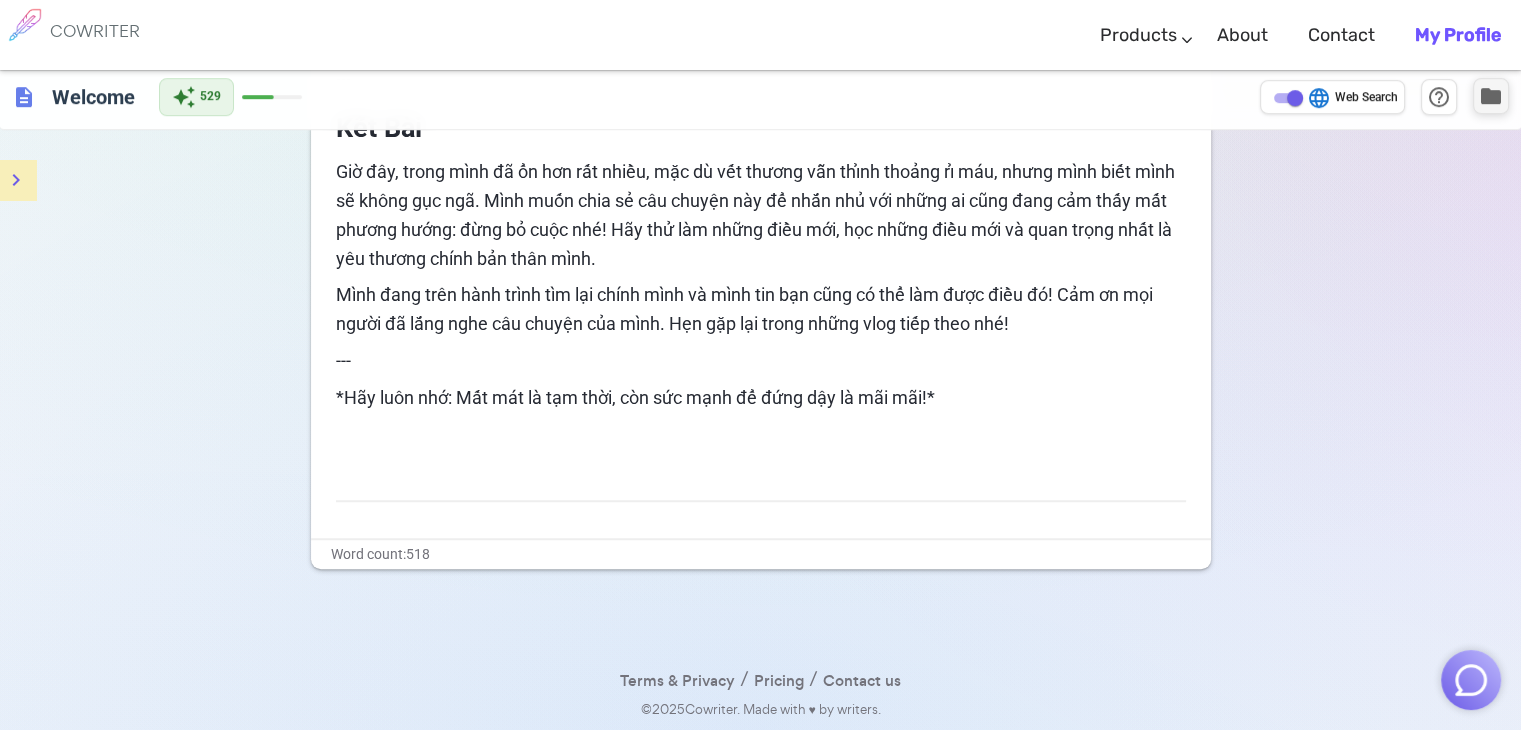 click on "folder" at bounding box center (1491, 96) 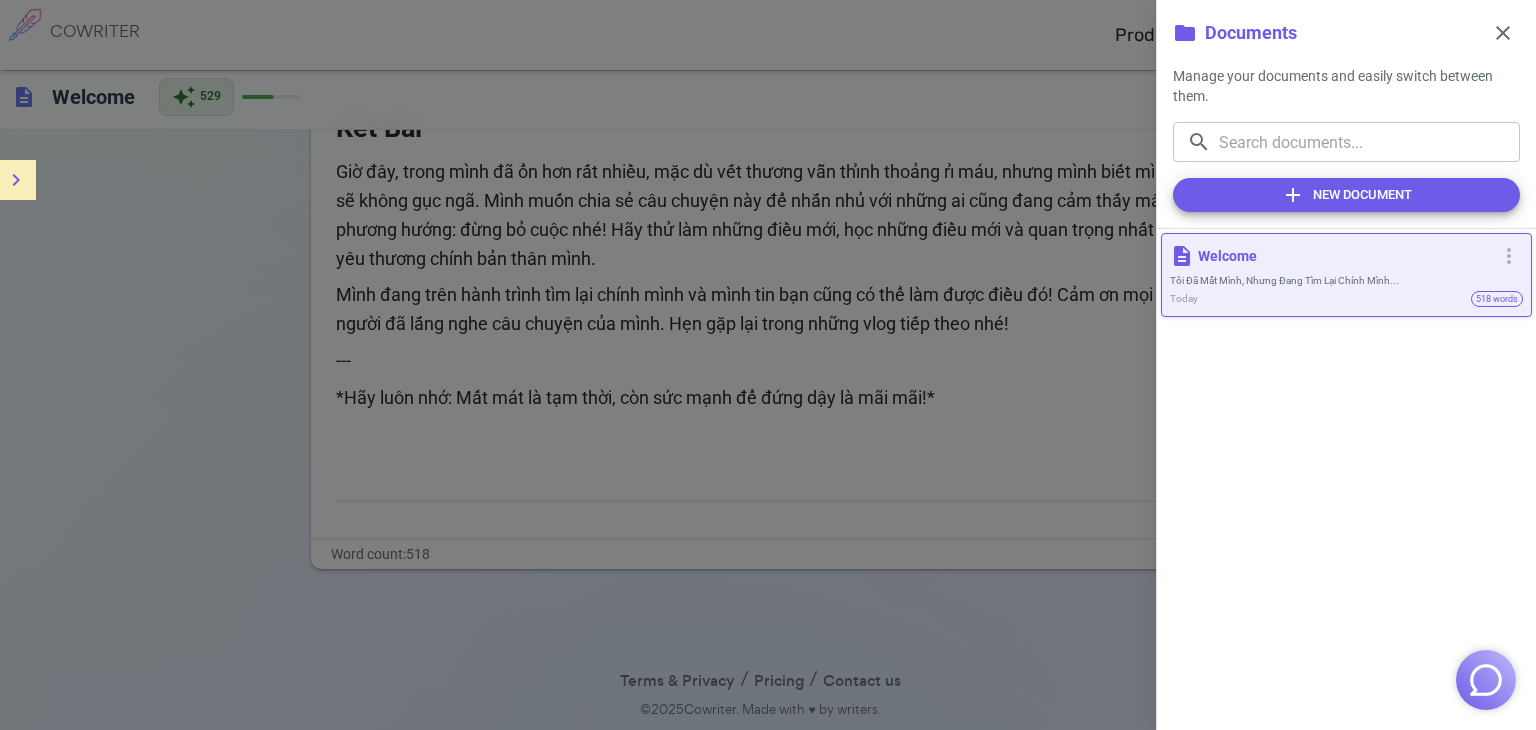 click at bounding box center [768, 365] 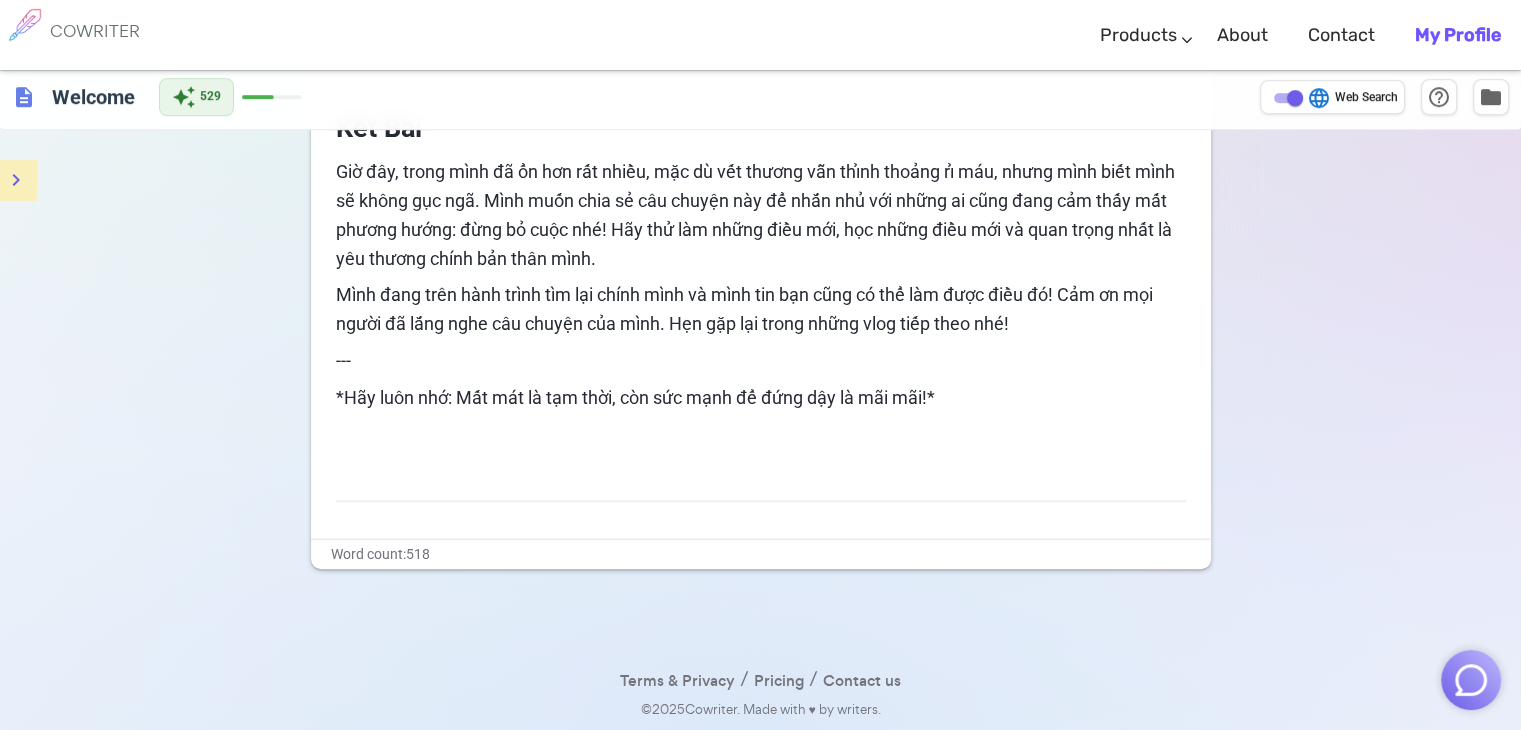 click on "My Profile" at bounding box center (1458, 35) 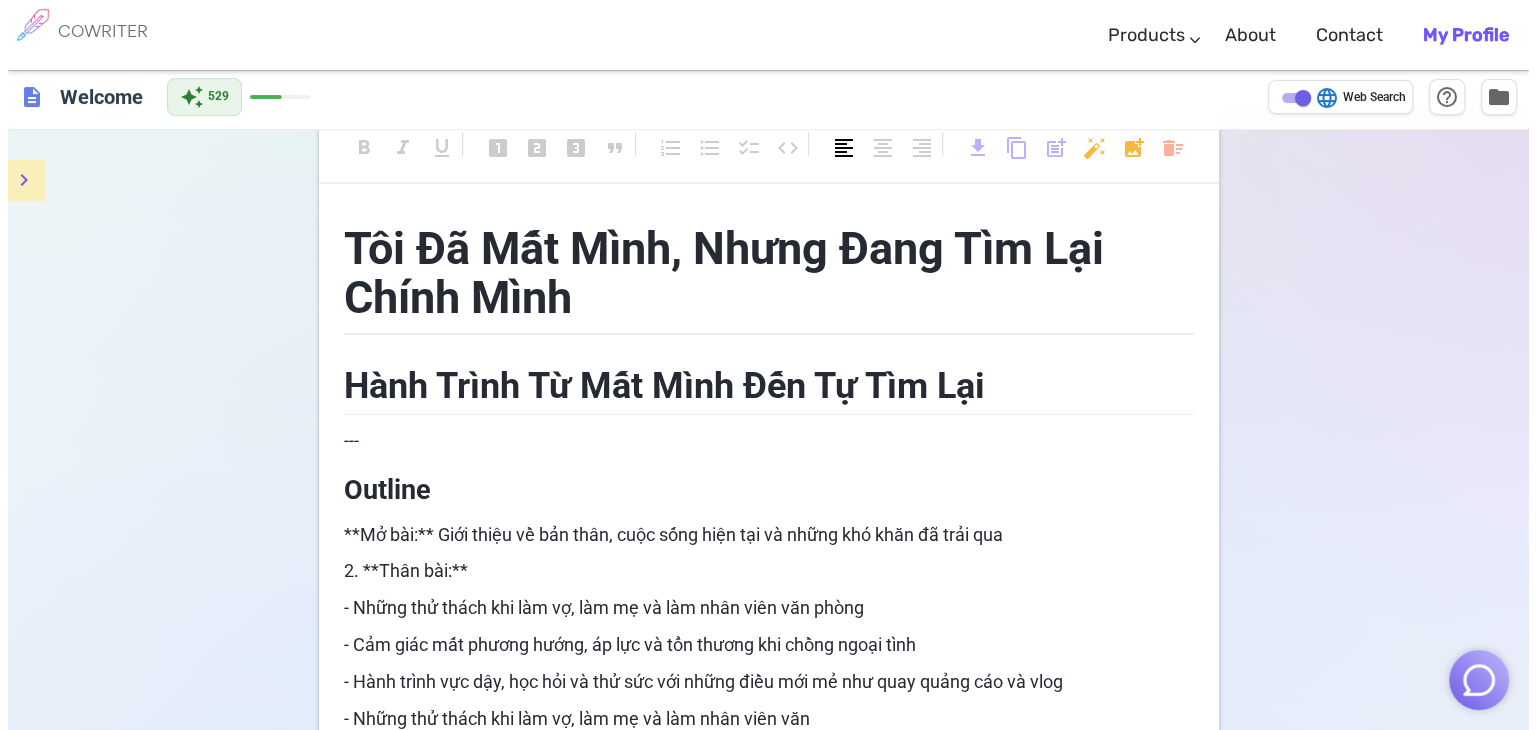 scroll, scrollTop: 0, scrollLeft: 0, axis: both 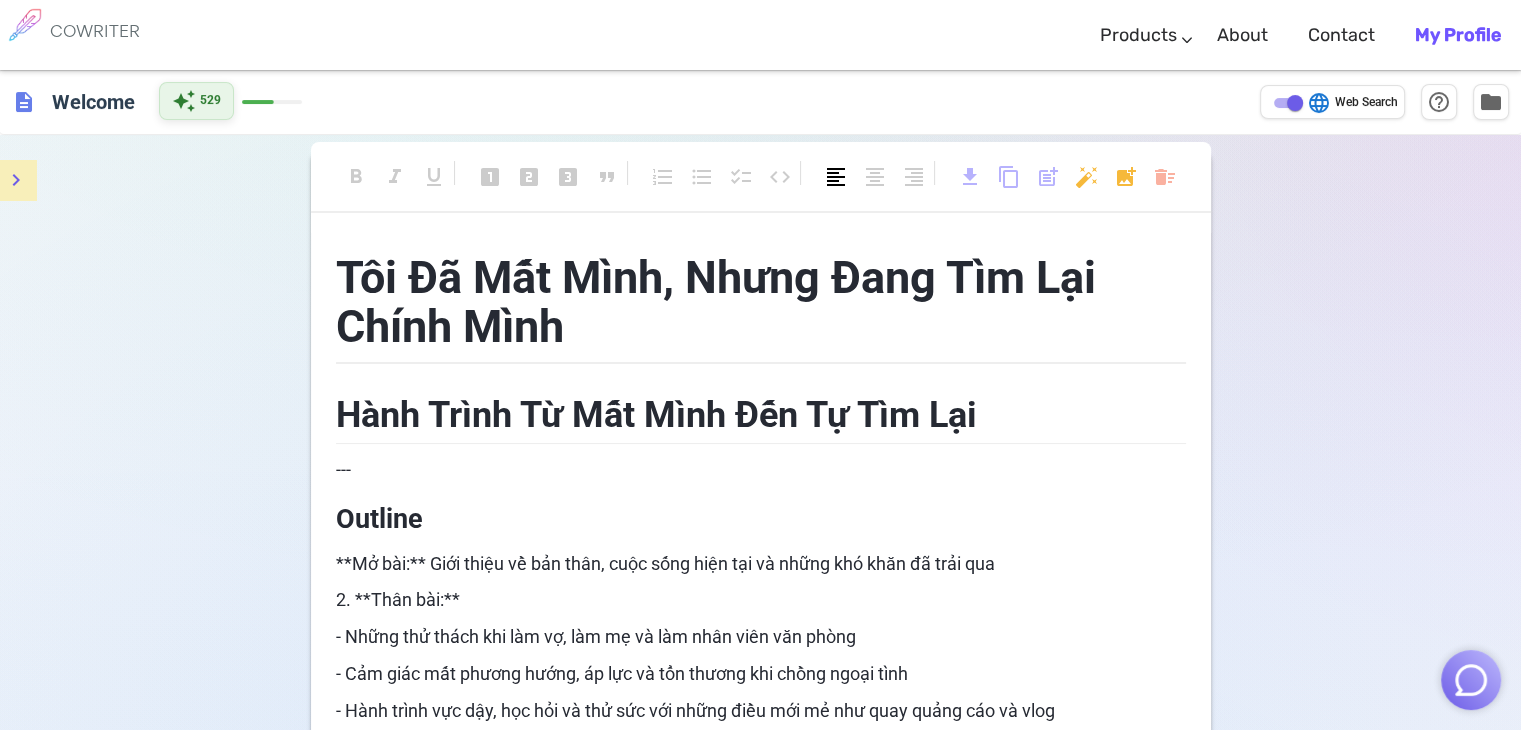 drag, startPoint x: 245, startPoint y: 93, endPoint x: 207, endPoint y: 97, distance: 38.209946 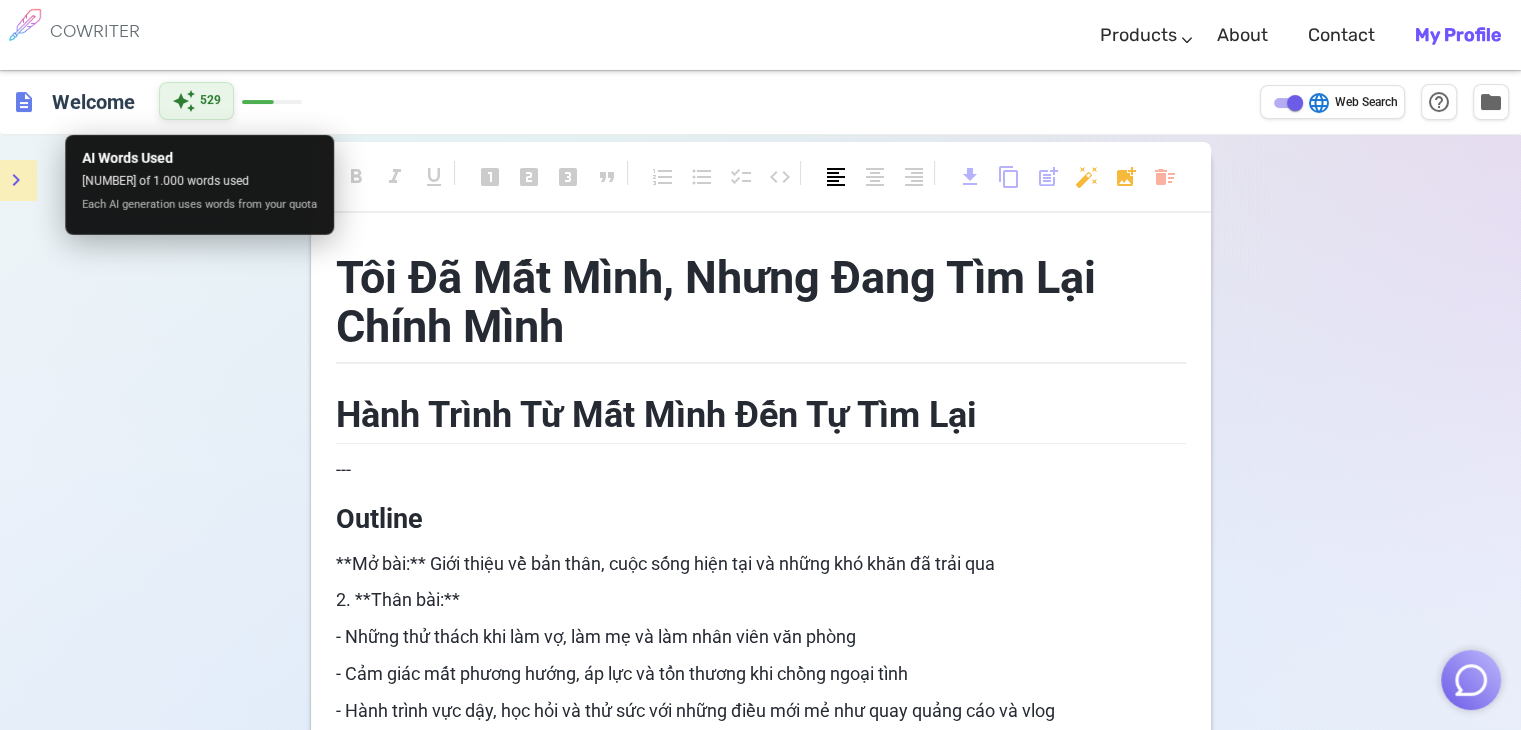 click on "auto_awesome" at bounding box center (184, 101) 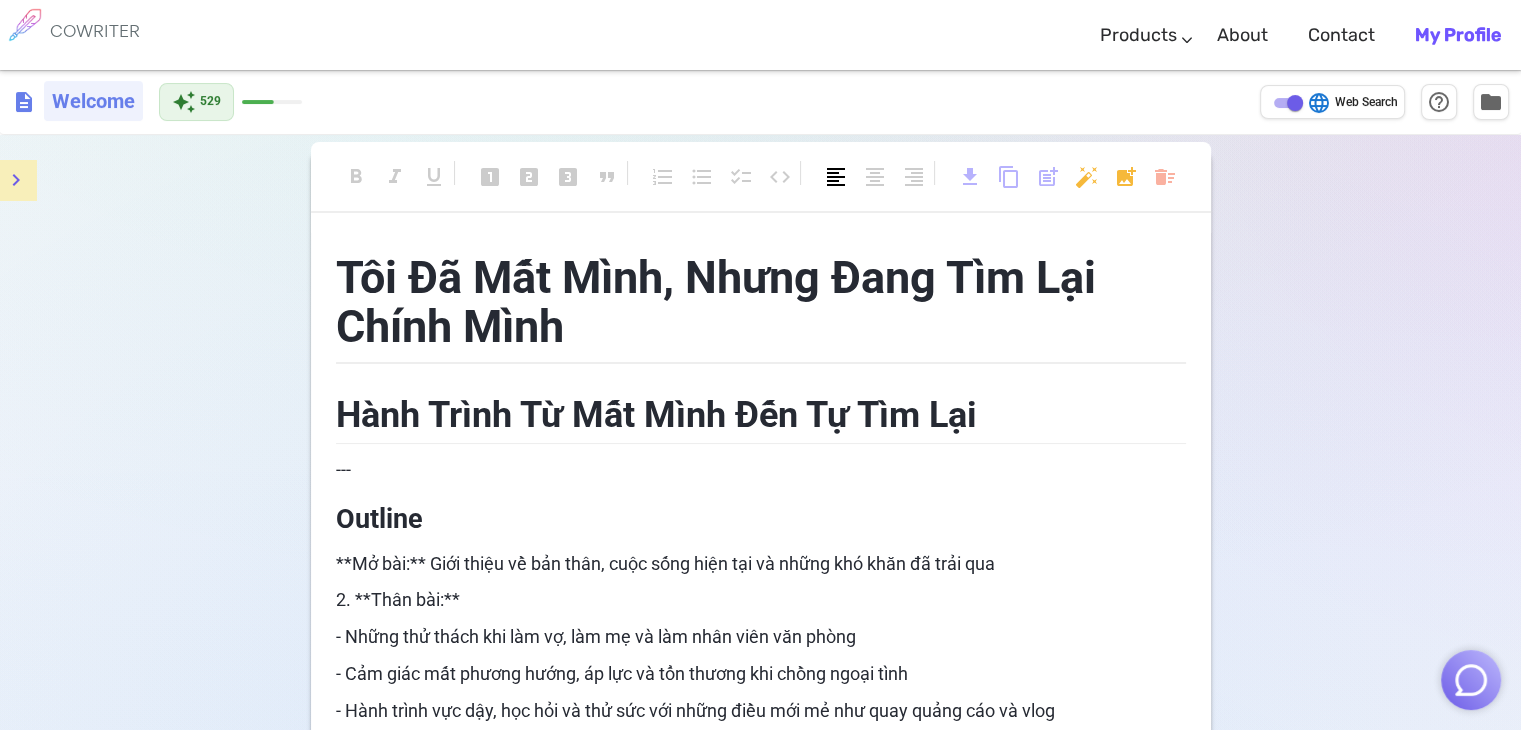 click on "Welcome" at bounding box center [93, 101] 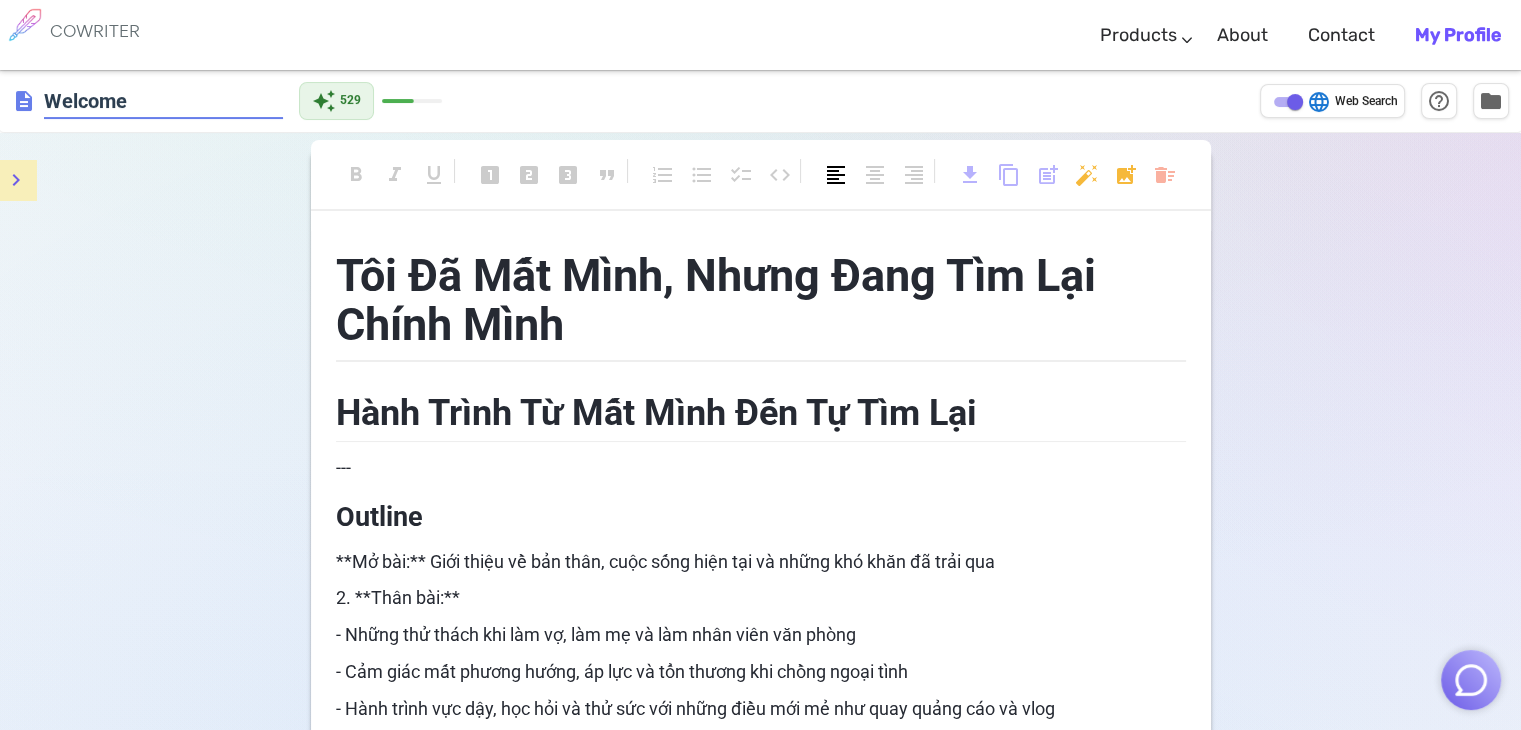 click on "format_bold format_italic format_underlined looks_one looks_two looks_3 format_quote format_list_numbered format_list_bulleted checklist code format_align_left format_align_center format_align_right download content_copy post_add auto_fix_high add_photo_alternate delete_sweep" at bounding box center [761, 185] 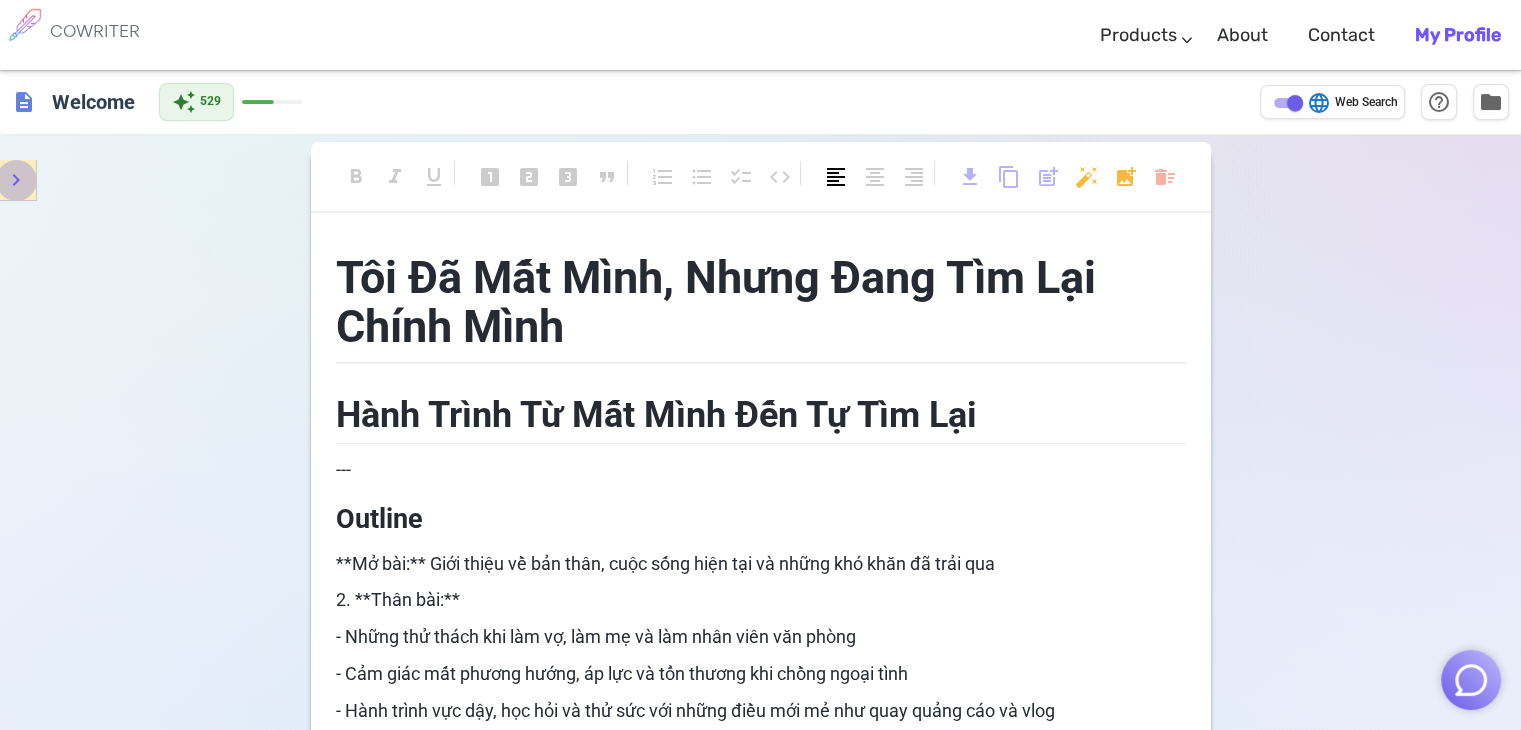 click 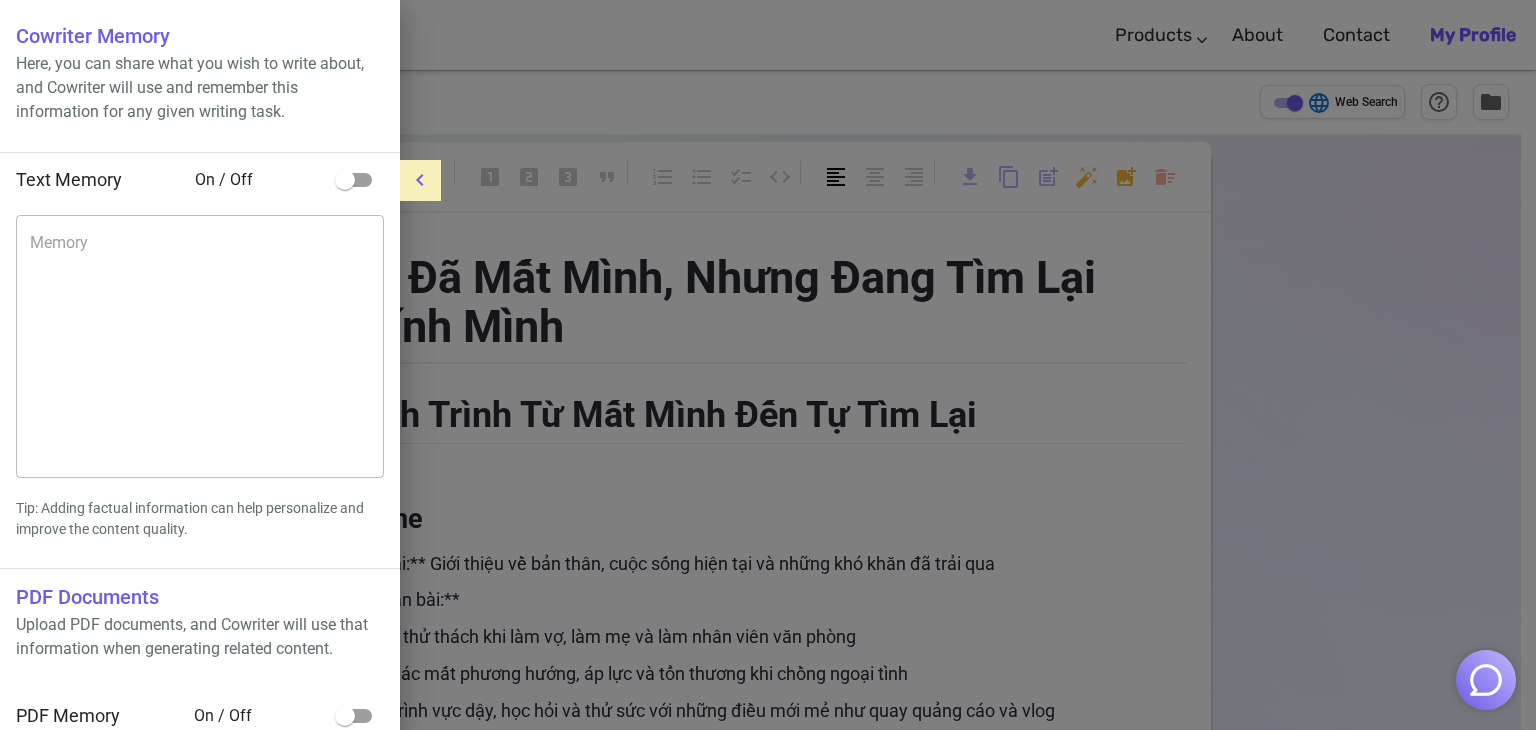 click on "Text Memory On / Off" at bounding box center [200, 180] 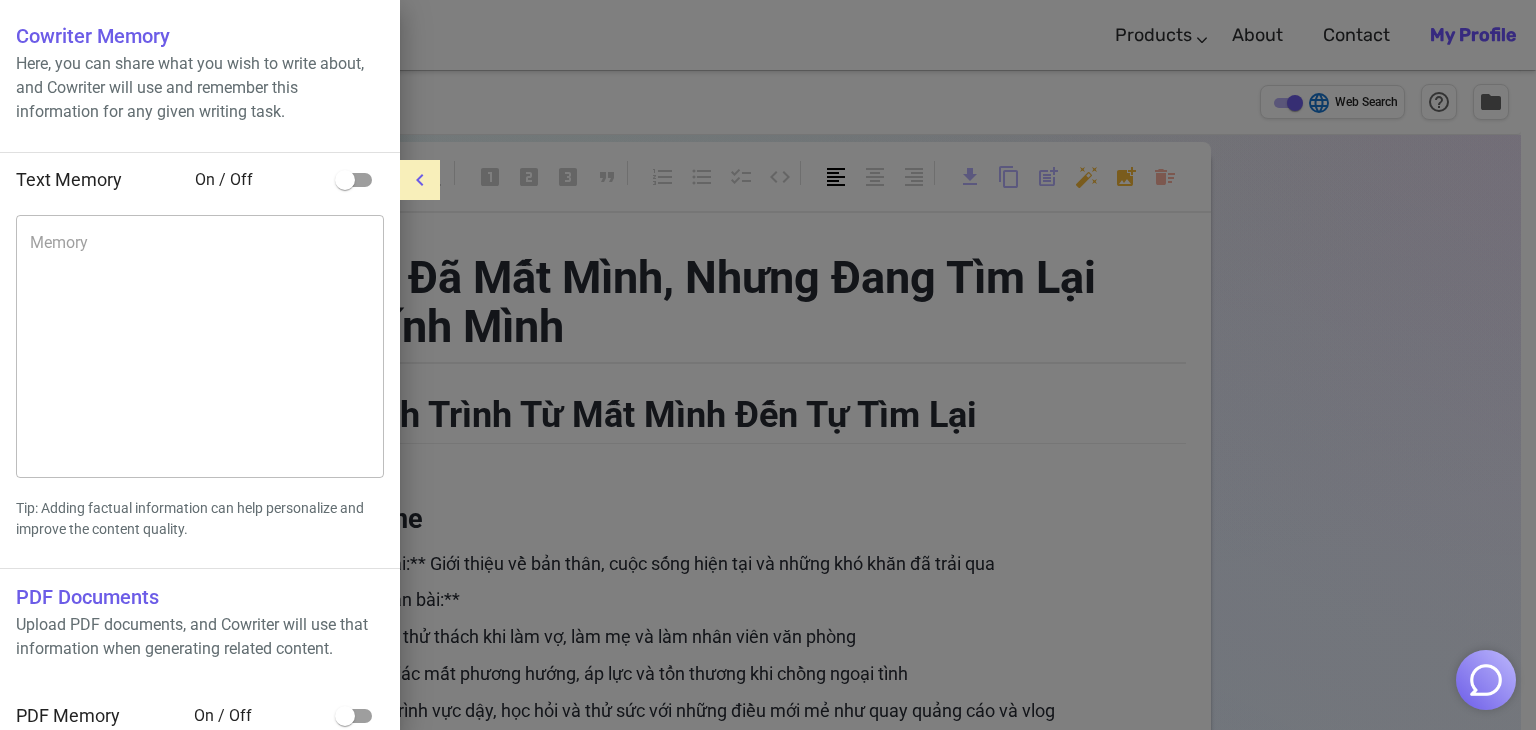 click on "On / Off" at bounding box center [260, 180] 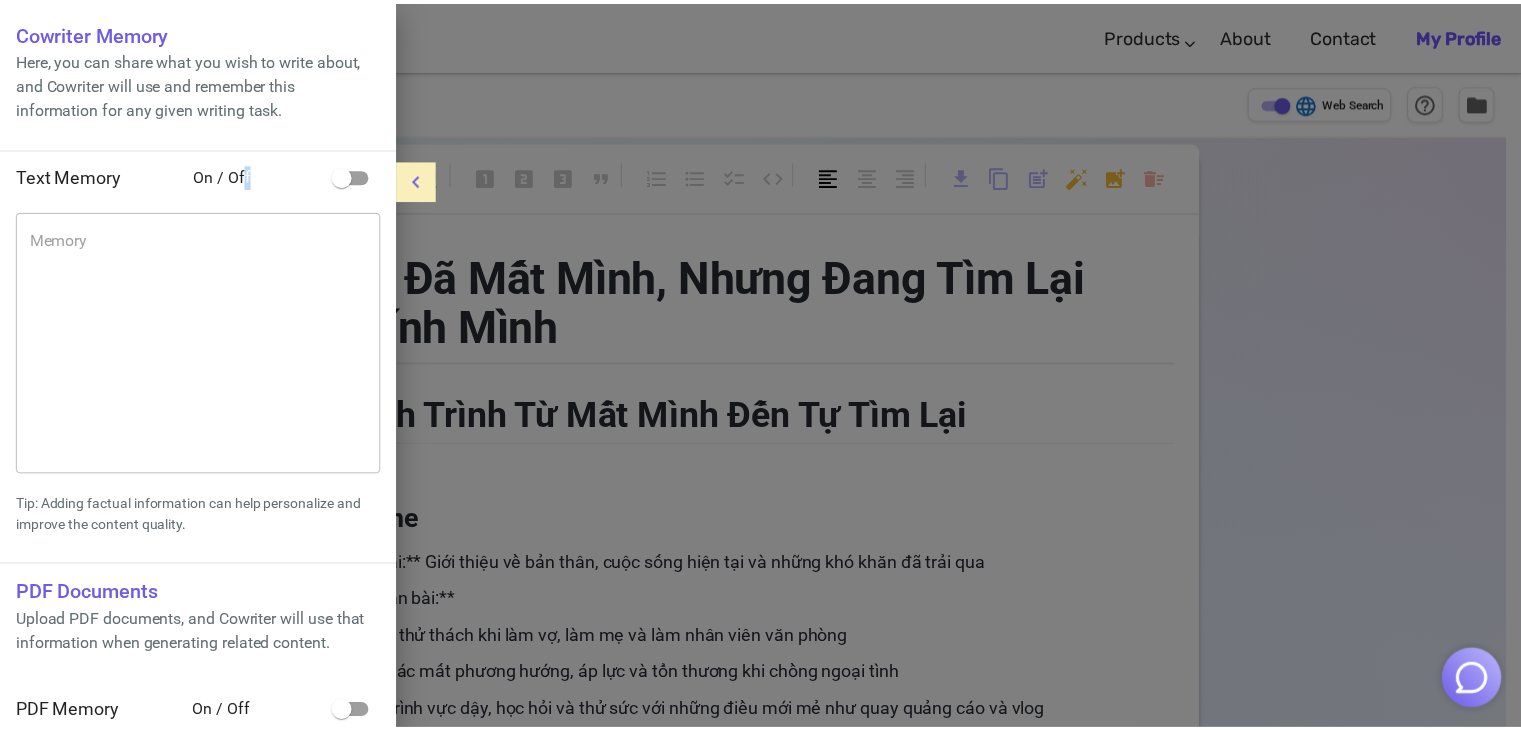 scroll, scrollTop: 0, scrollLeft: 0, axis: both 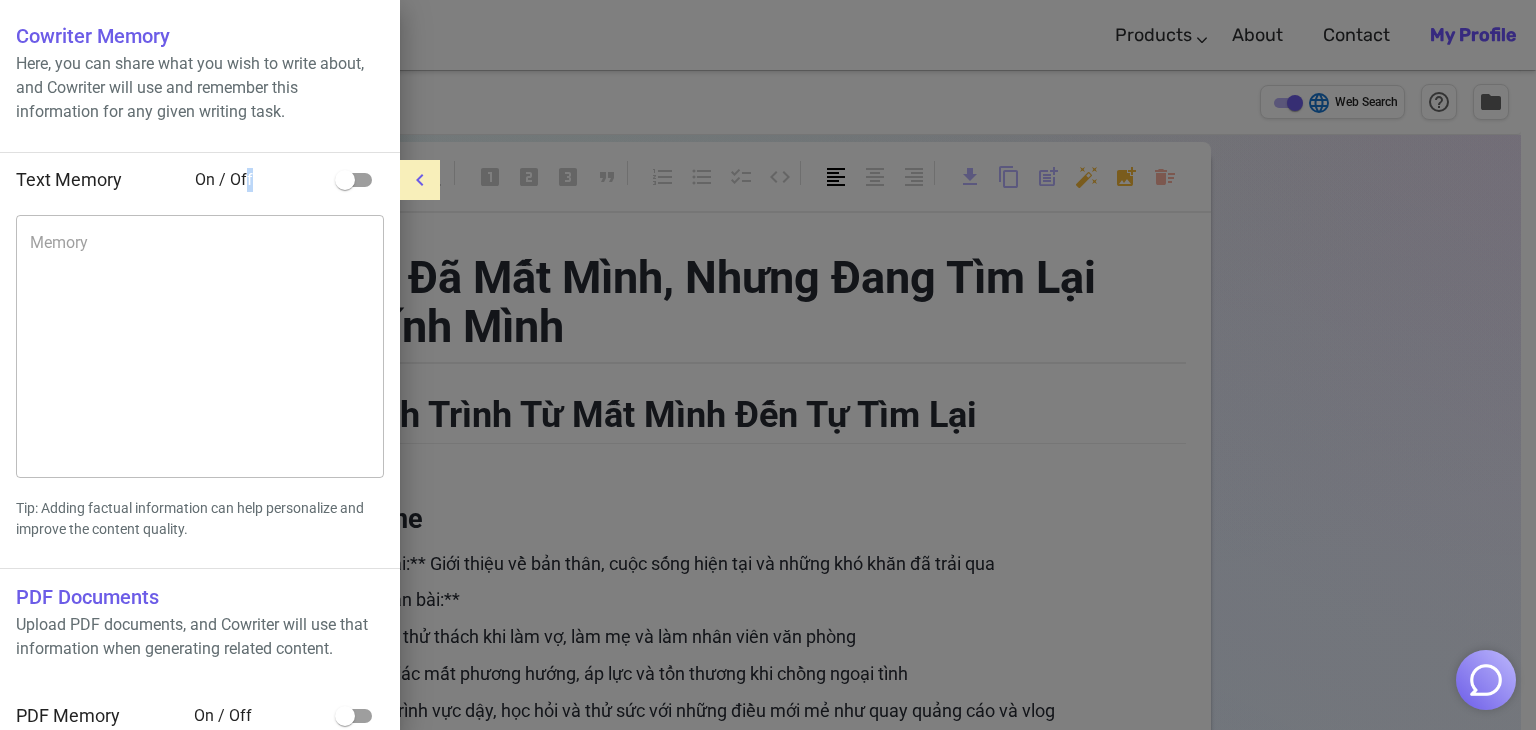 click at bounding box center (345, 180) 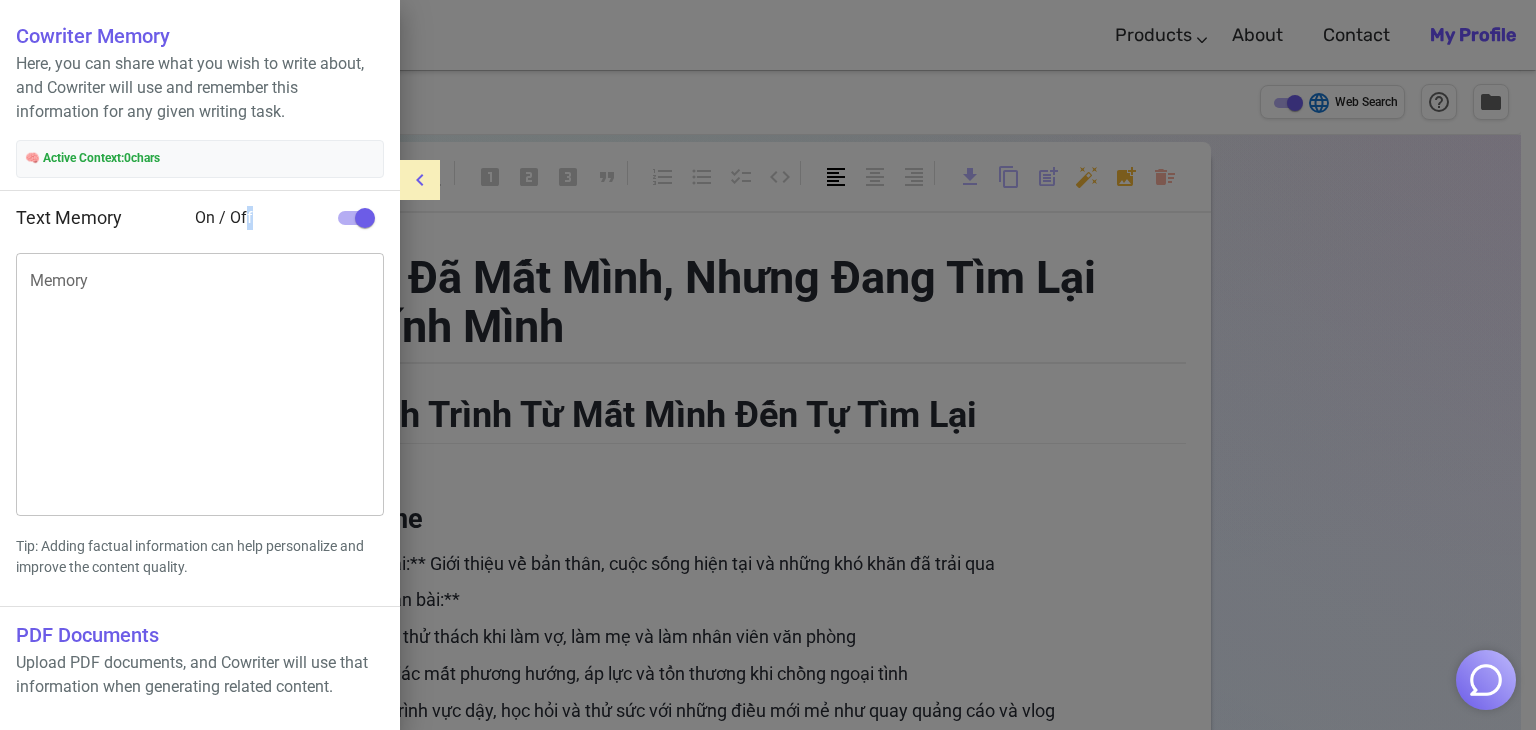 click at bounding box center (365, 218) 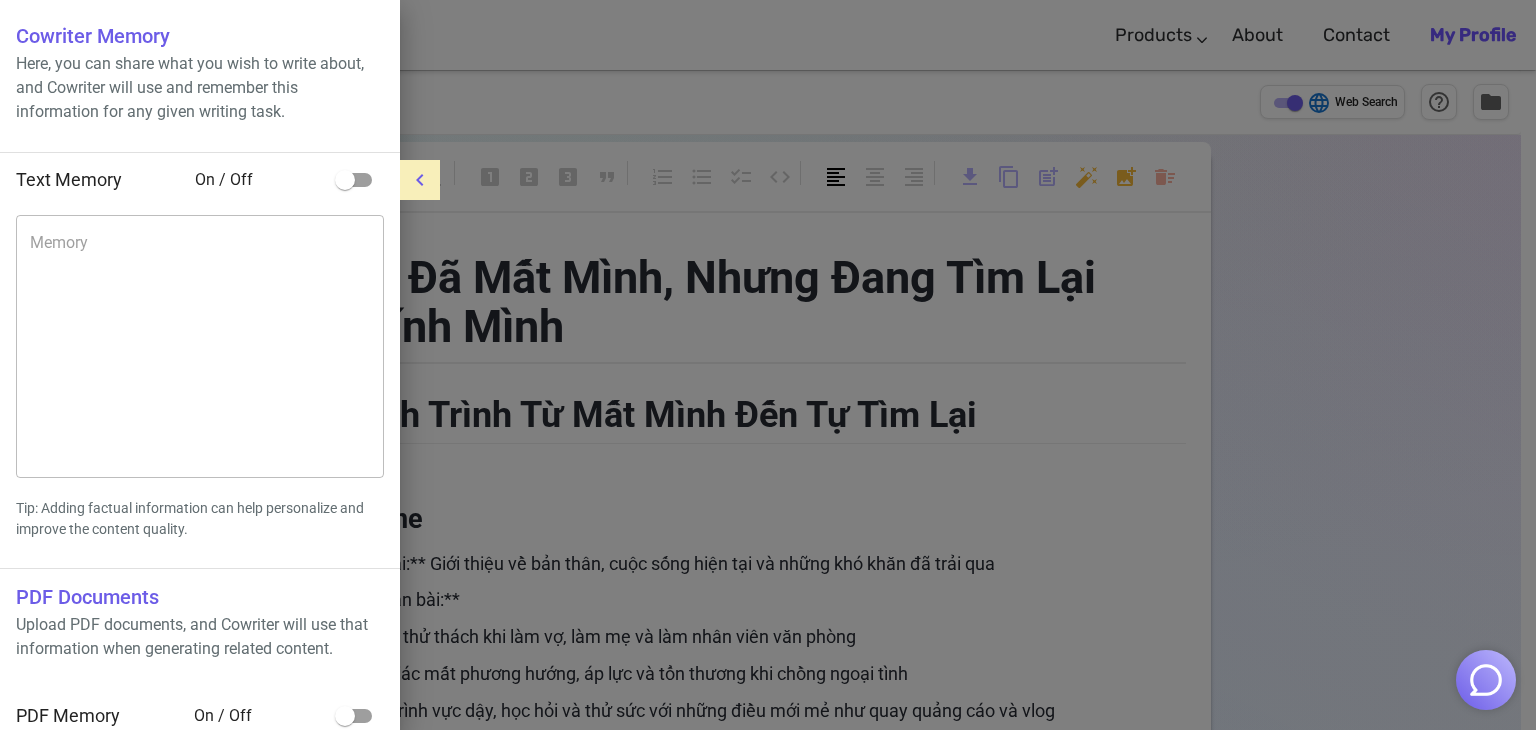 click at bounding box center (768, 365) 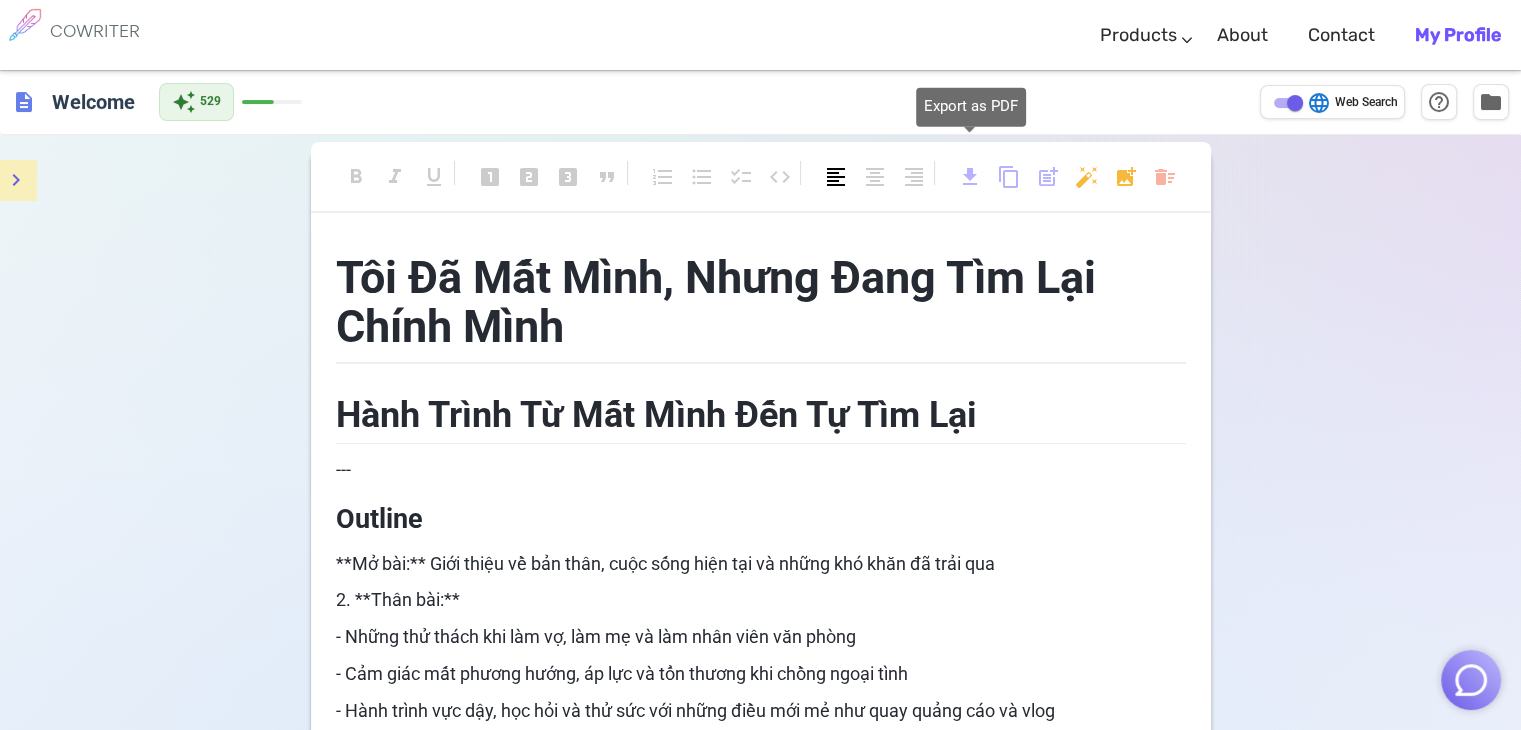 click on "download" at bounding box center [970, 177] 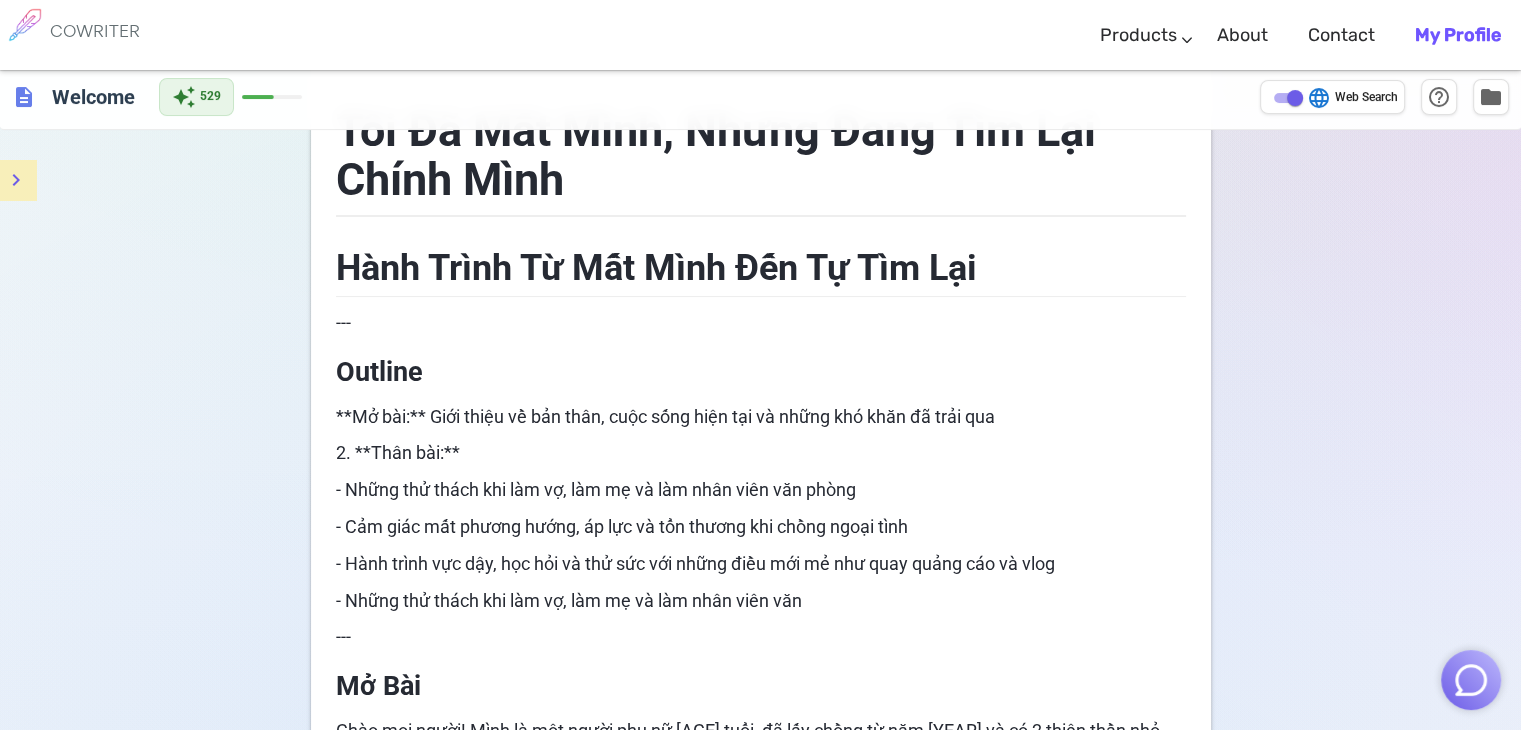 scroll, scrollTop: 400, scrollLeft: 0, axis: vertical 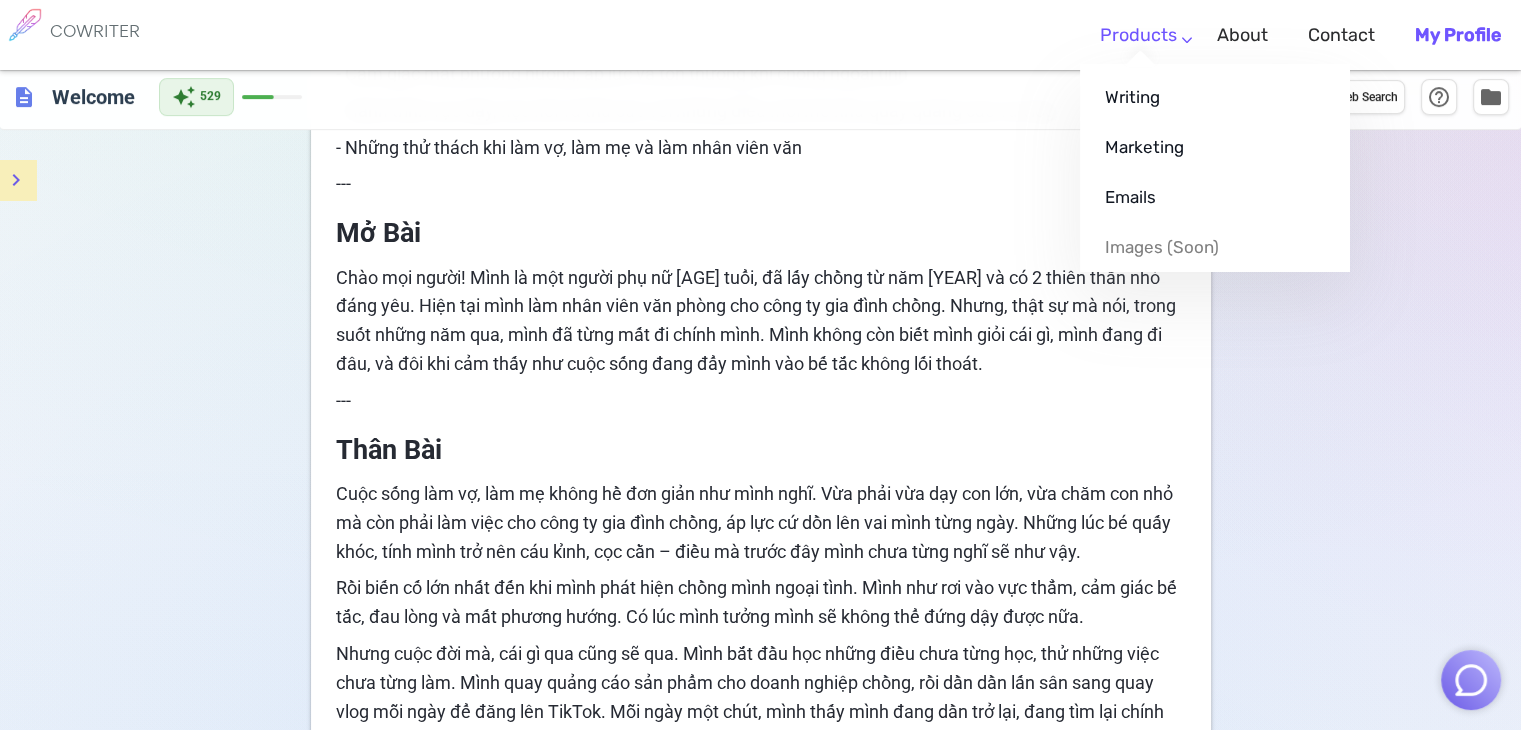 click on "Products" at bounding box center [1138, 35] 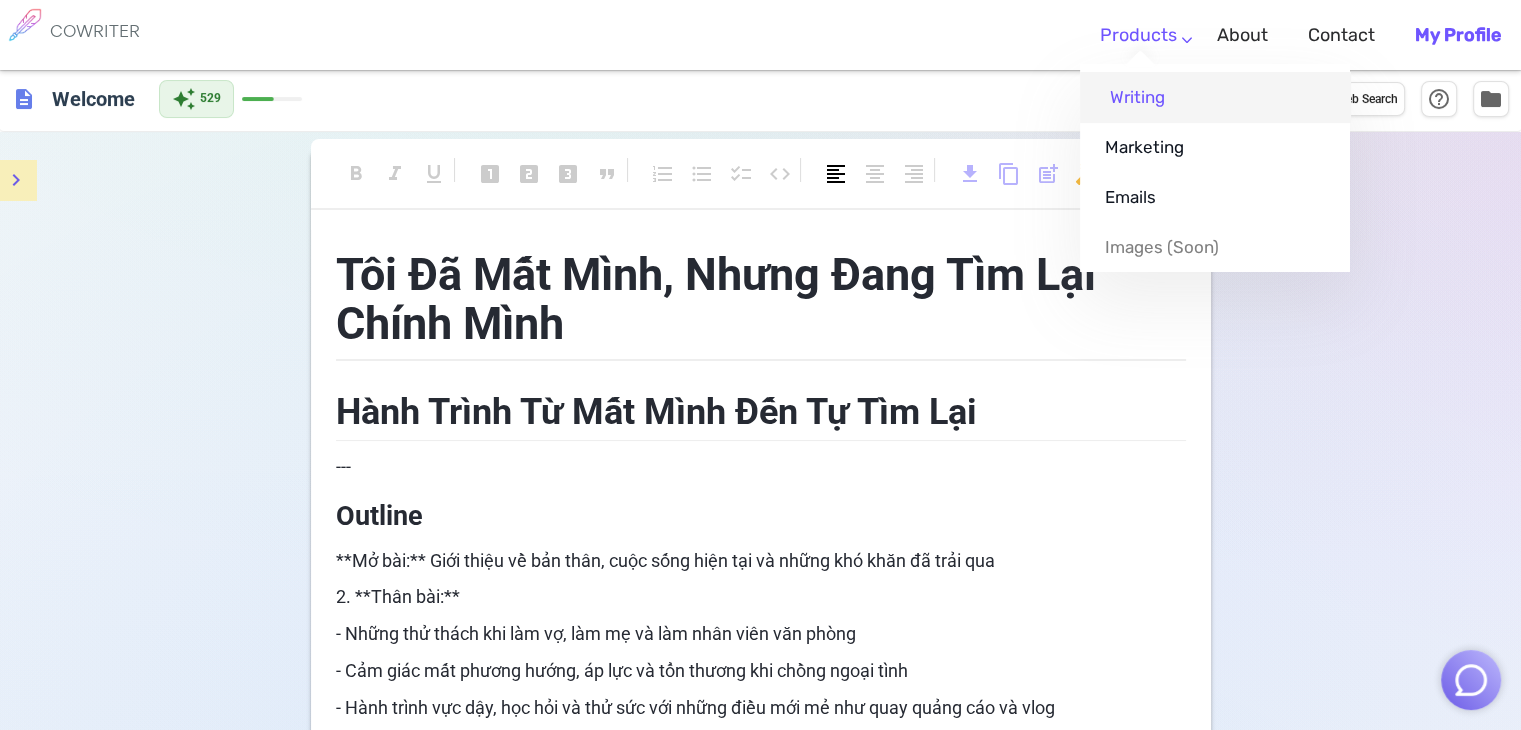 scroll, scrollTop: 0, scrollLeft: 0, axis: both 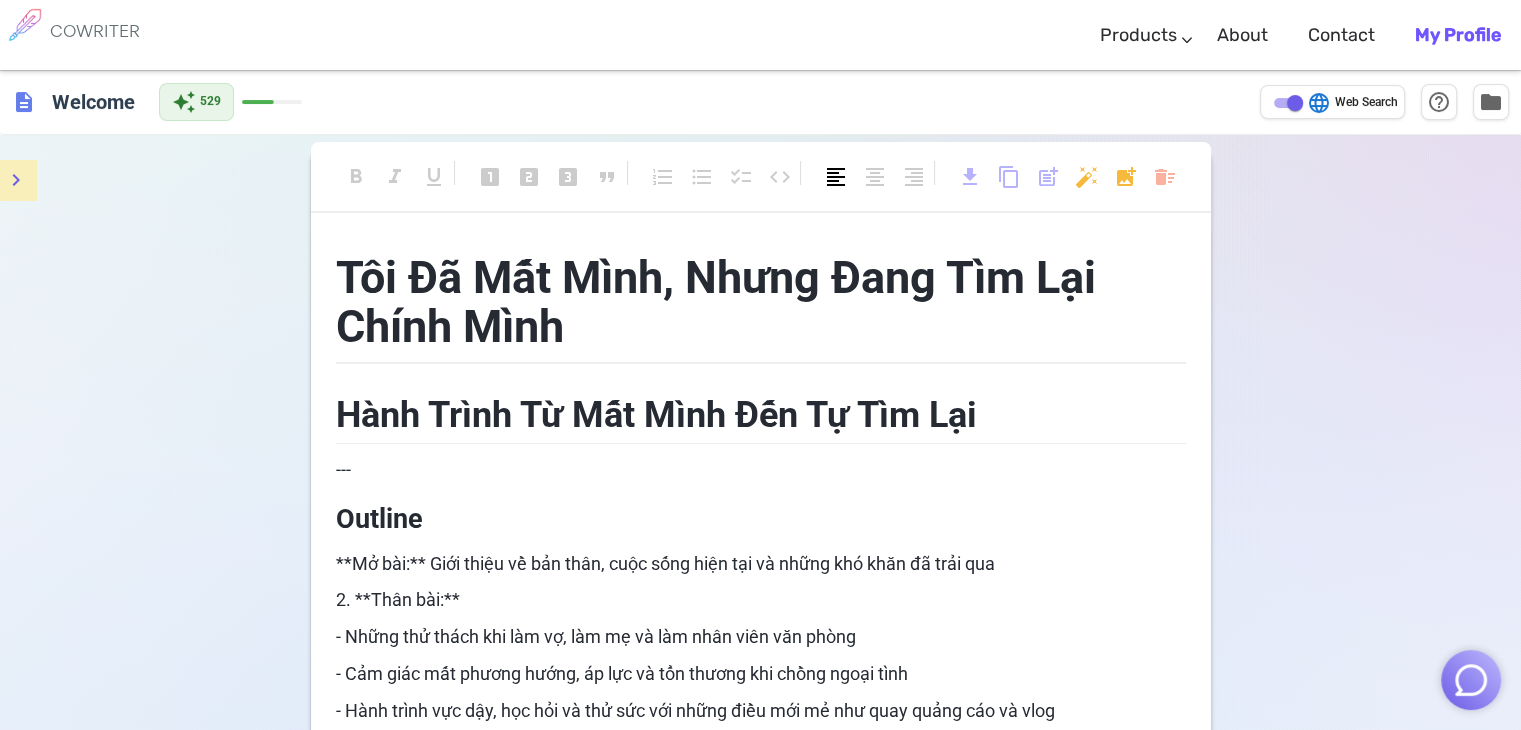 click on "format_bold format_italic format_underlined looks_one looks_two looks_3 format_quote format_list_numbered format_list_bulleted checklist code format_align_left format_align_center format_align_right download content_copy post_add auto_fix_high add_photo_alternate delete_sweep Tôi Đã Mất Mình, Nhưng Đang Tìm Lại Chính Mình Hành Trình Từ Mất Mình Đến Tự Tìm Lại --- Outline **Mở bài:** Giới thiệu về bản thân, cuộc sống hiện tại và những khó khăn đã trải qua   2. **Thân bài:**      - Những thử thách khi làm vợ, làm mẹ và làm nhân viên văn phòng      - Cảm giác mất phương hướng, áp lực và tổn thương khi chồng ngoại tình      - Hành trình vực dậy, học hỏi và thử sức với những điều mới mẻ như quay quảng cáo và vlog   3. **Kết bài:** Niềm hy vọng, sự lạc quan và lời nhắn gửi đến bản thân cũng như những ai đang trải qua khó khăn tương tự --- Mở Bài /" at bounding box center (760, 1081) 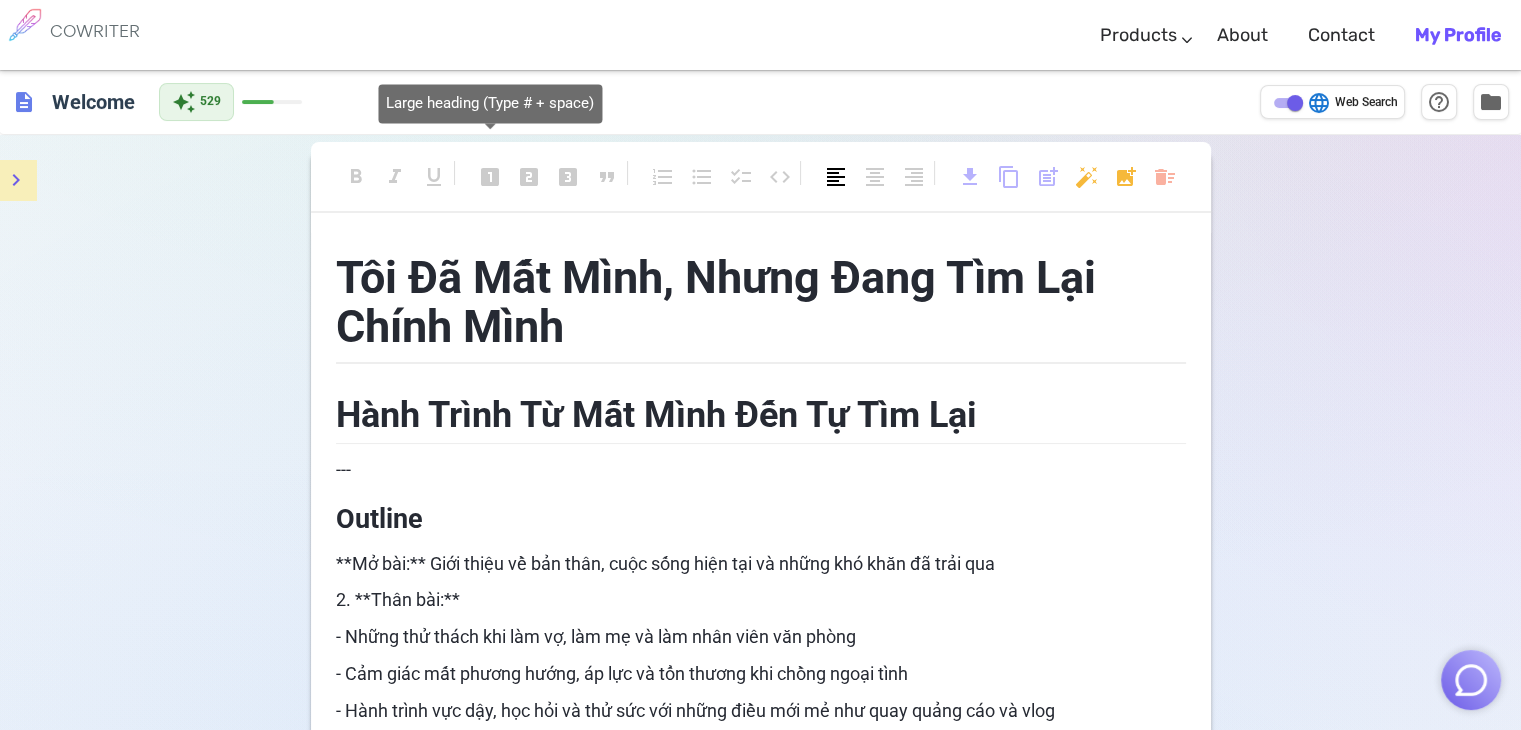 click on "looks_one" at bounding box center (490, 177) 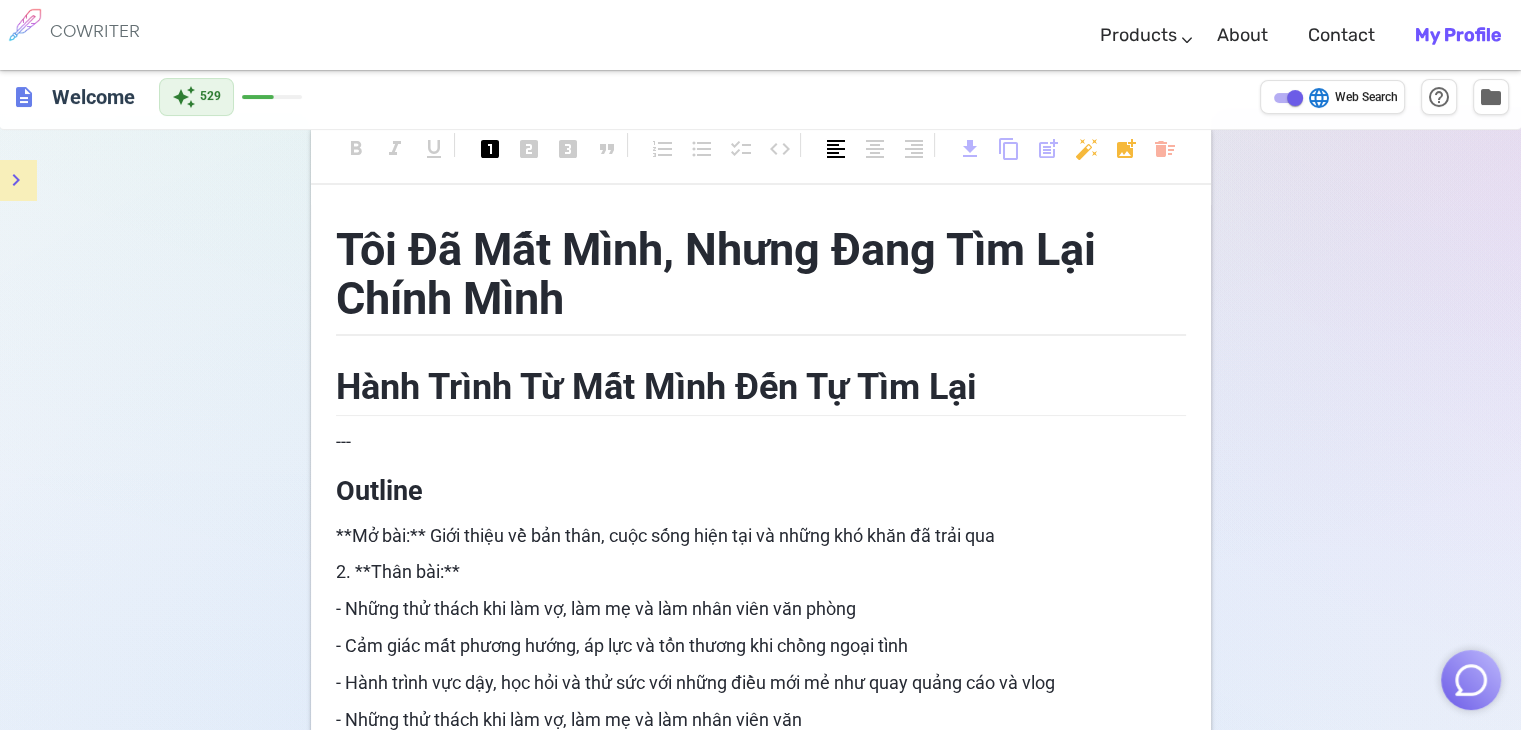 scroll, scrollTop: 0, scrollLeft: 0, axis: both 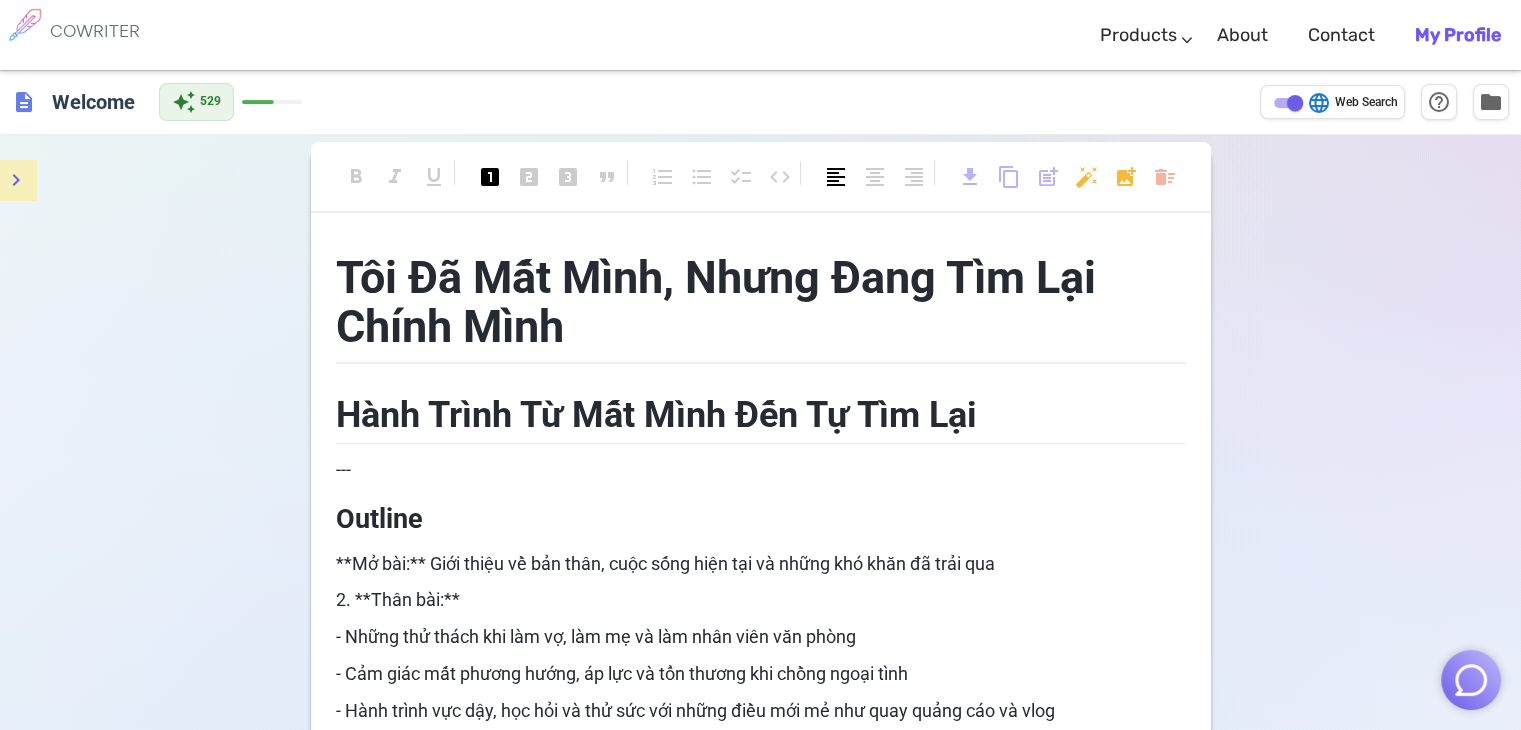 drag, startPoint x: 328, startPoint y: 277, endPoint x: 396, endPoint y: 344, distance: 95.462036 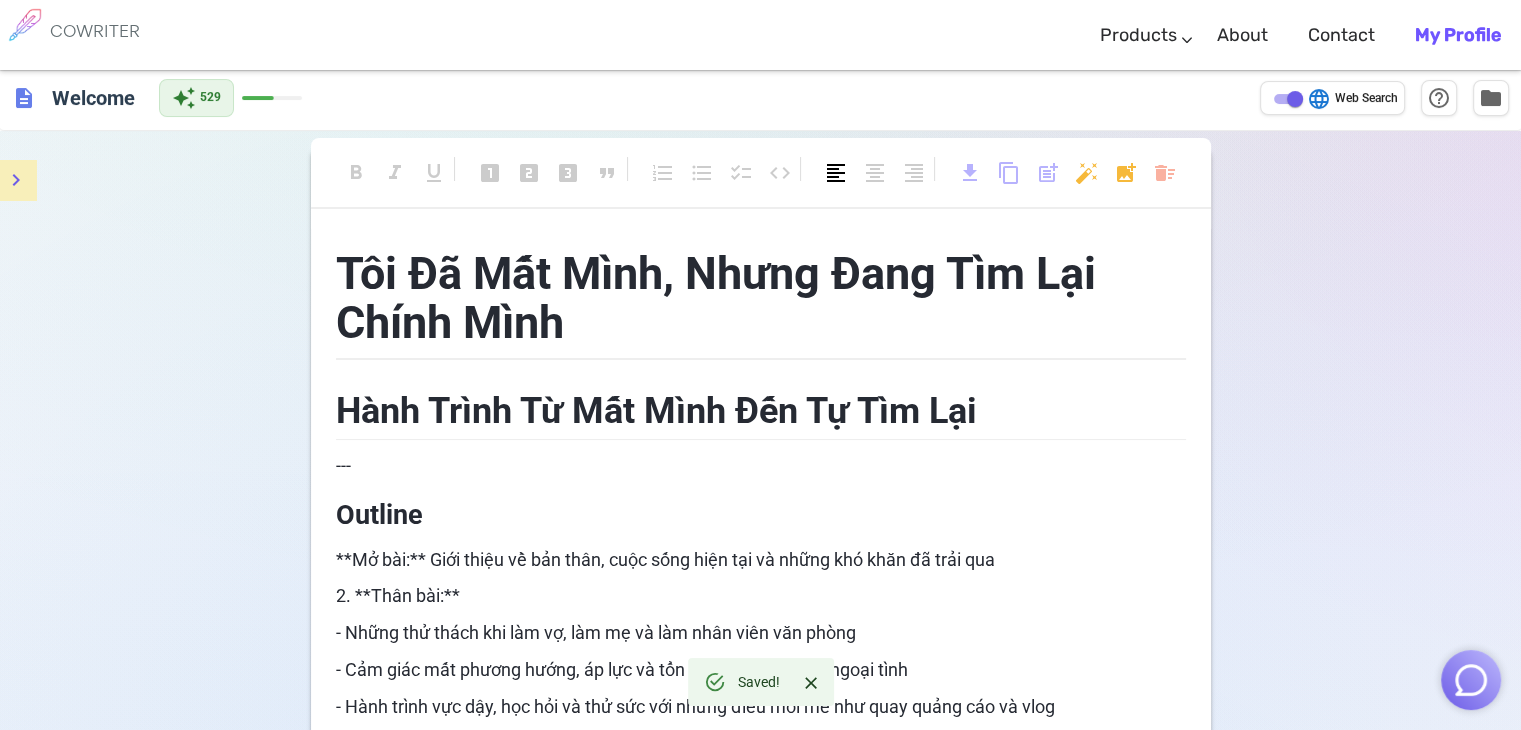 scroll, scrollTop: 0, scrollLeft: 0, axis: both 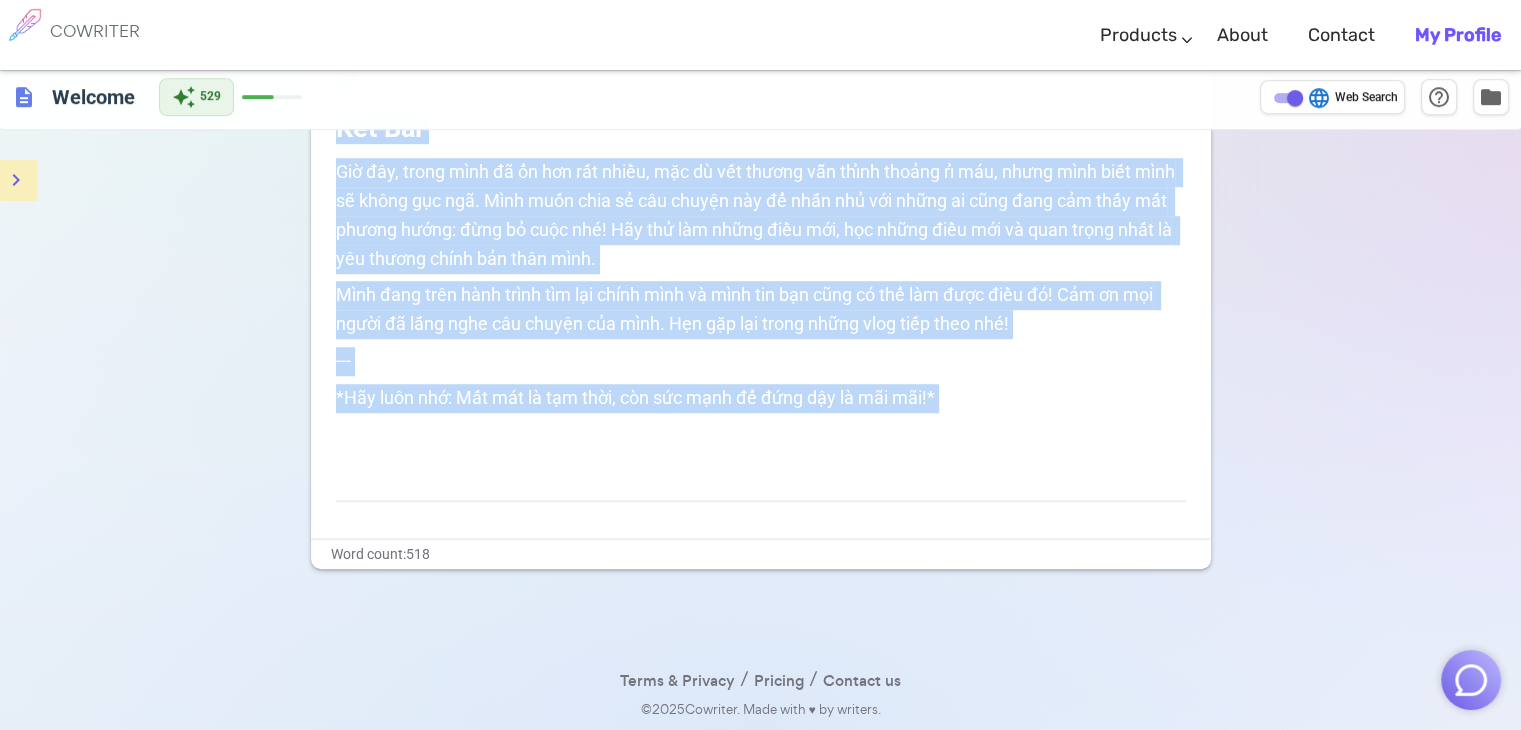 drag, startPoint x: 366, startPoint y: 273, endPoint x: 841, endPoint y: 501, distance: 526.8861 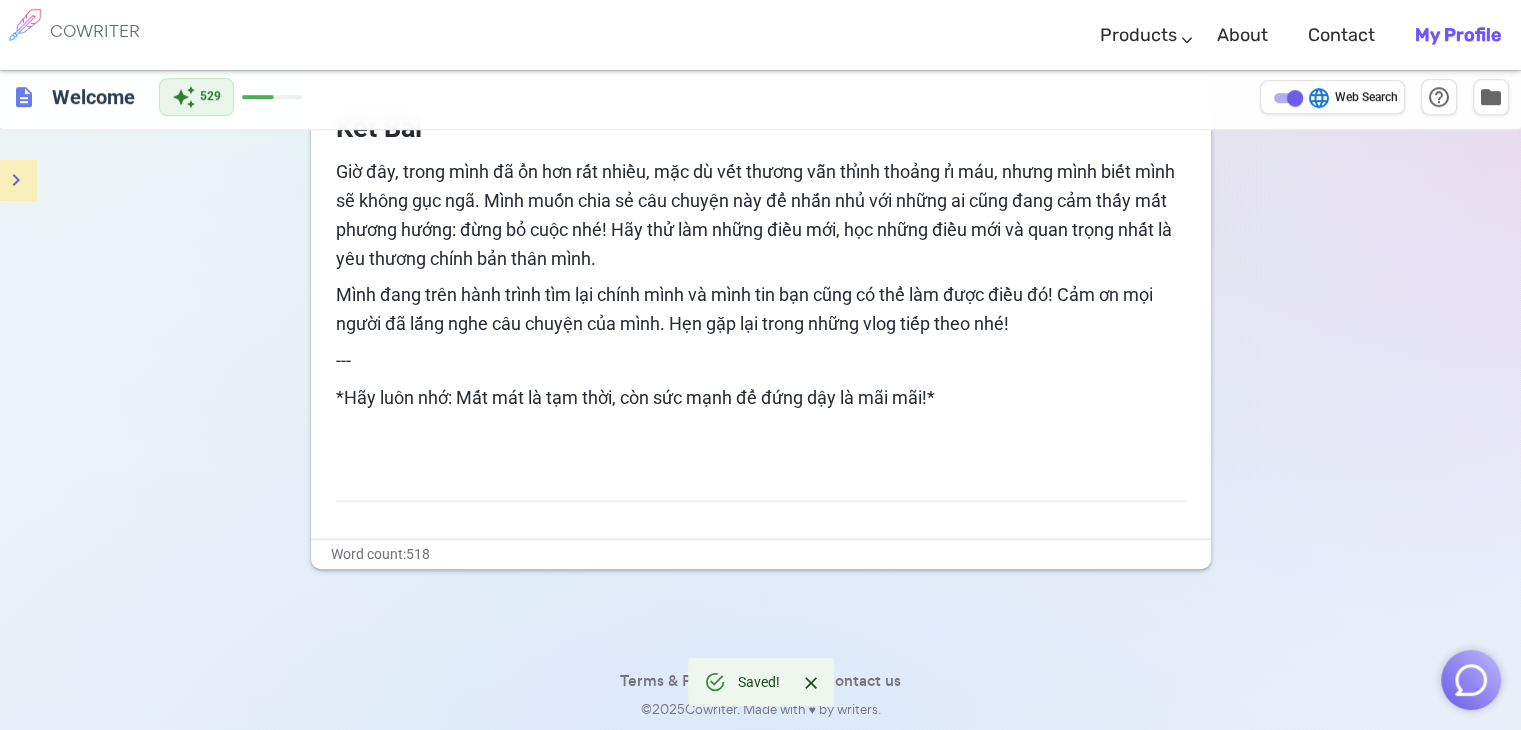 scroll, scrollTop: 135, scrollLeft: 0, axis: vertical 